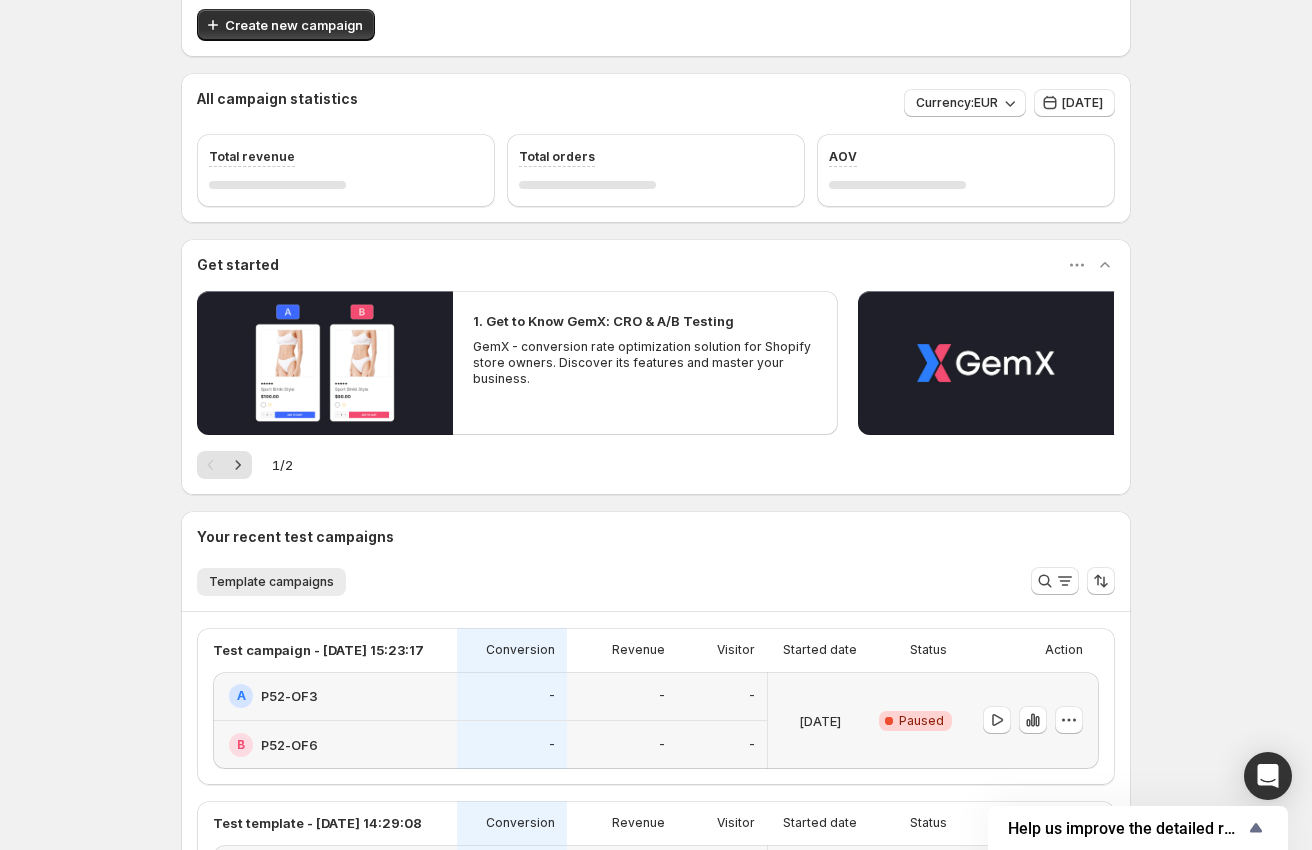 scroll, scrollTop: 133, scrollLeft: 0, axis: vertical 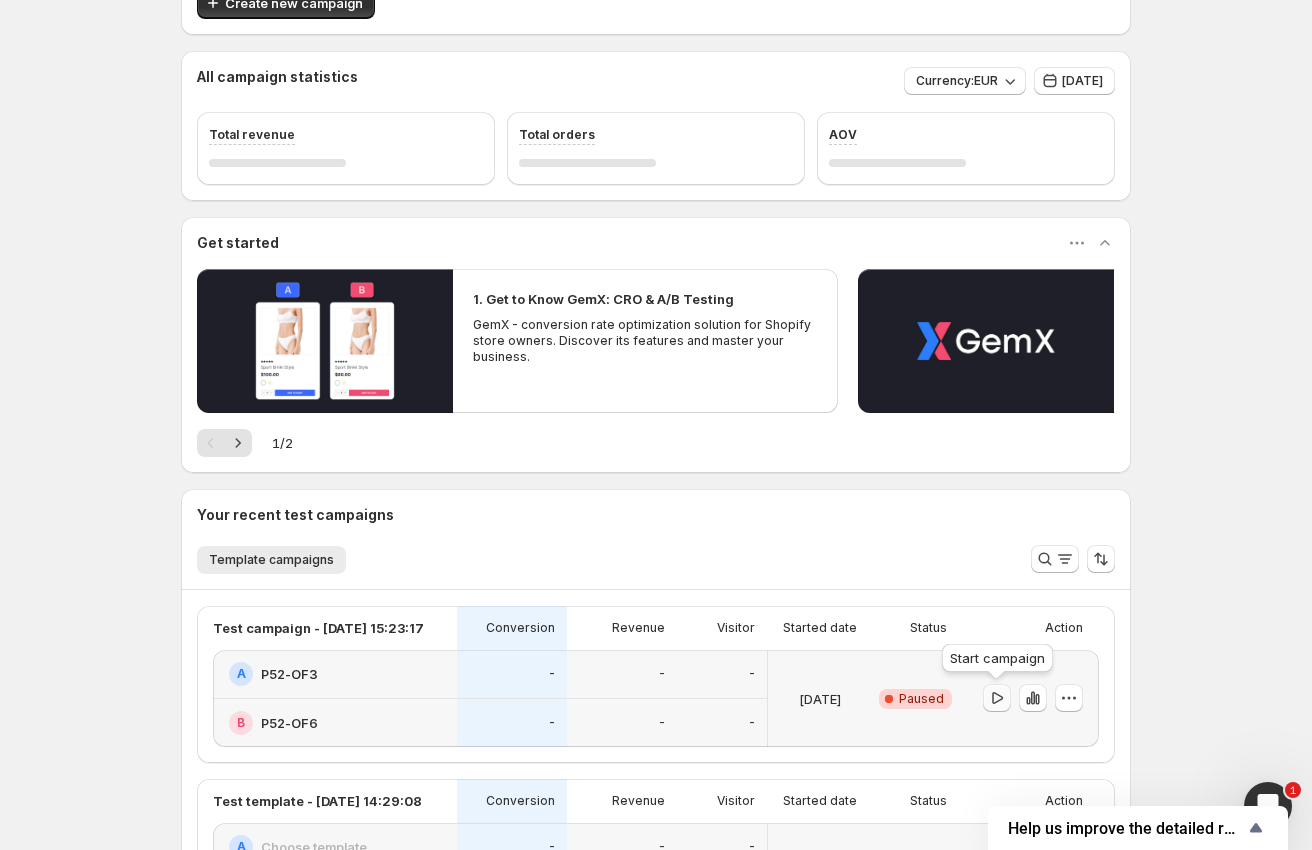 click 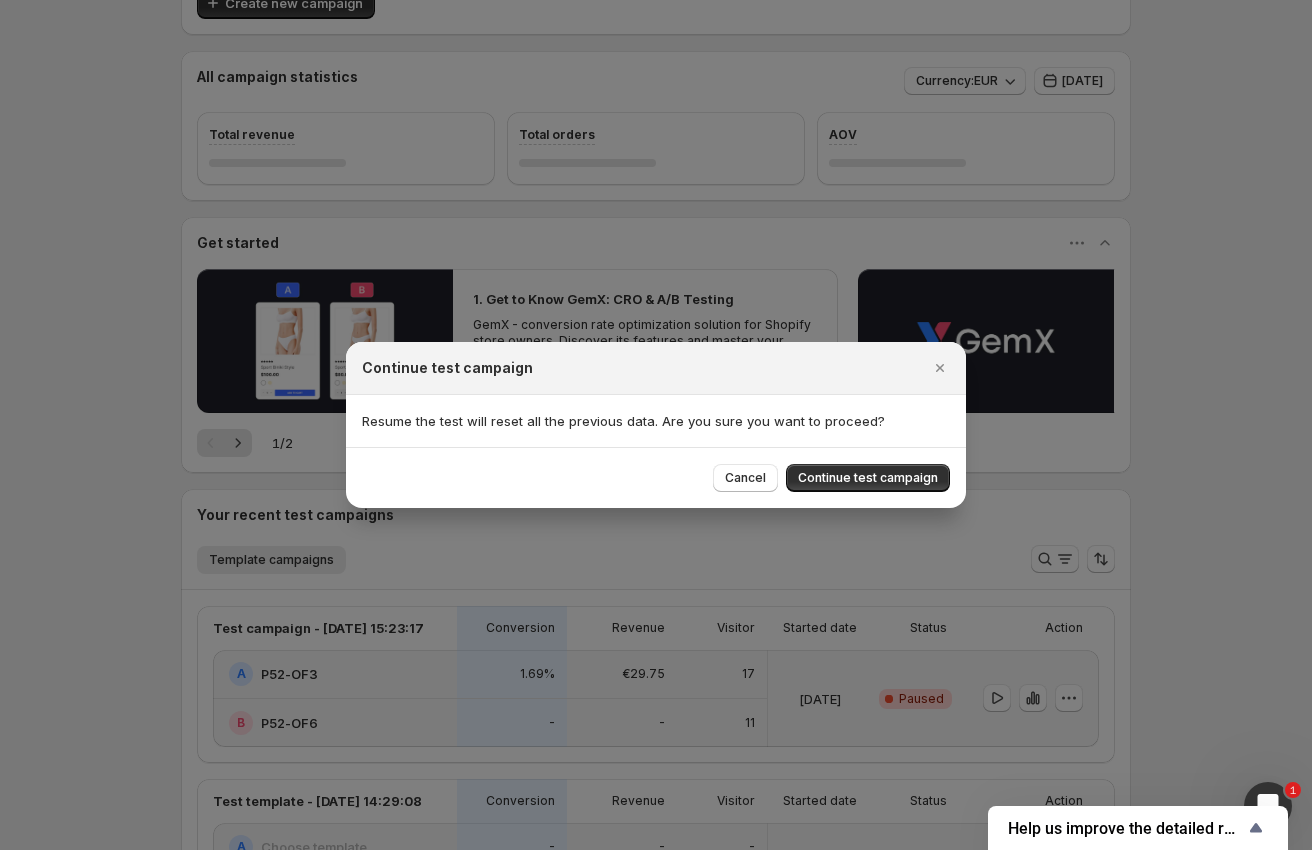 click on "Cancel Continue test campaign" at bounding box center (656, 477) 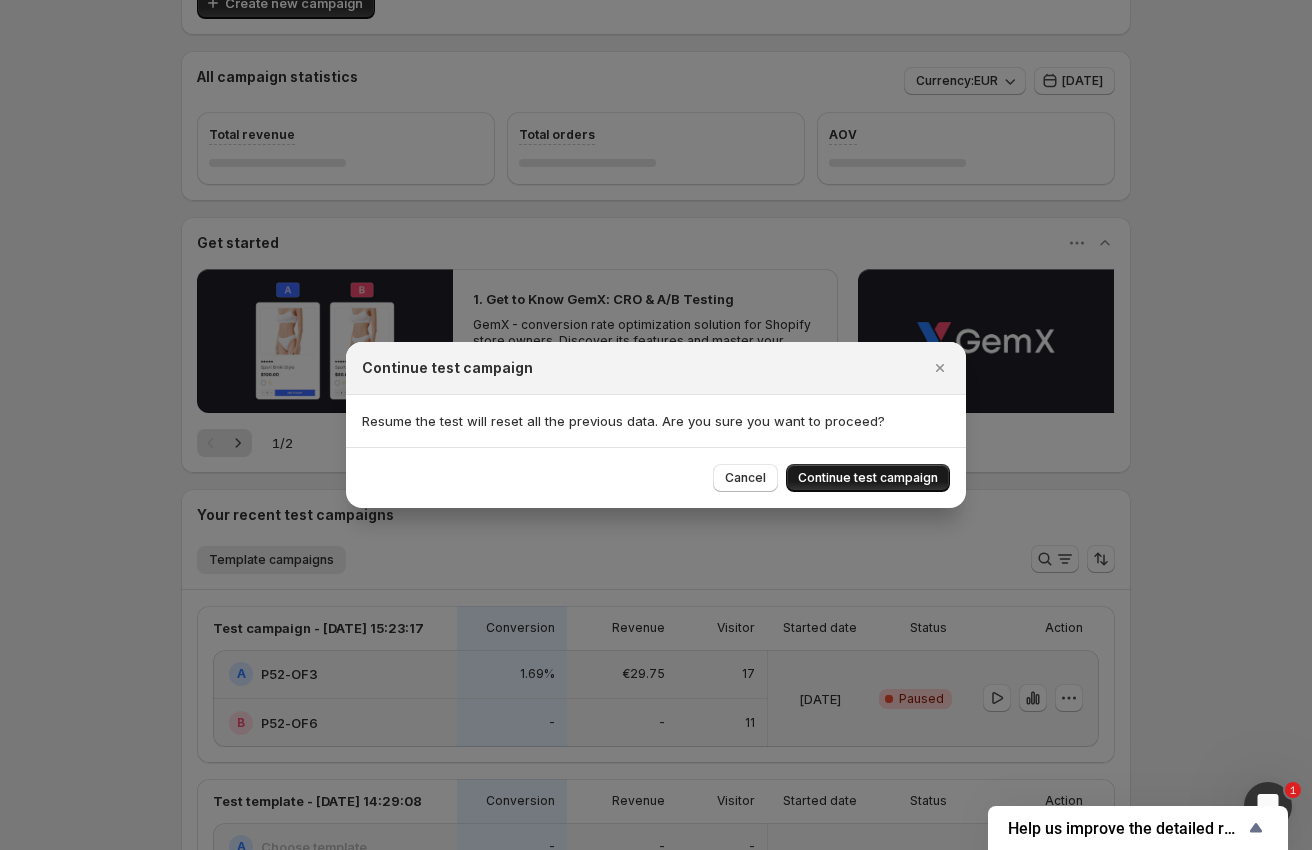 click on "Continue test campaign" at bounding box center (868, 478) 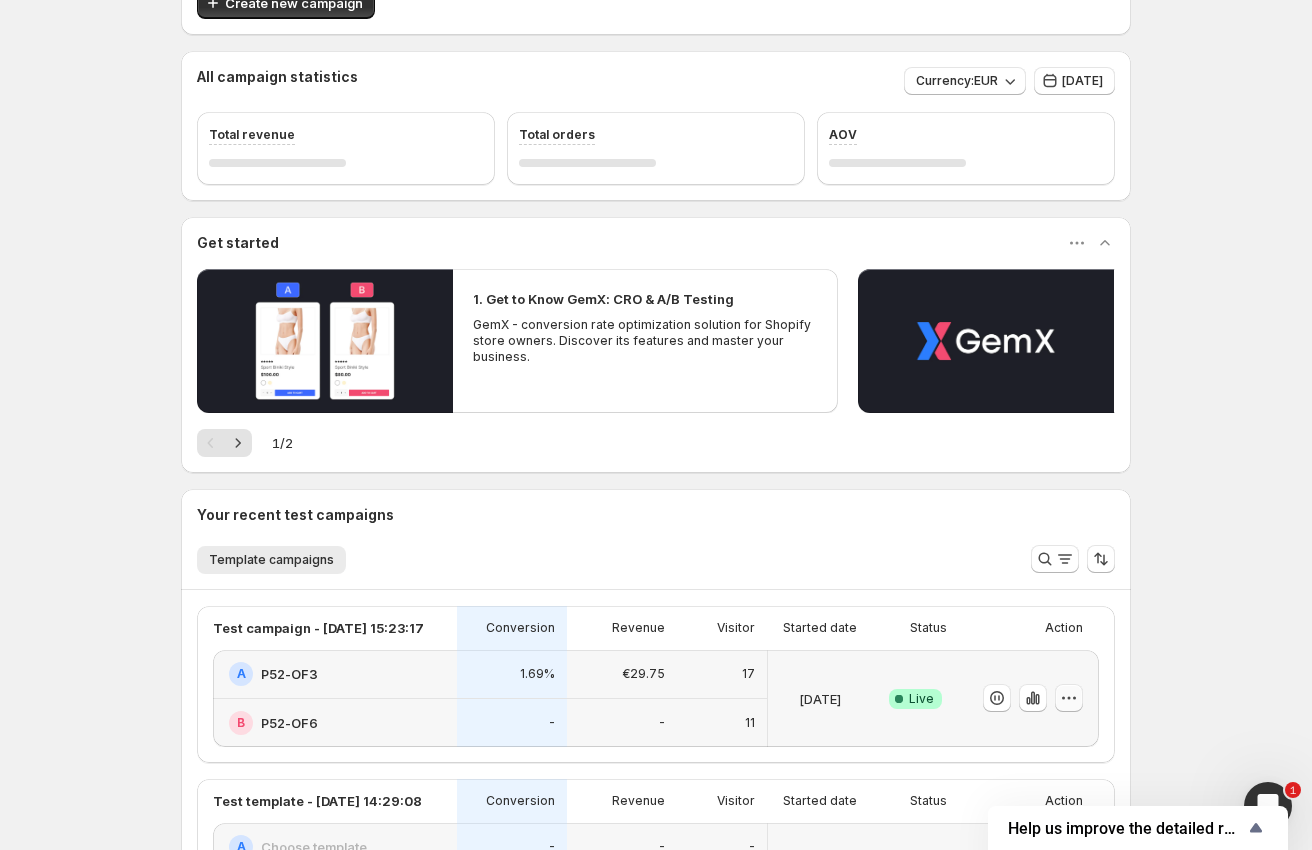 click 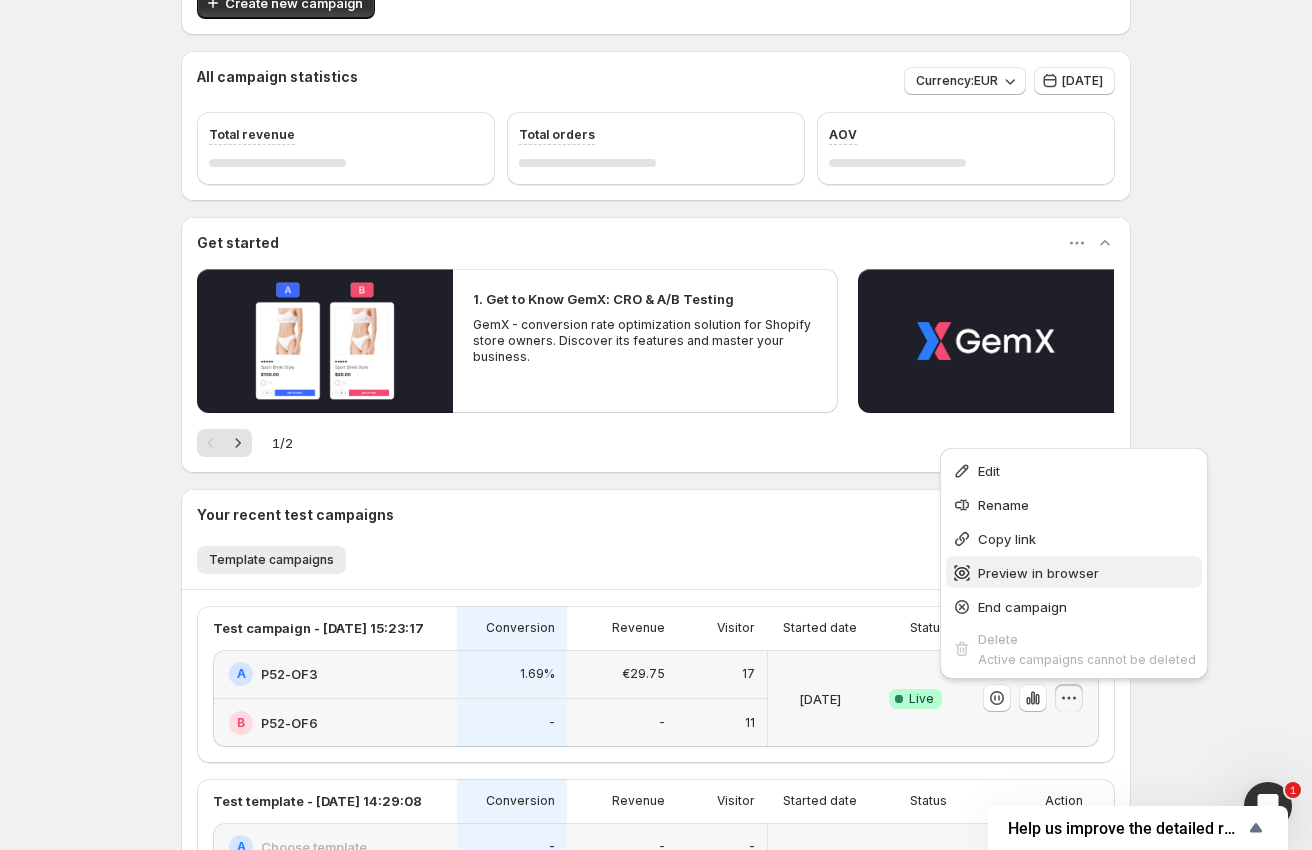 drag, startPoint x: 1018, startPoint y: 609, endPoint x: 1038, endPoint y: 558, distance: 54.781384 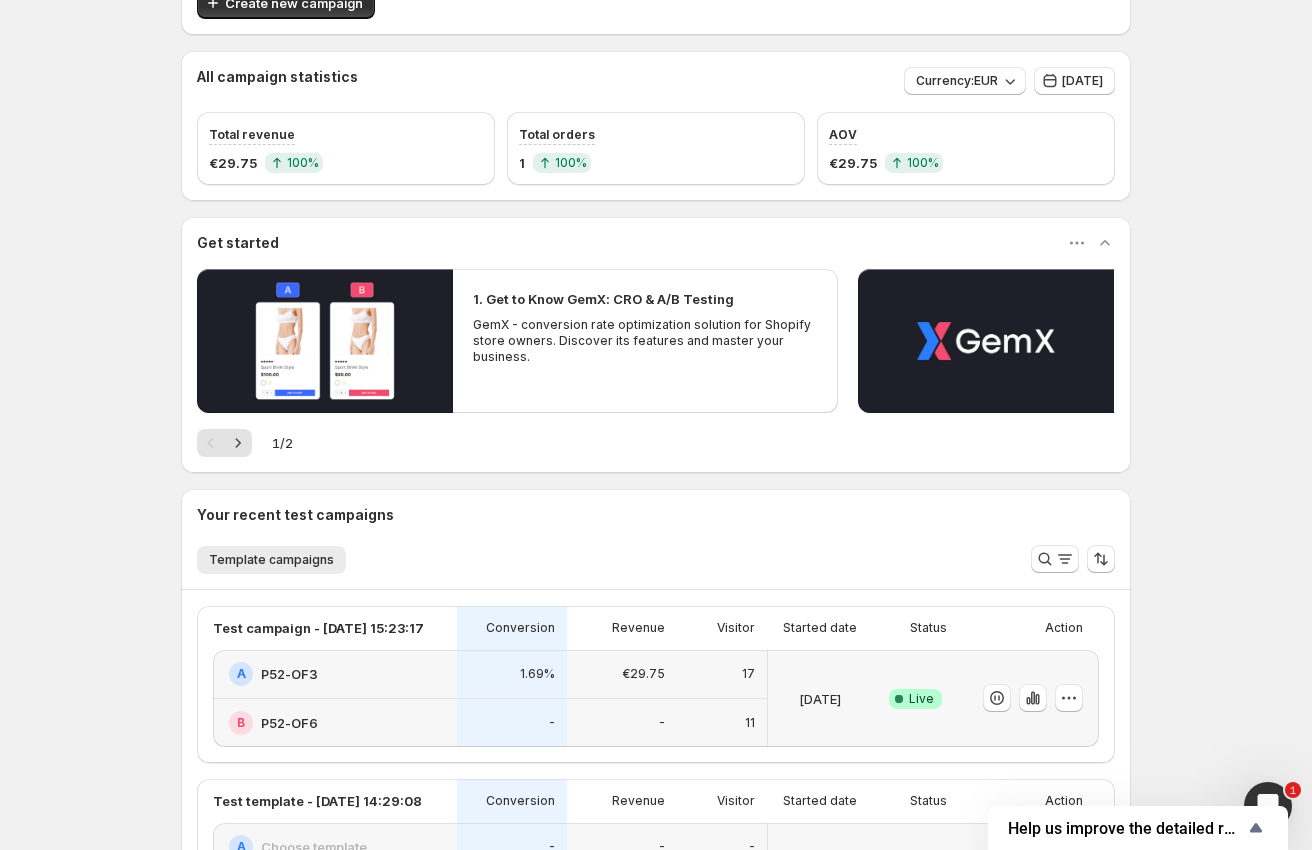 scroll, scrollTop: 0, scrollLeft: 0, axis: both 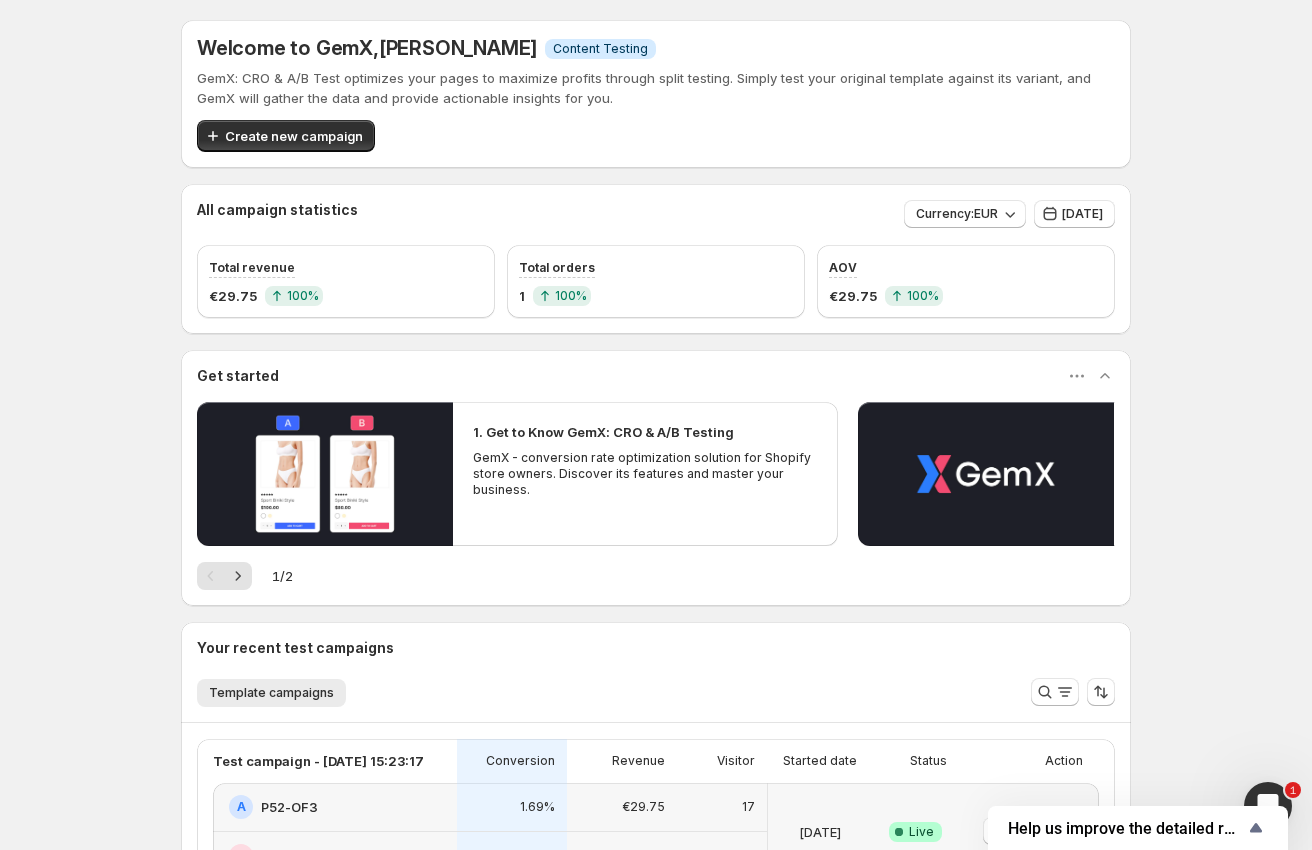 click on "GemX: CRO & A/B Test optimizes your pages to maximize profits through split testing.
Simply test your original template against its variant, and GemX will gather the data
and provide actionable insights for you. Create new campaign" at bounding box center [656, 110] 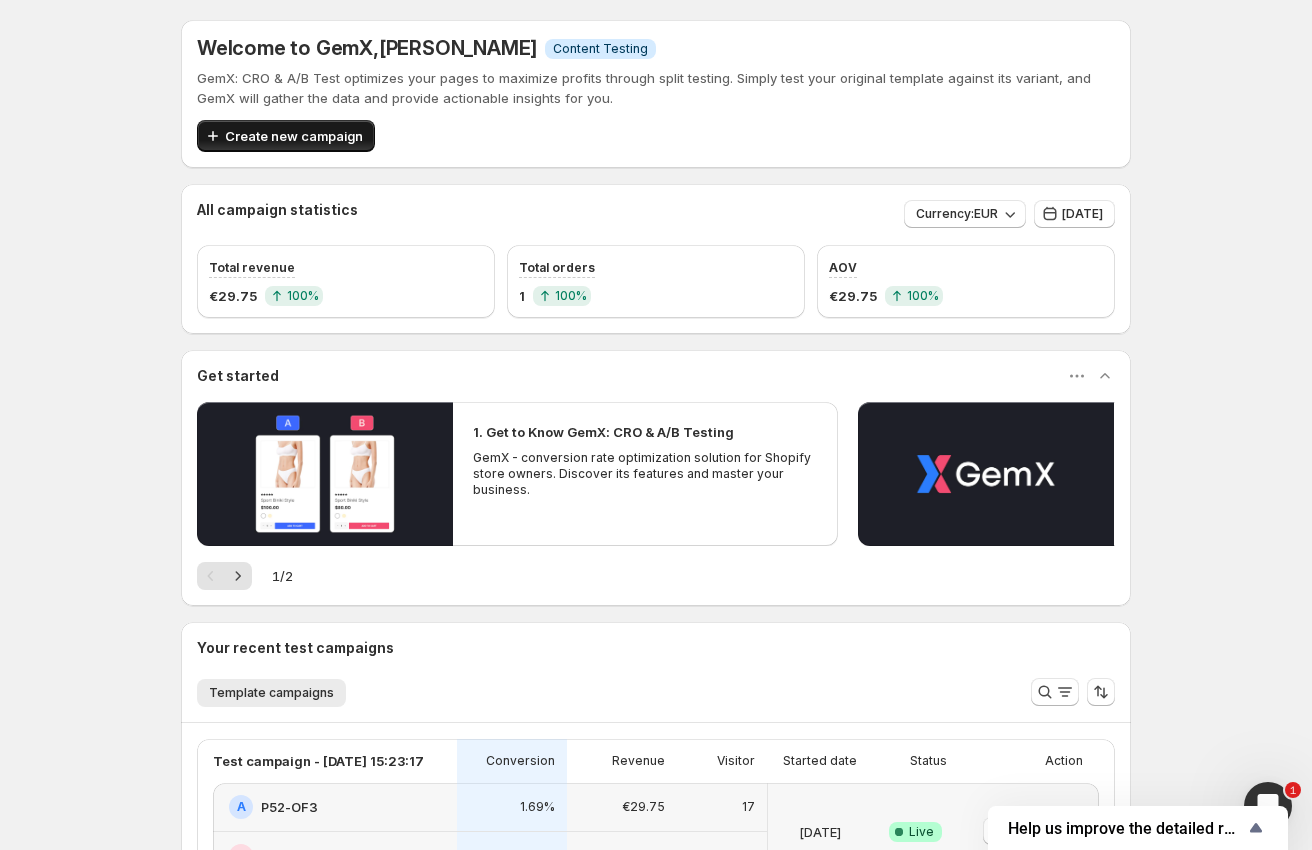 click on "Create new campaign" at bounding box center (294, 136) 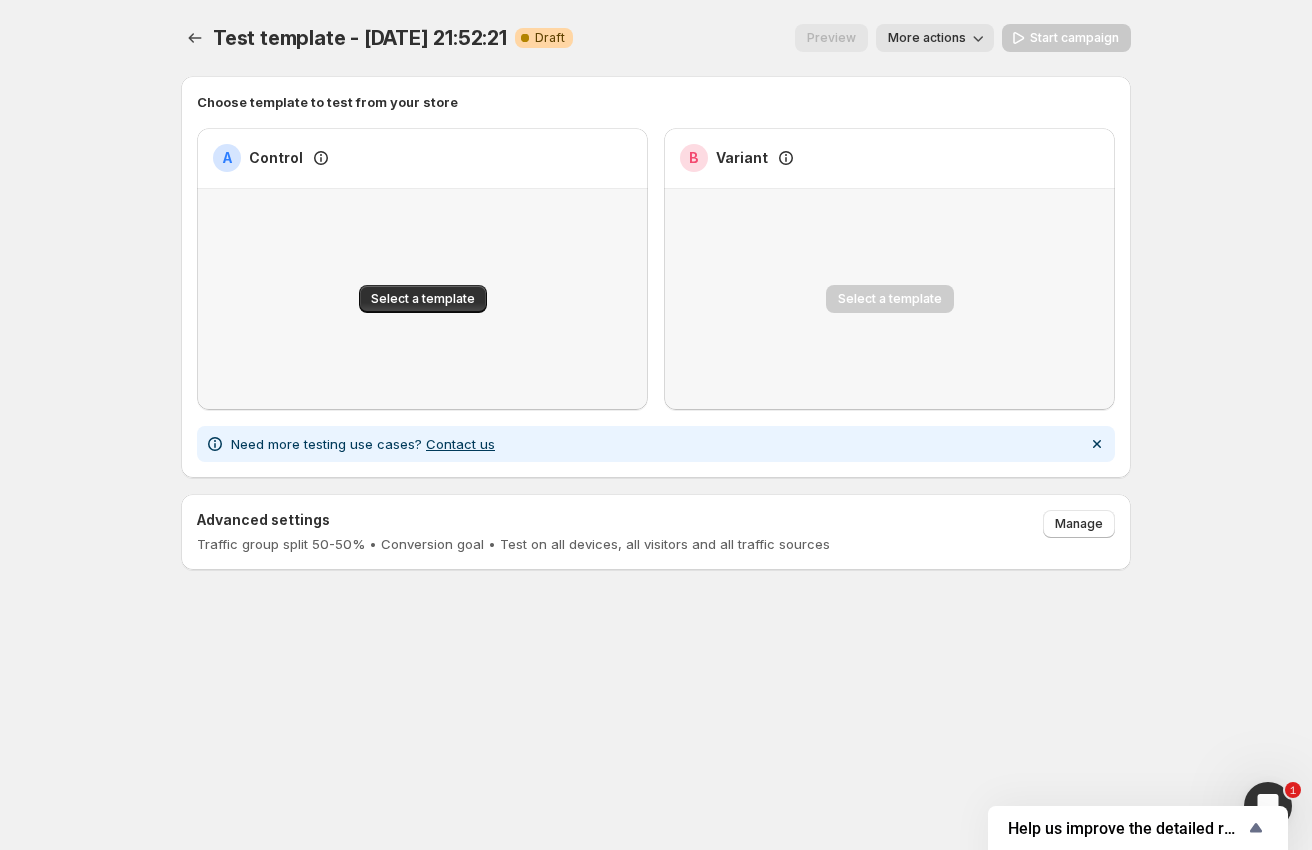 drag, startPoint x: 889, startPoint y: 307, endPoint x: 759, endPoint y: 307, distance: 130 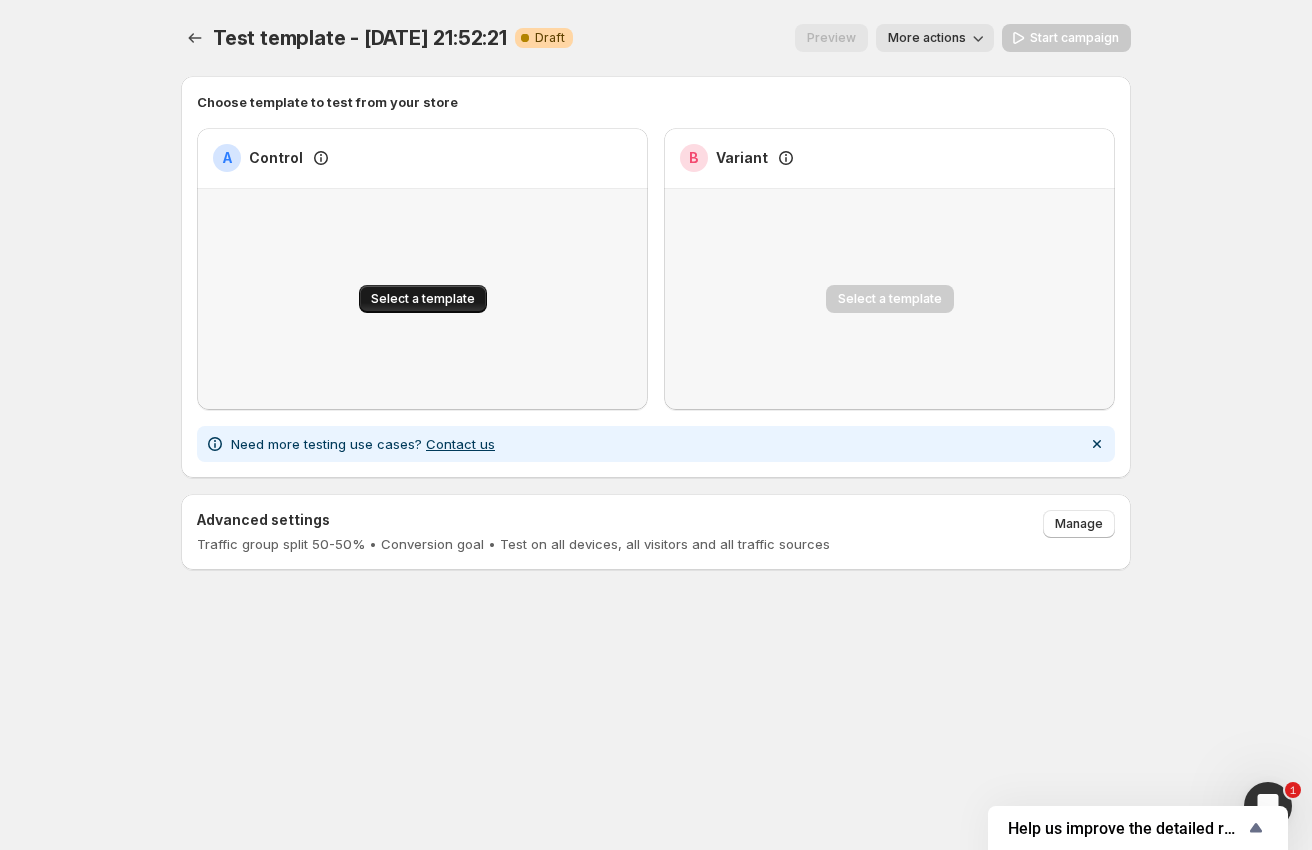 click on "Select a template" at bounding box center (423, 299) 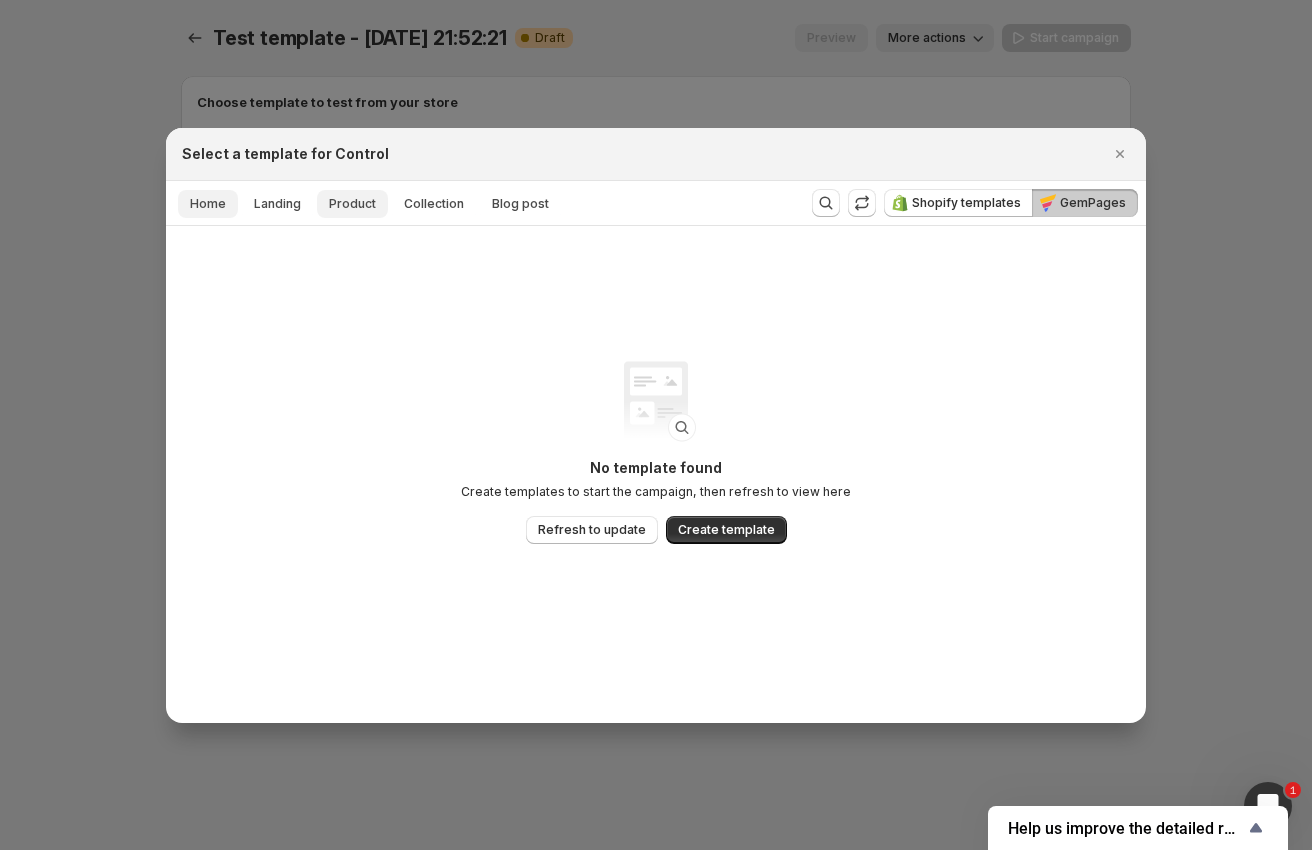 click on "Product" at bounding box center (352, 204) 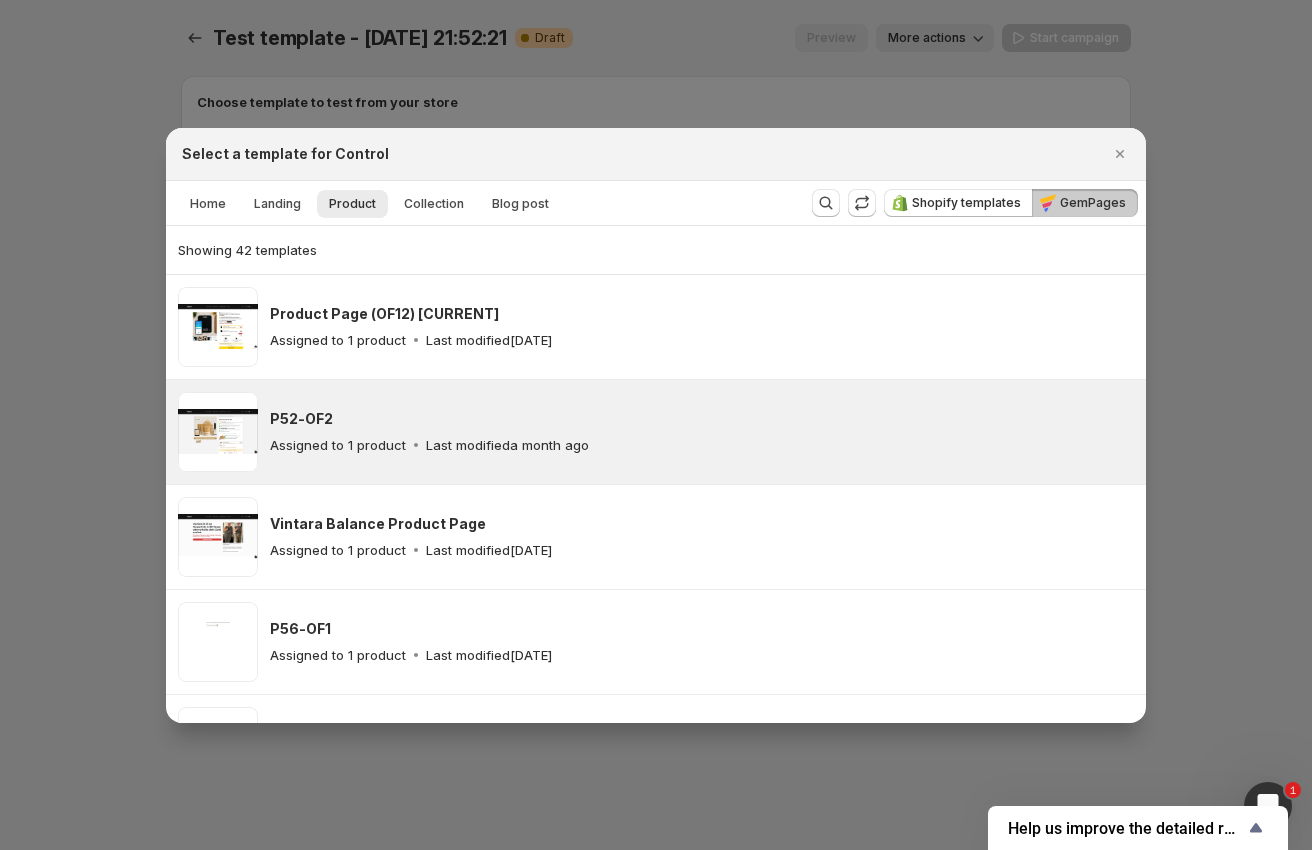 click on "Last modified  a month ago" at bounding box center [507, 445] 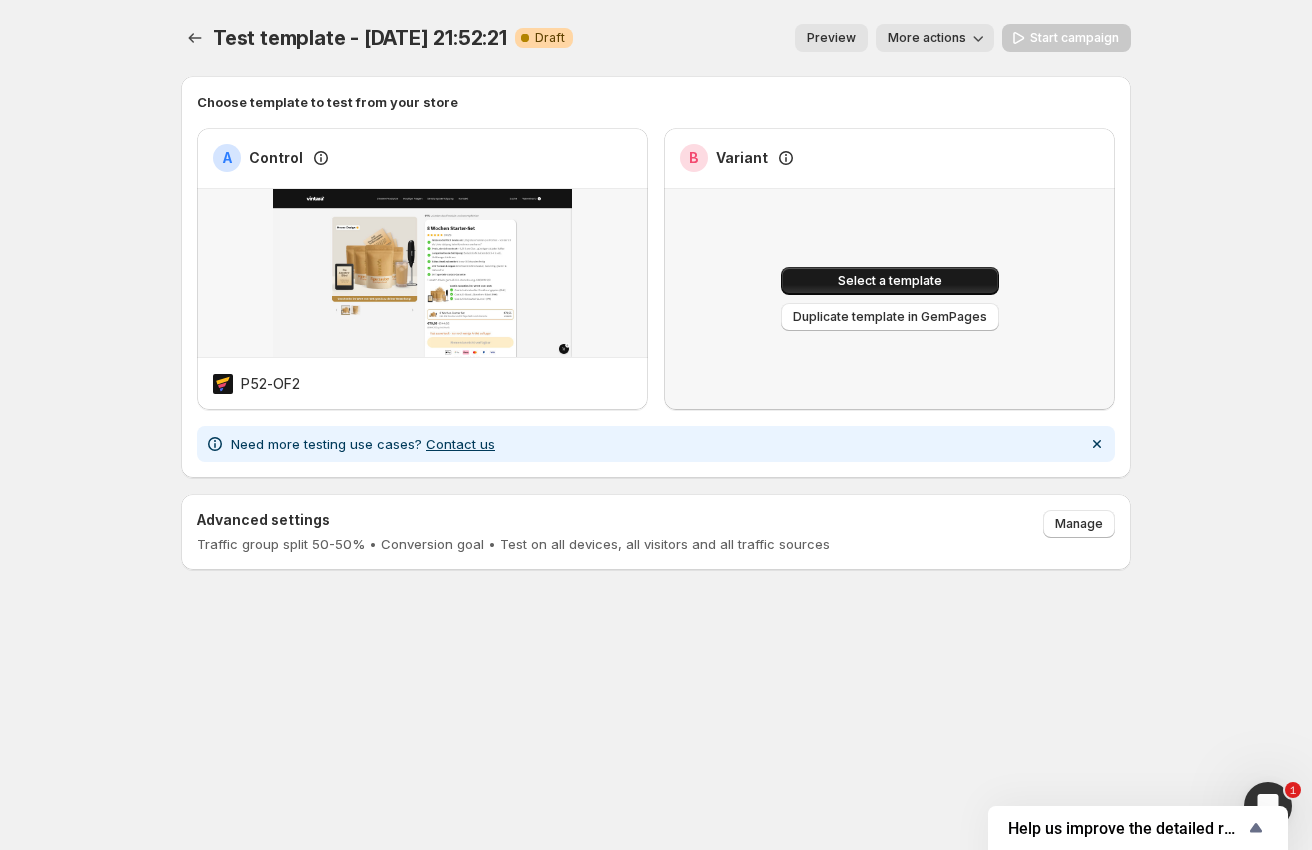 click on "Select a template" at bounding box center [890, 281] 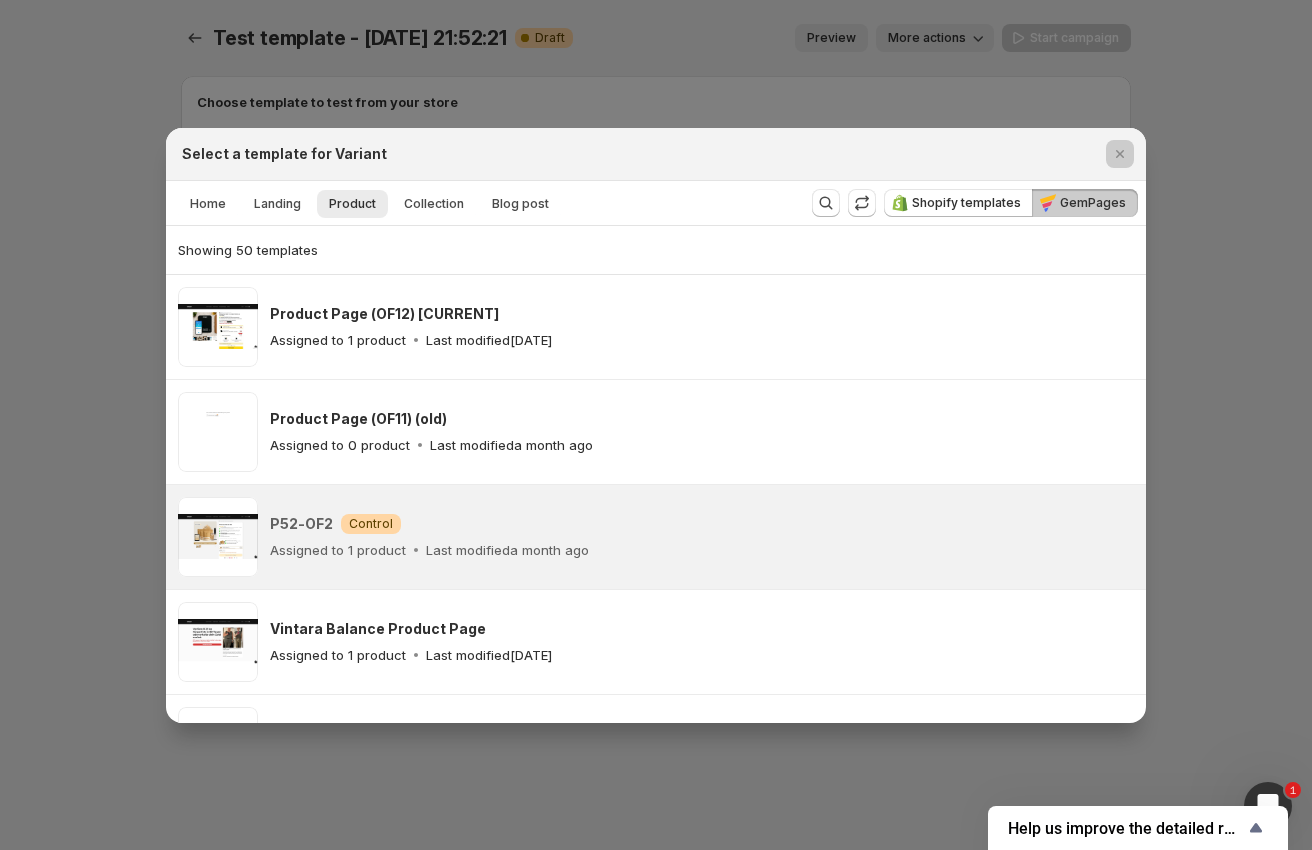 click at bounding box center (656, 425) 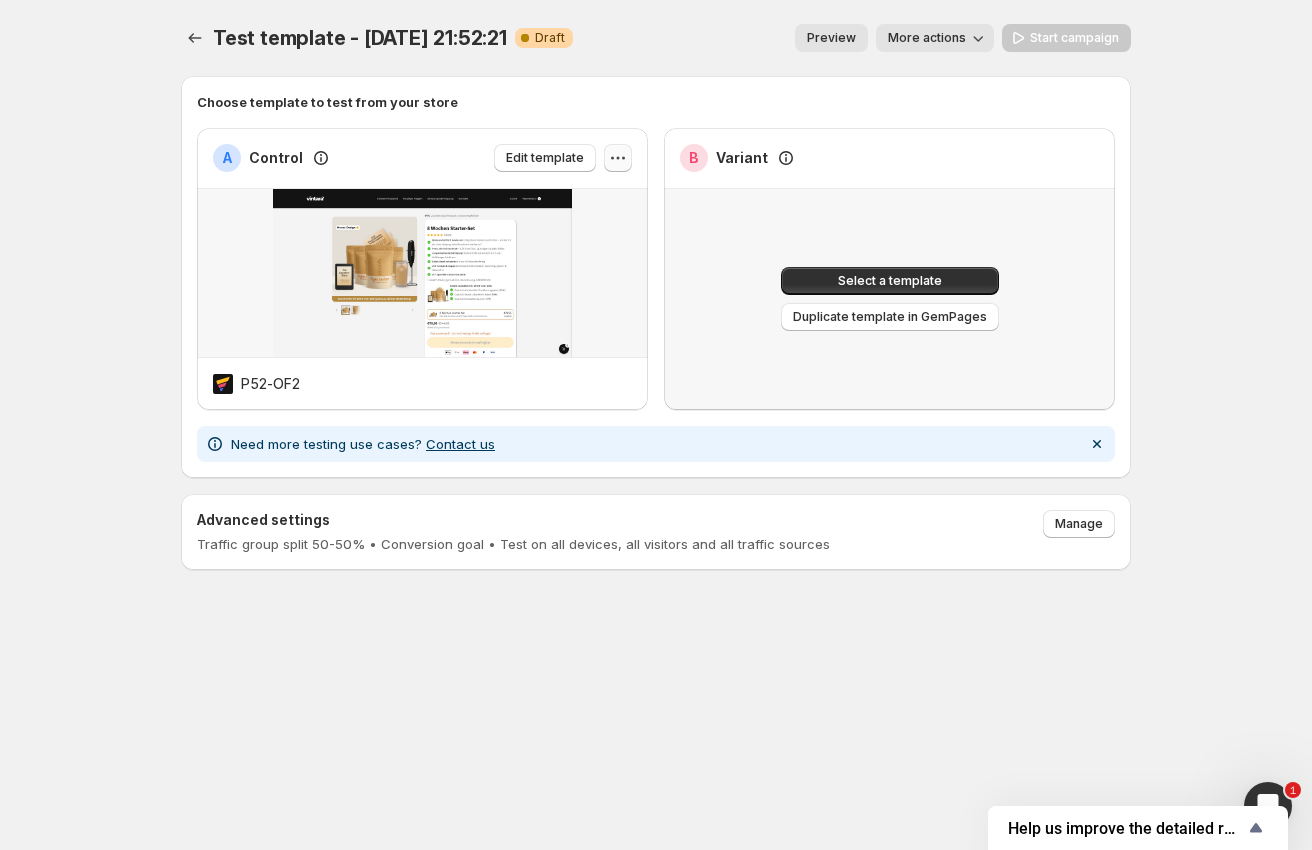 click 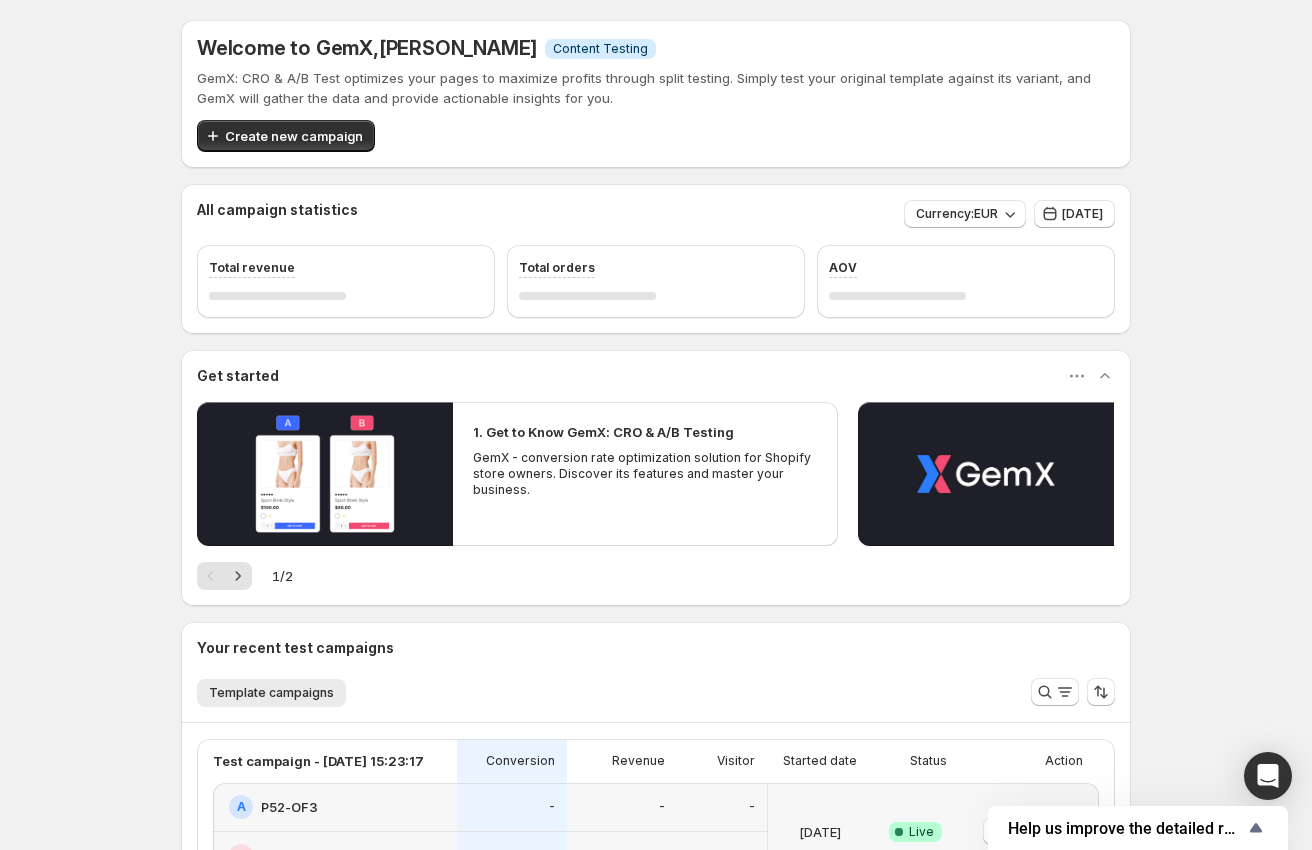 scroll, scrollTop: 227, scrollLeft: 0, axis: vertical 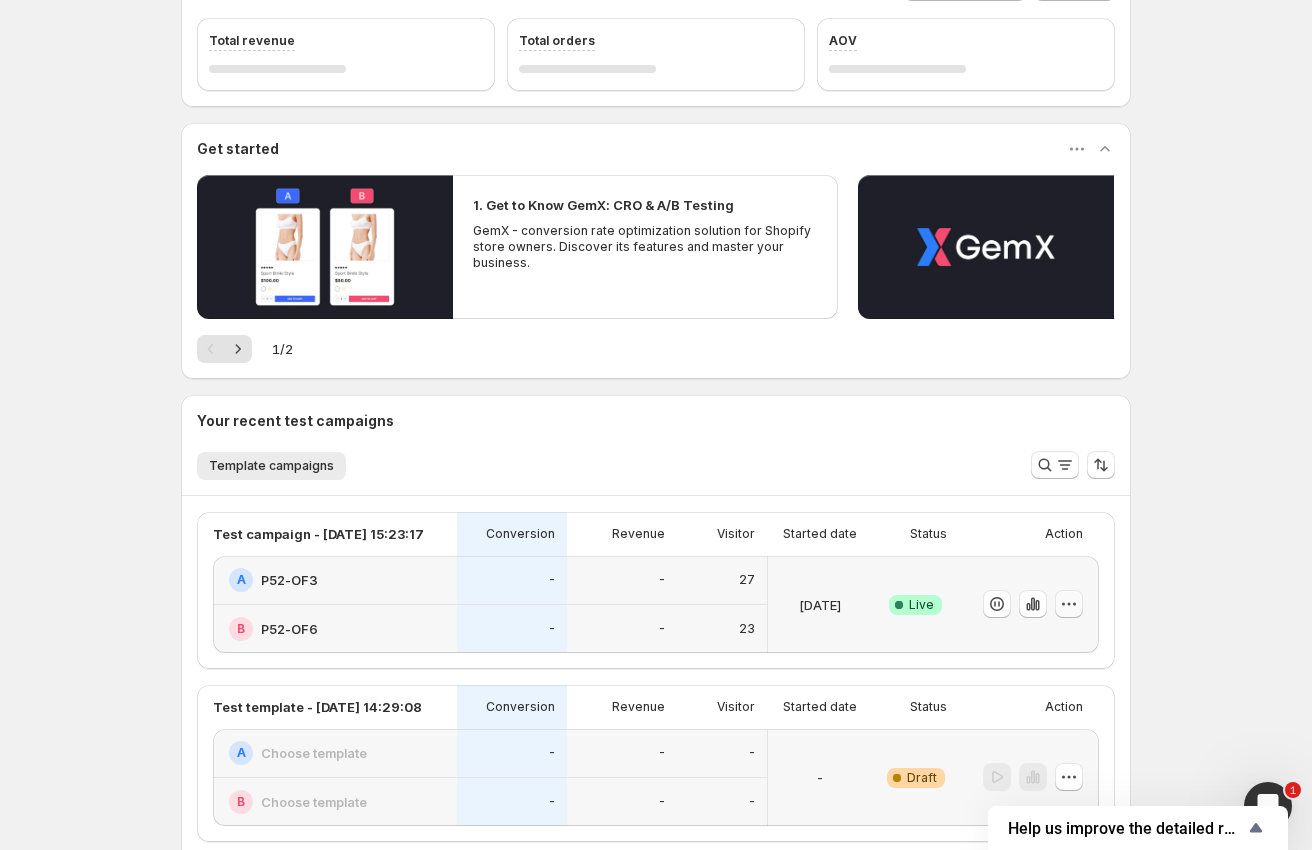 click 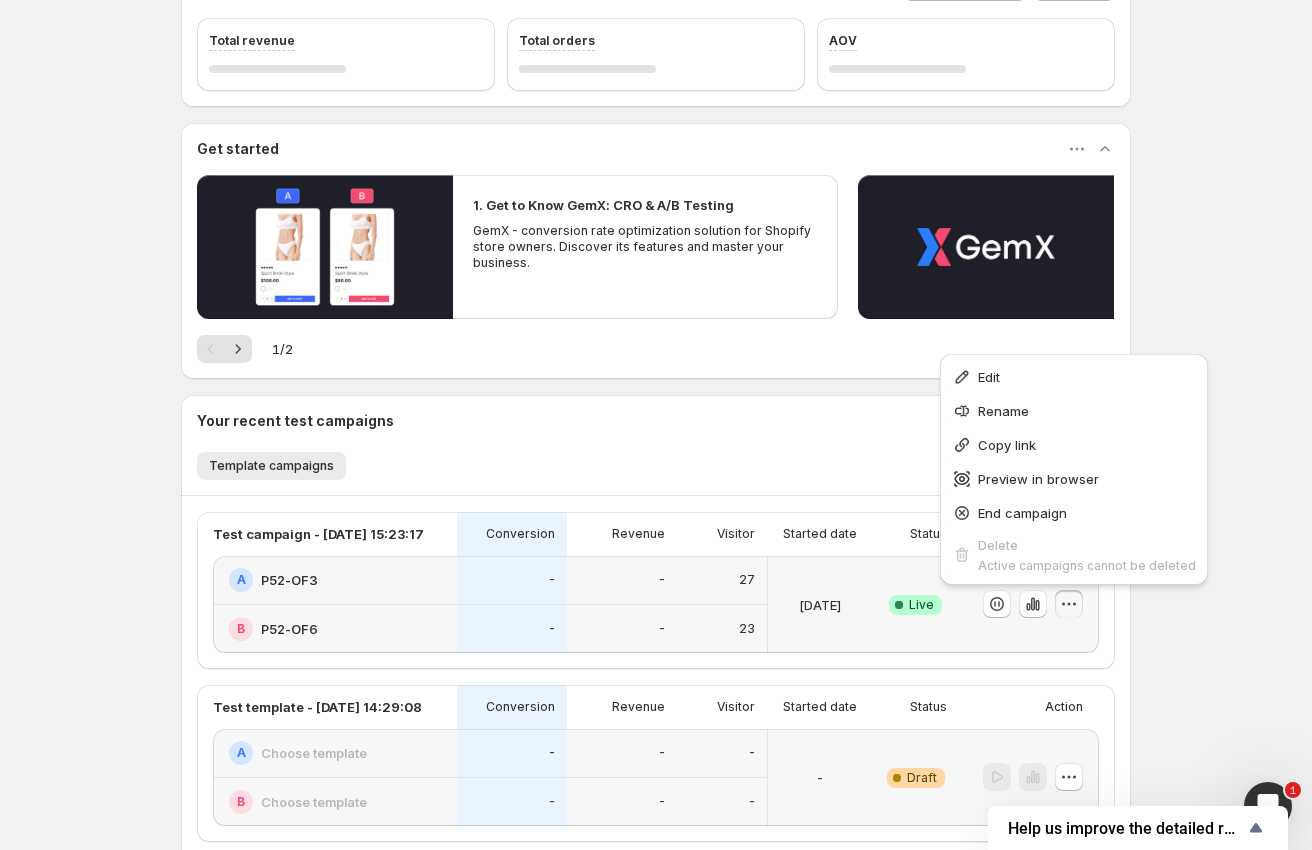 click 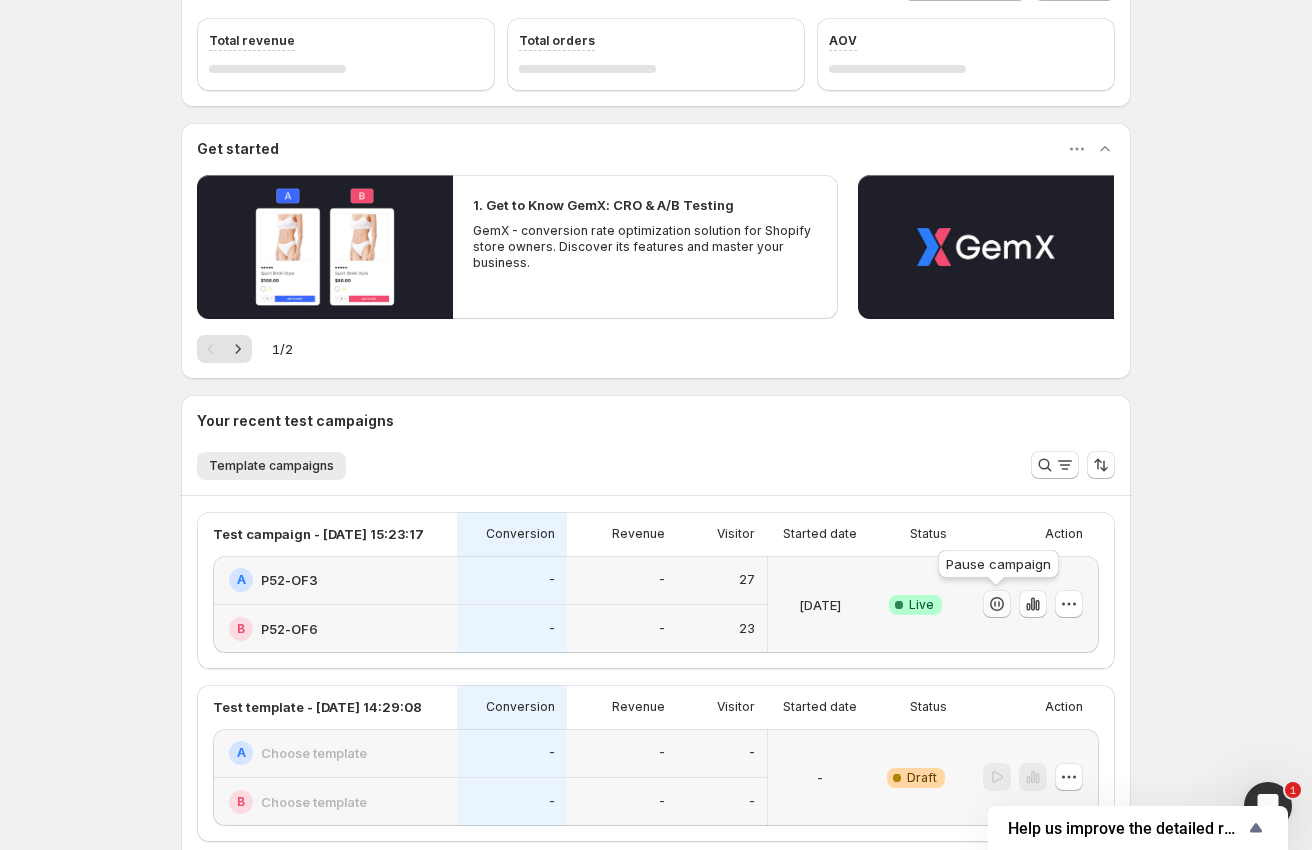 click 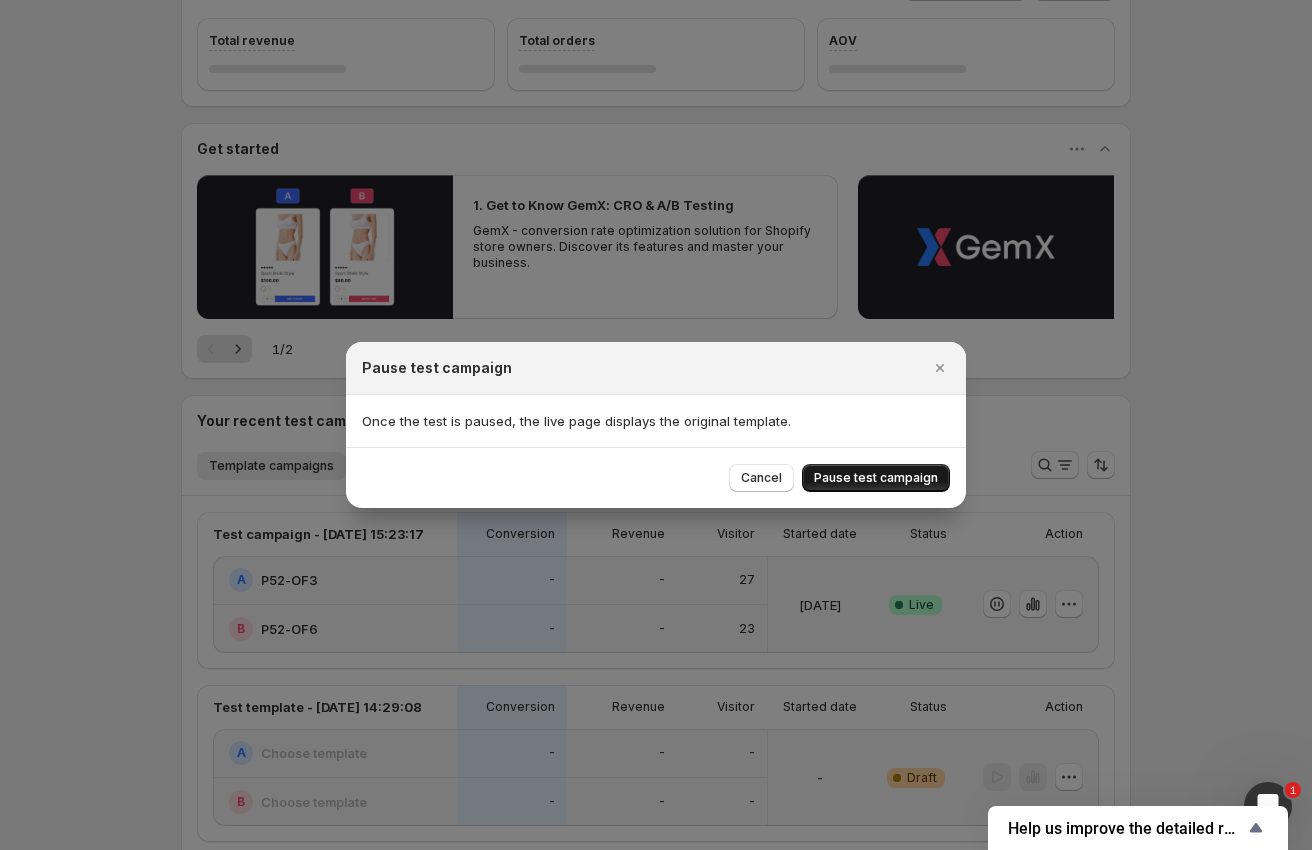 click on "Pause test campaign" at bounding box center (876, 478) 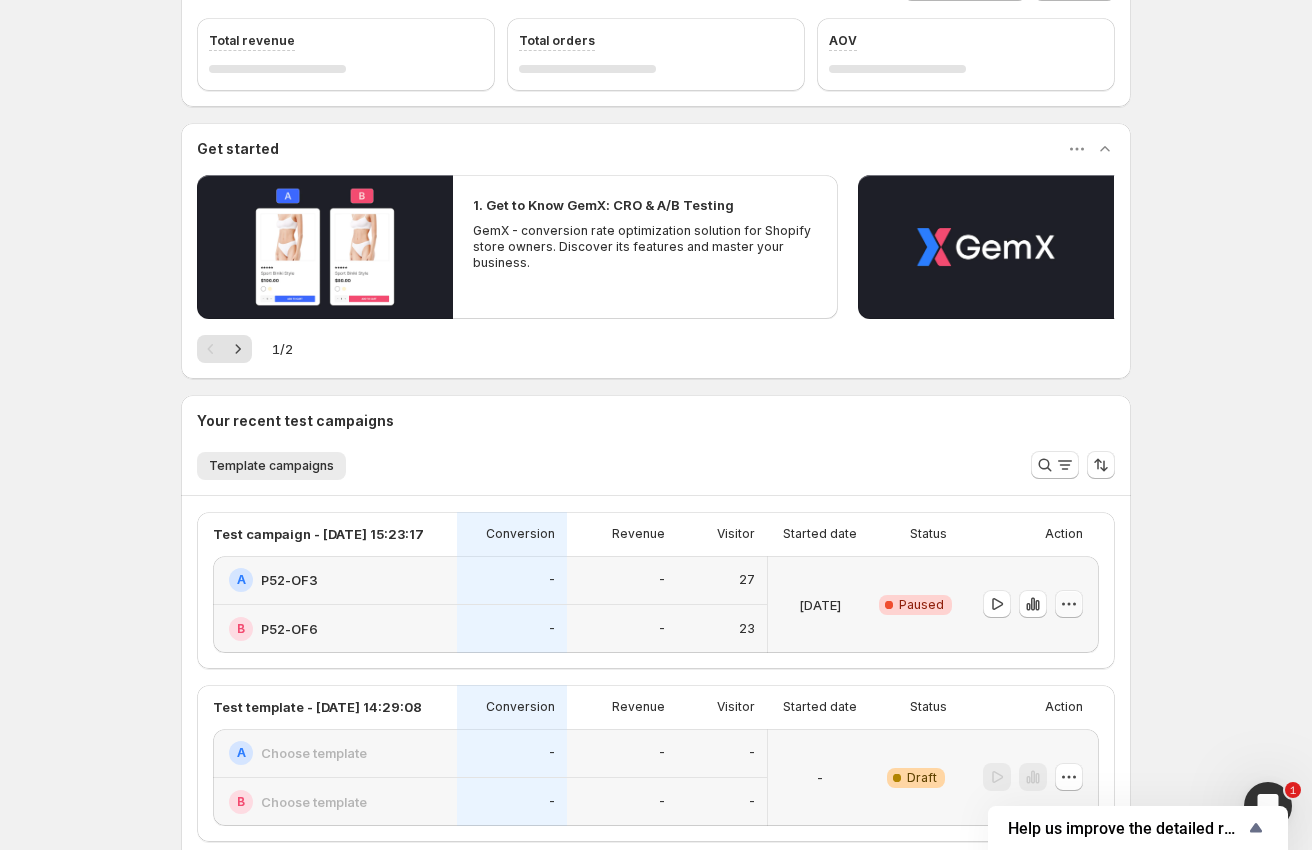 click 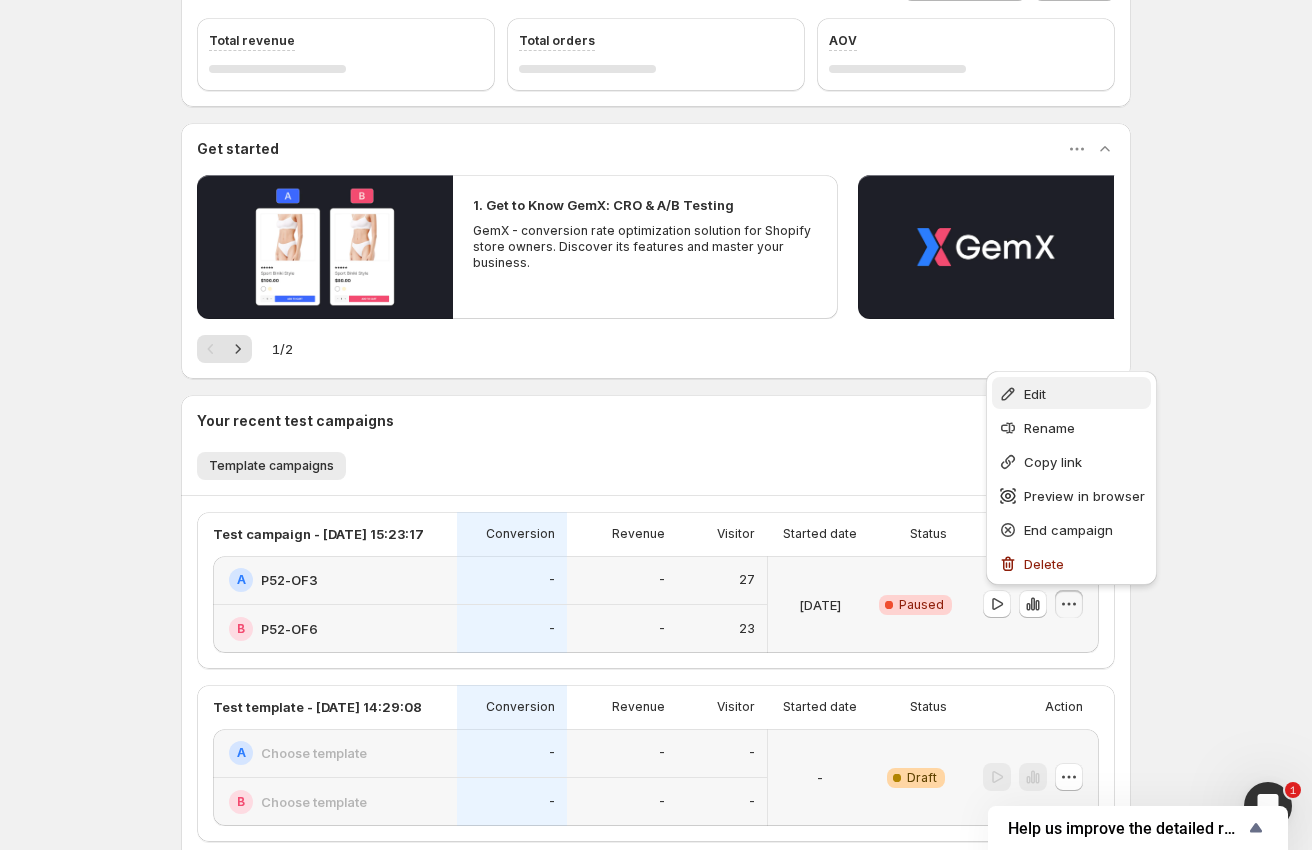 click on "Edit" at bounding box center [1084, 394] 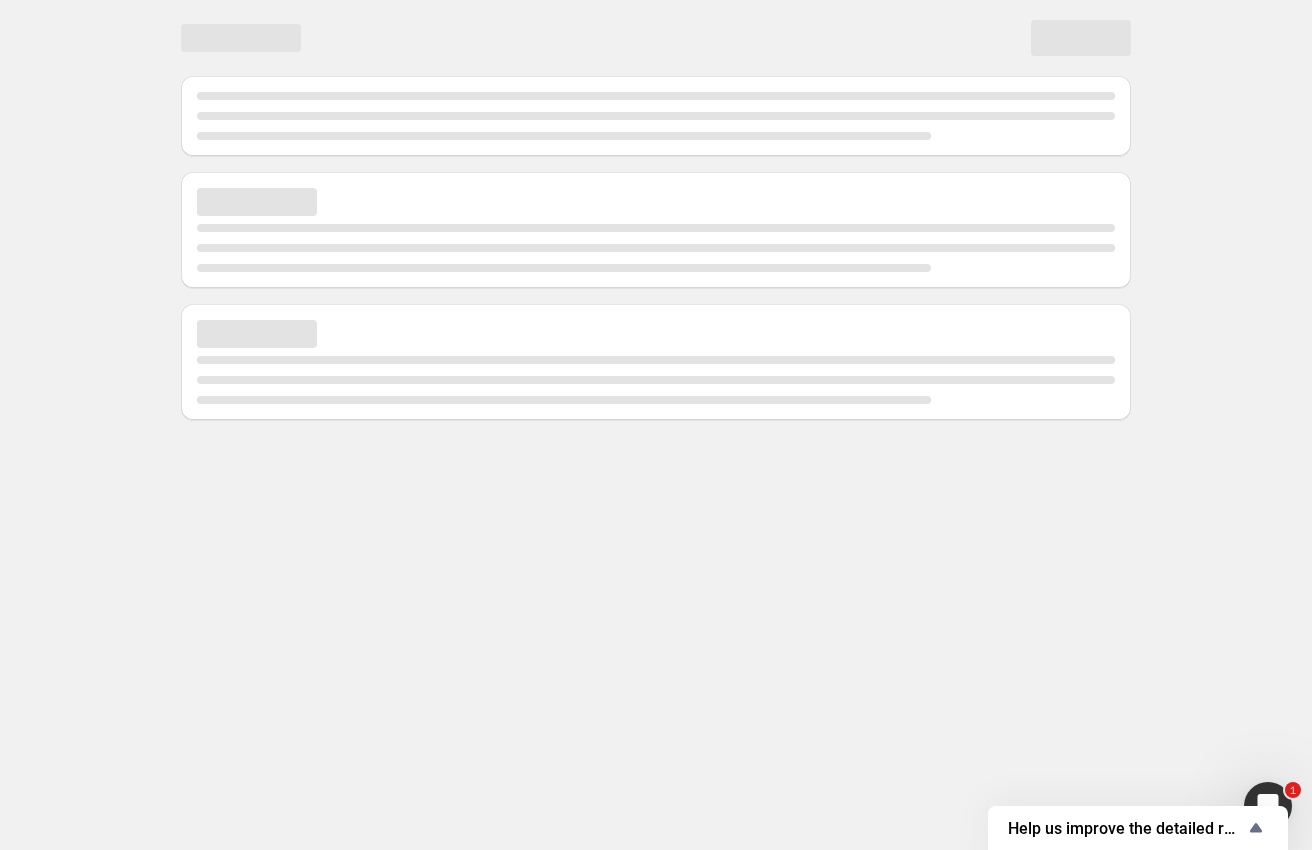 scroll, scrollTop: 0, scrollLeft: 0, axis: both 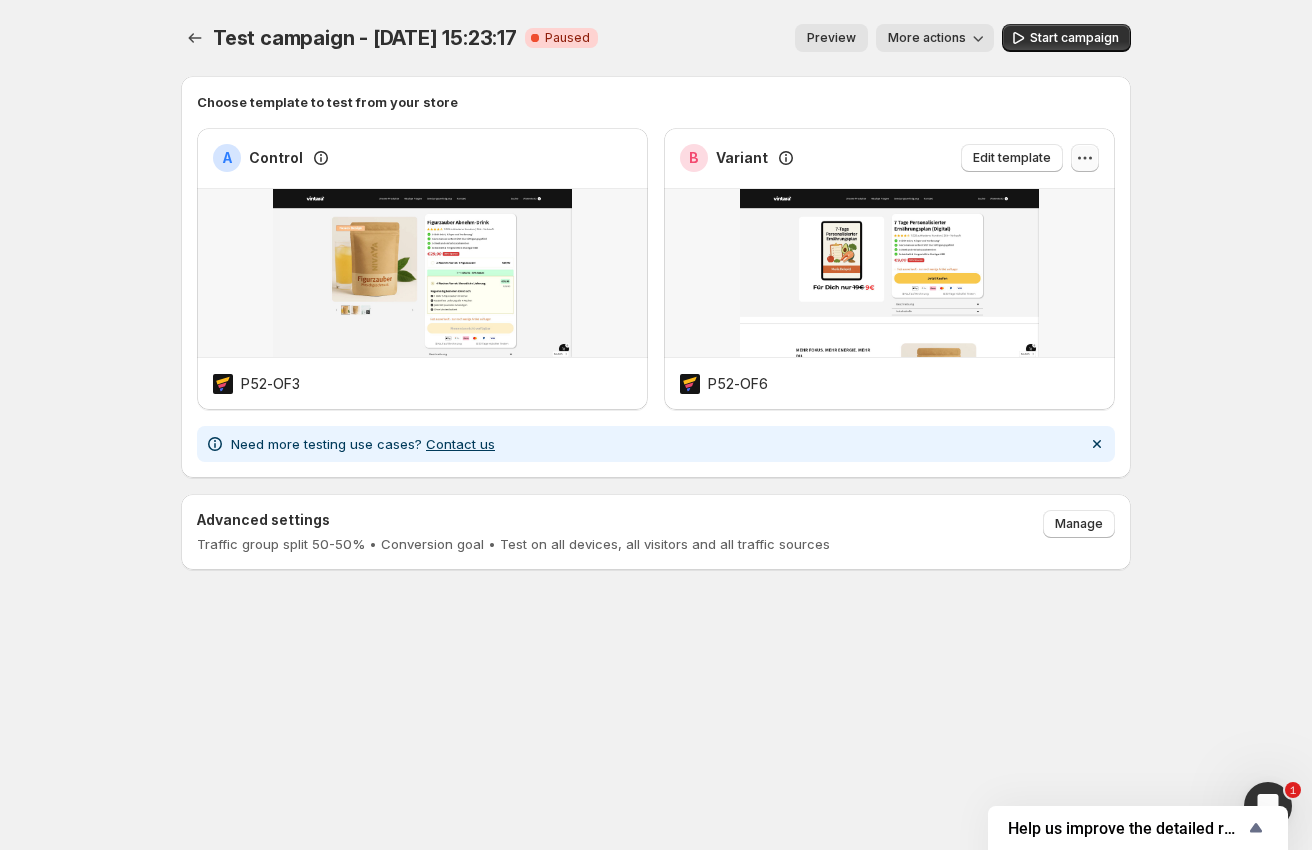 click at bounding box center [1085, 158] 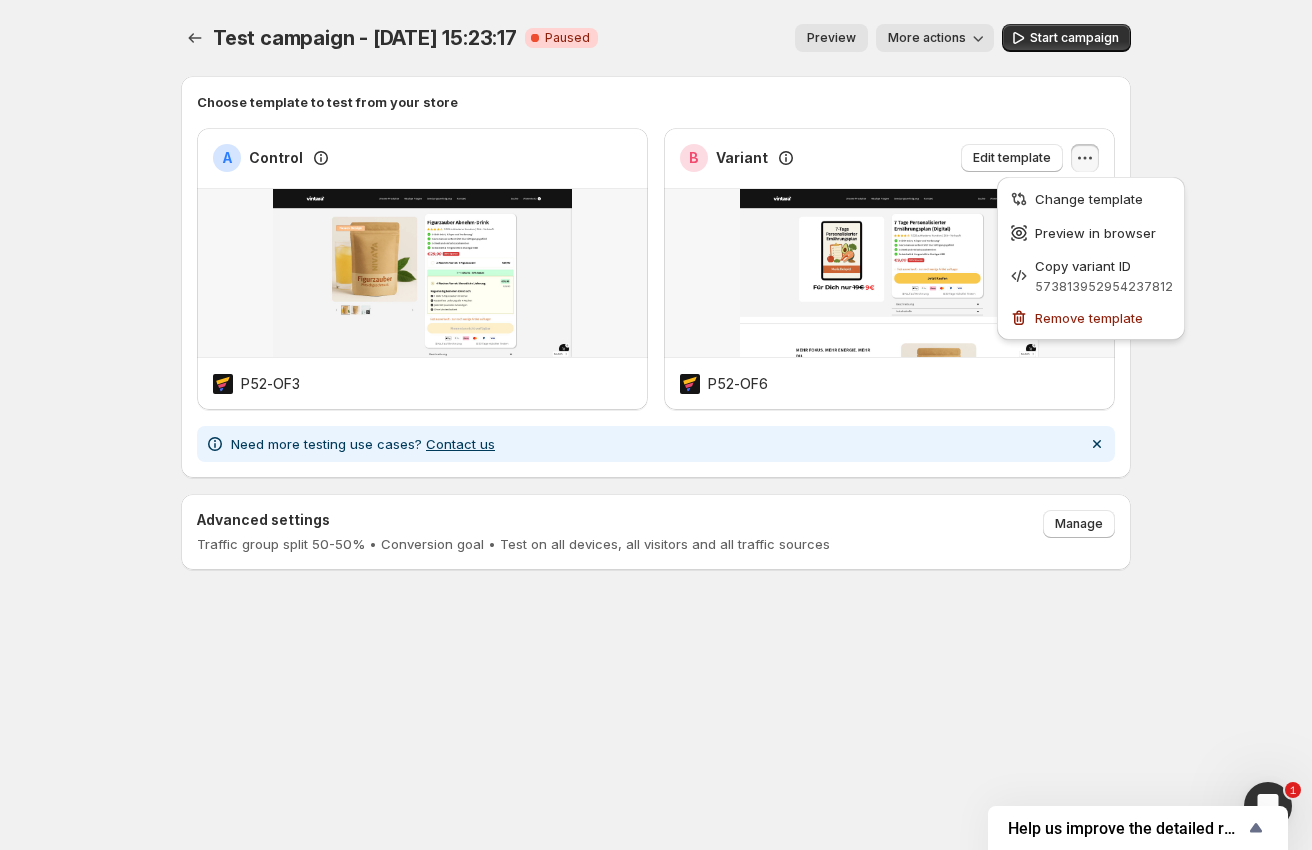 click 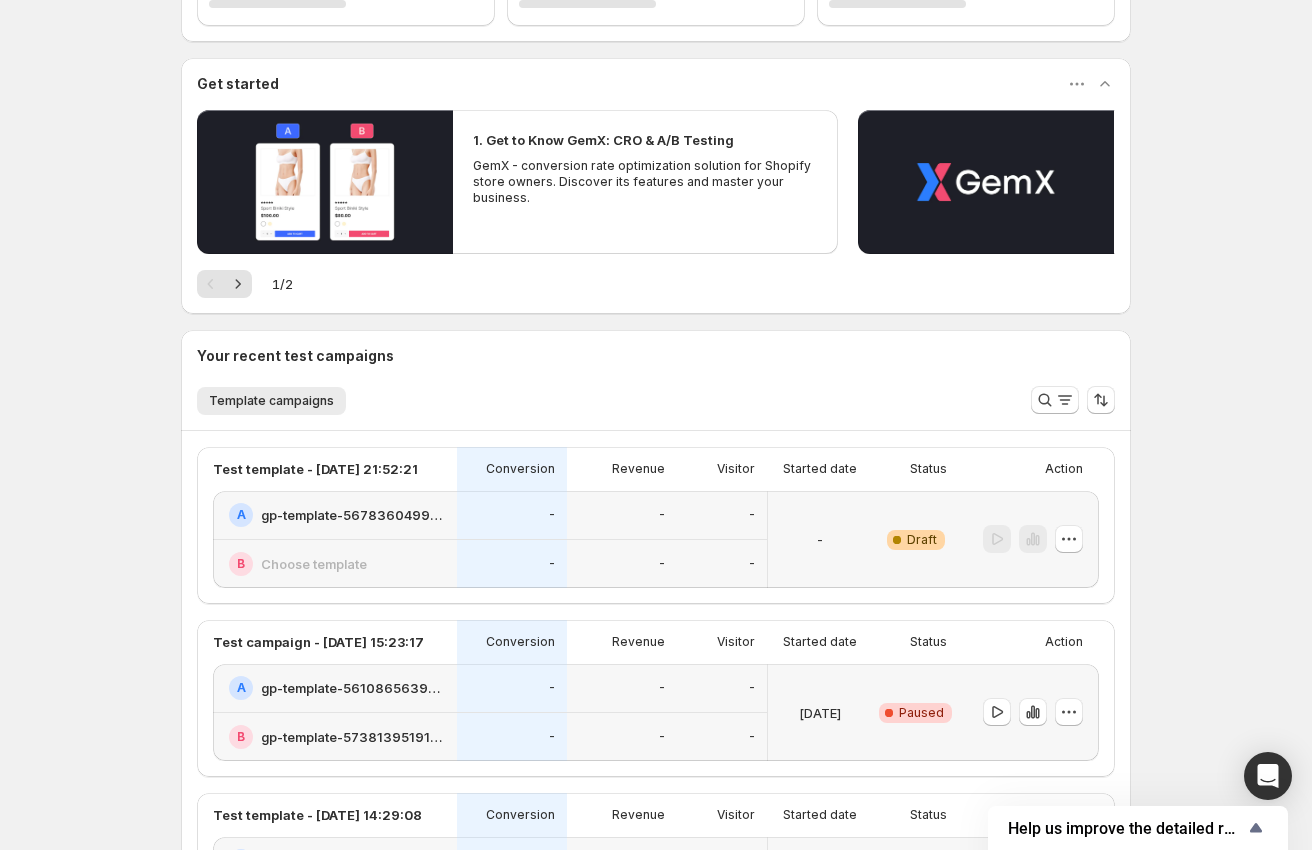 scroll, scrollTop: 318, scrollLeft: 0, axis: vertical 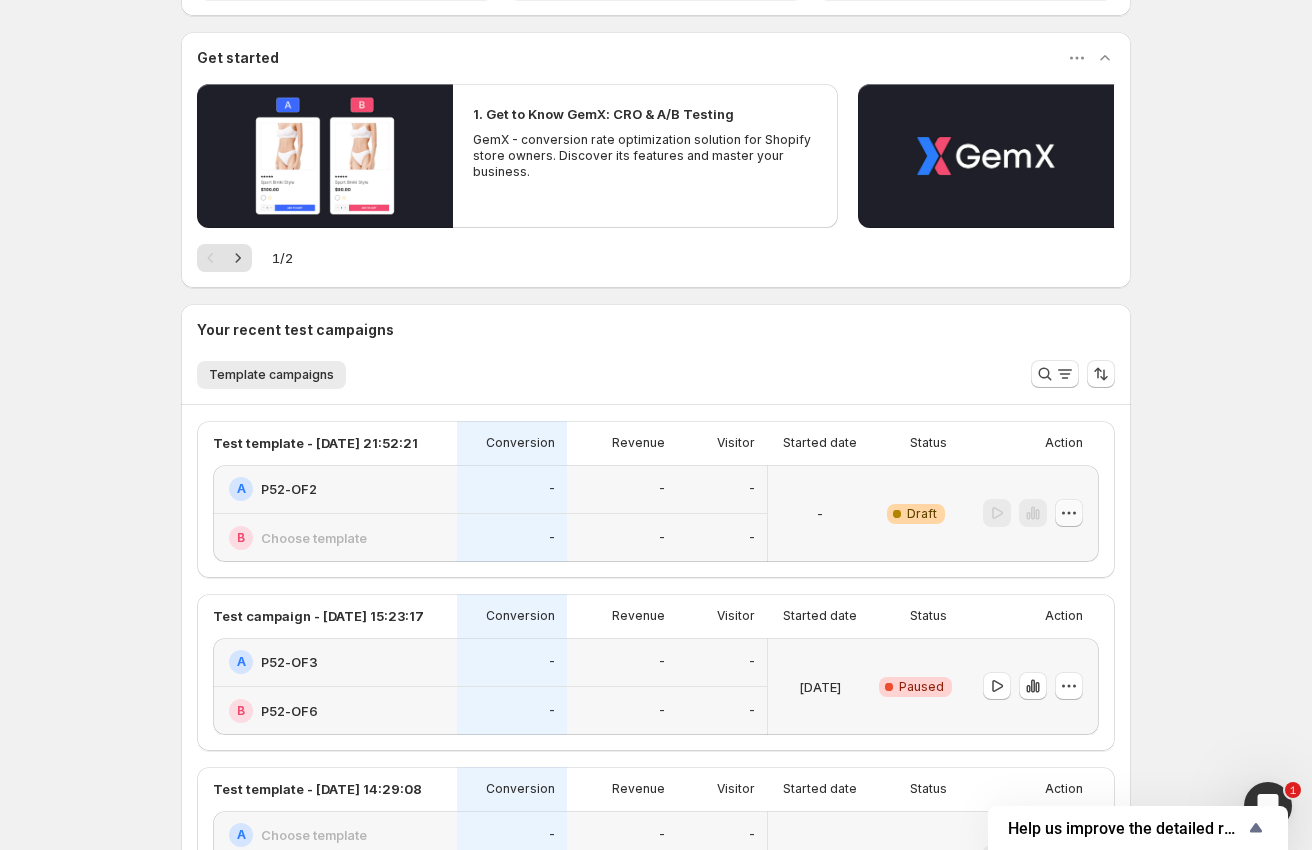 click 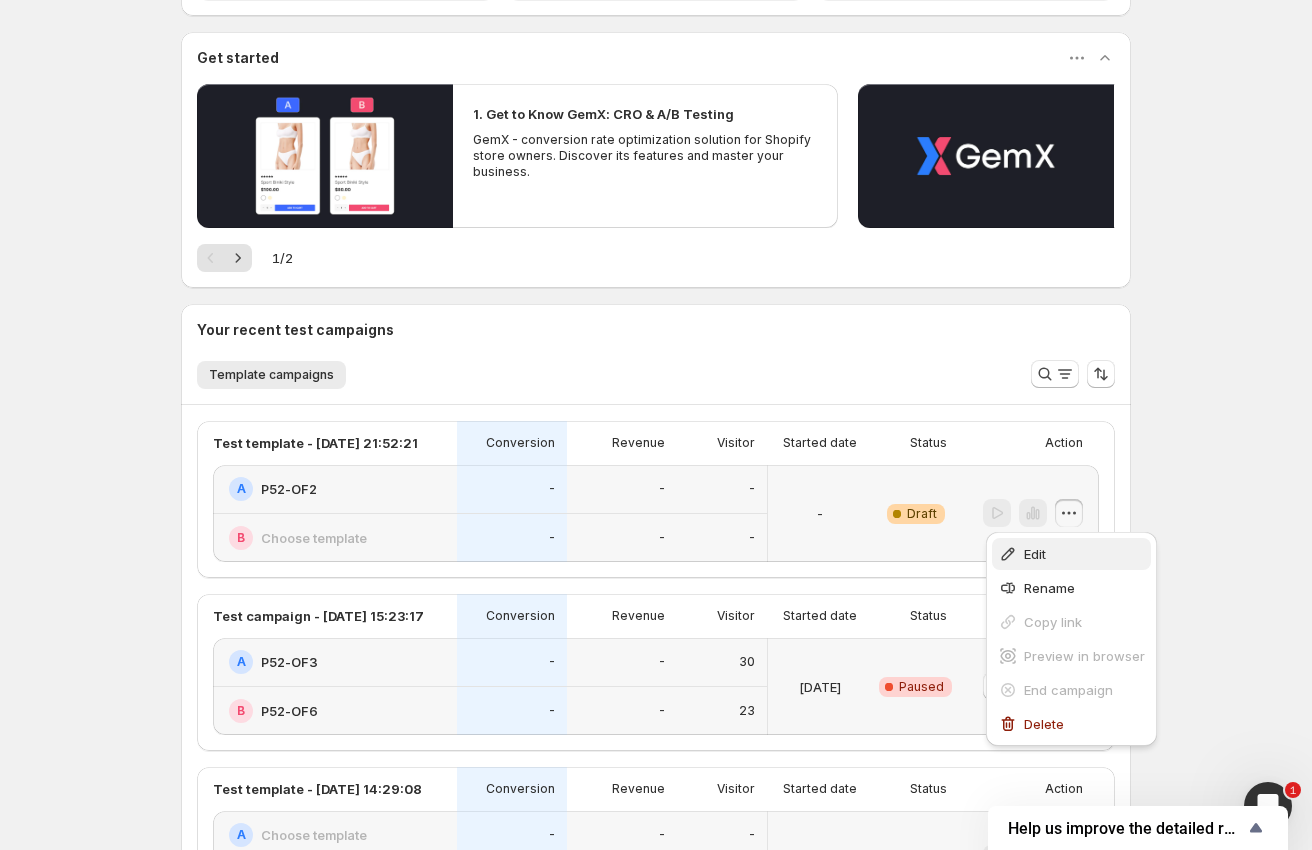 click on "Edit" at bounding box center [1084, 554] 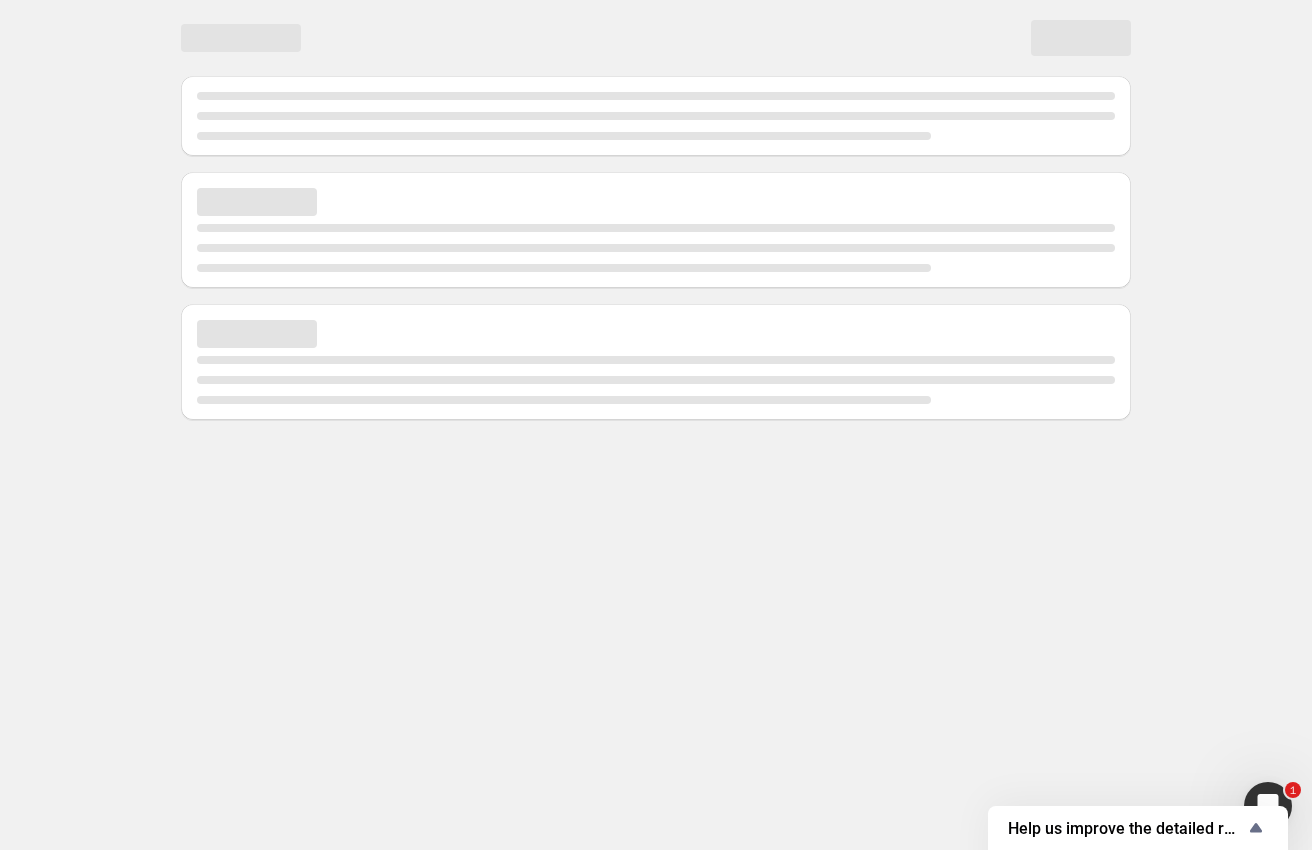 scroll, scrollTop: 0, scrollLeft: 0, axis: both 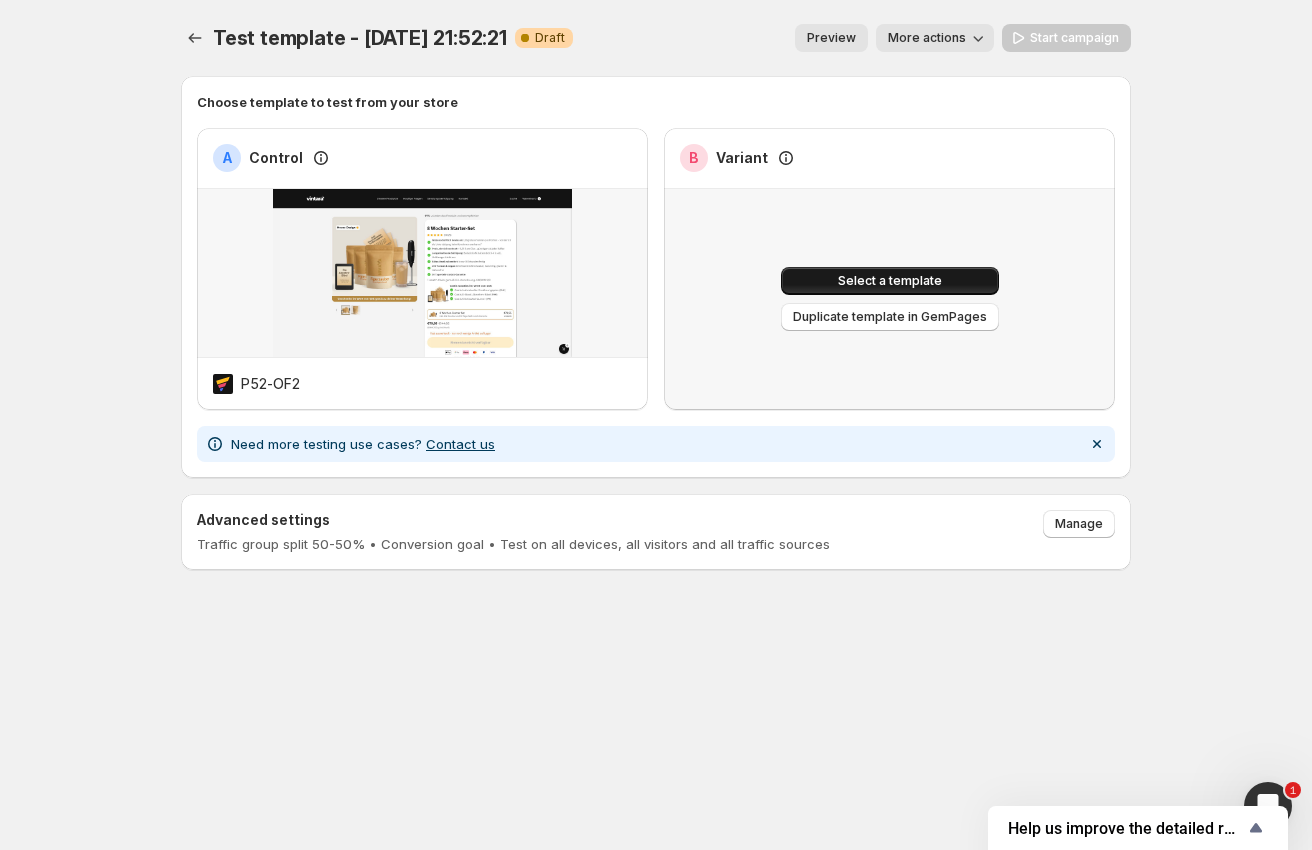 click on "Select a template" at bounding box center (890, 281) 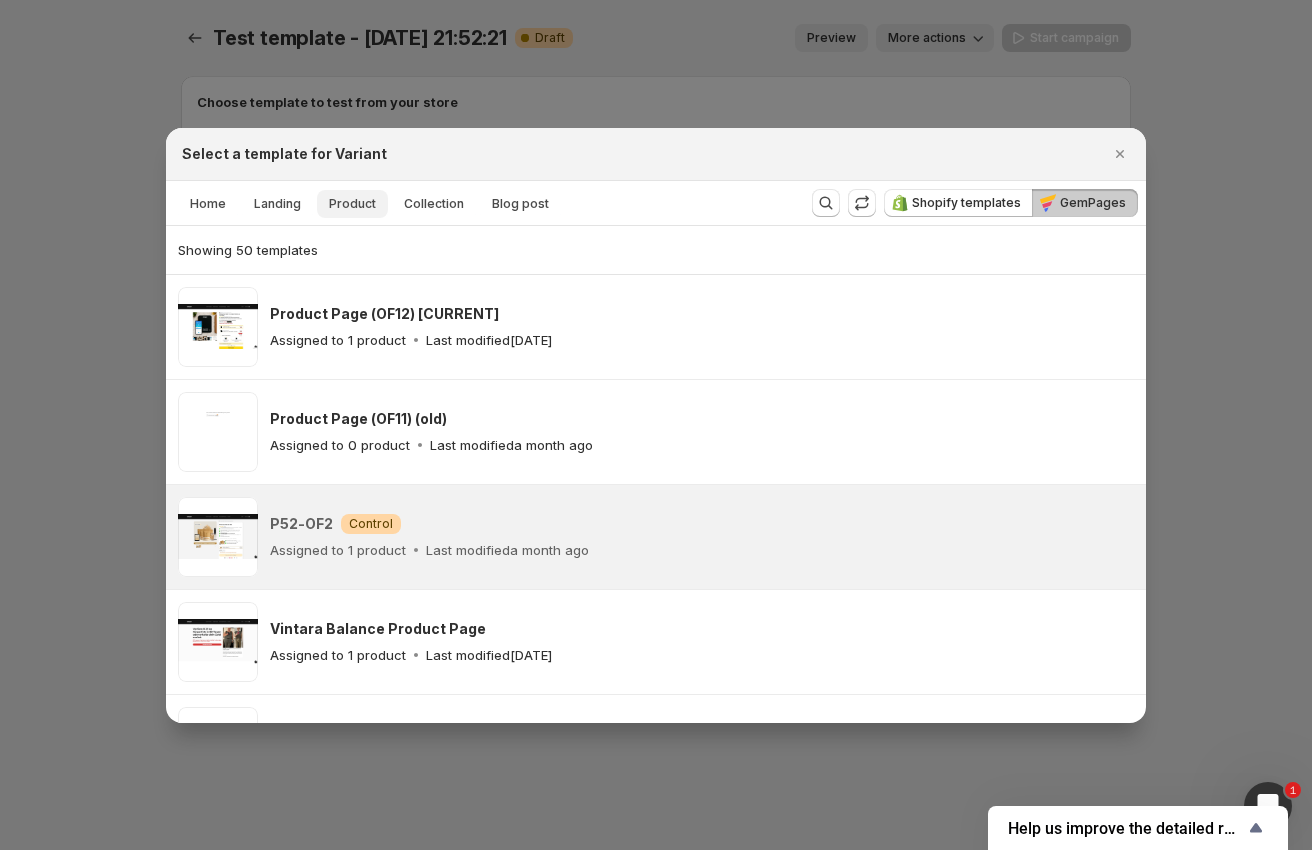click on "Product" at bounding box center [352, 204] 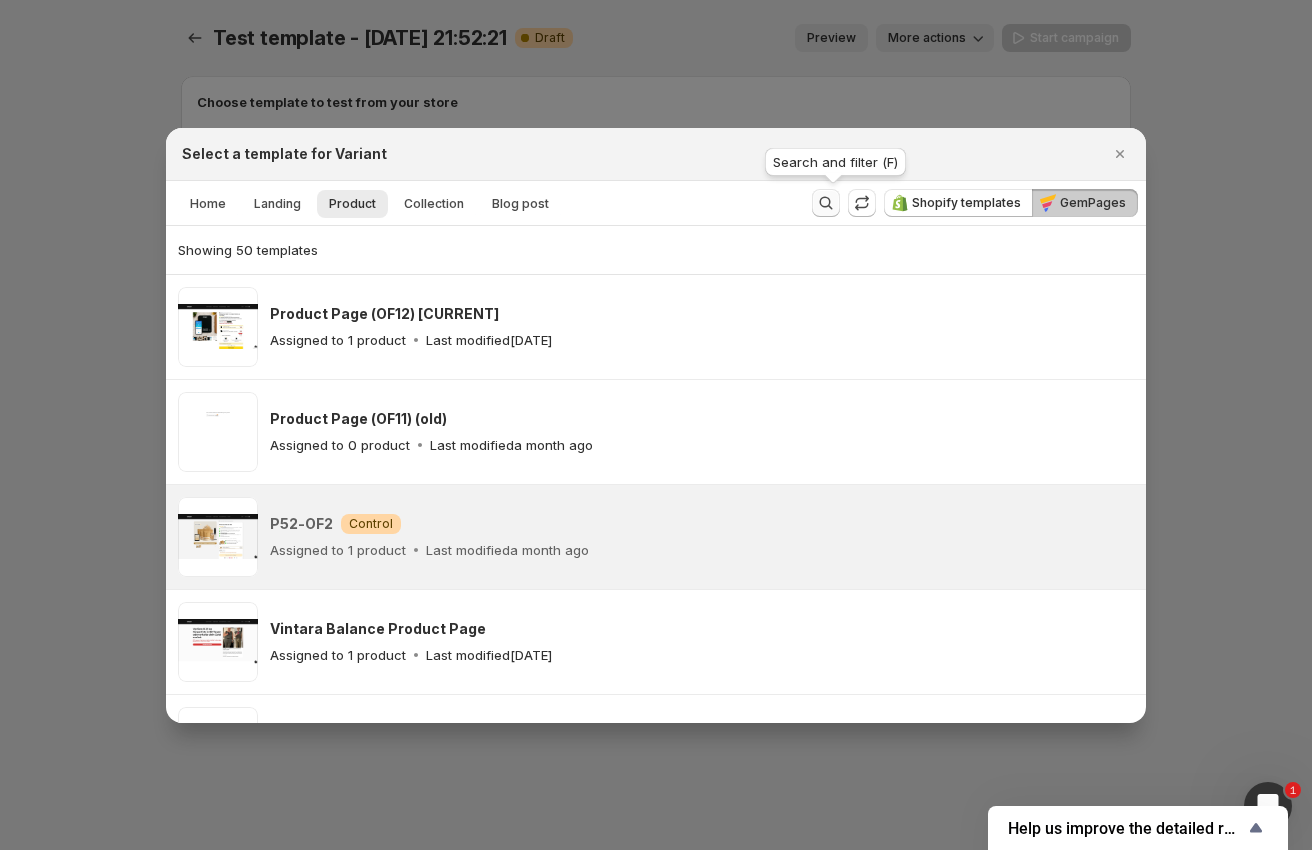 click 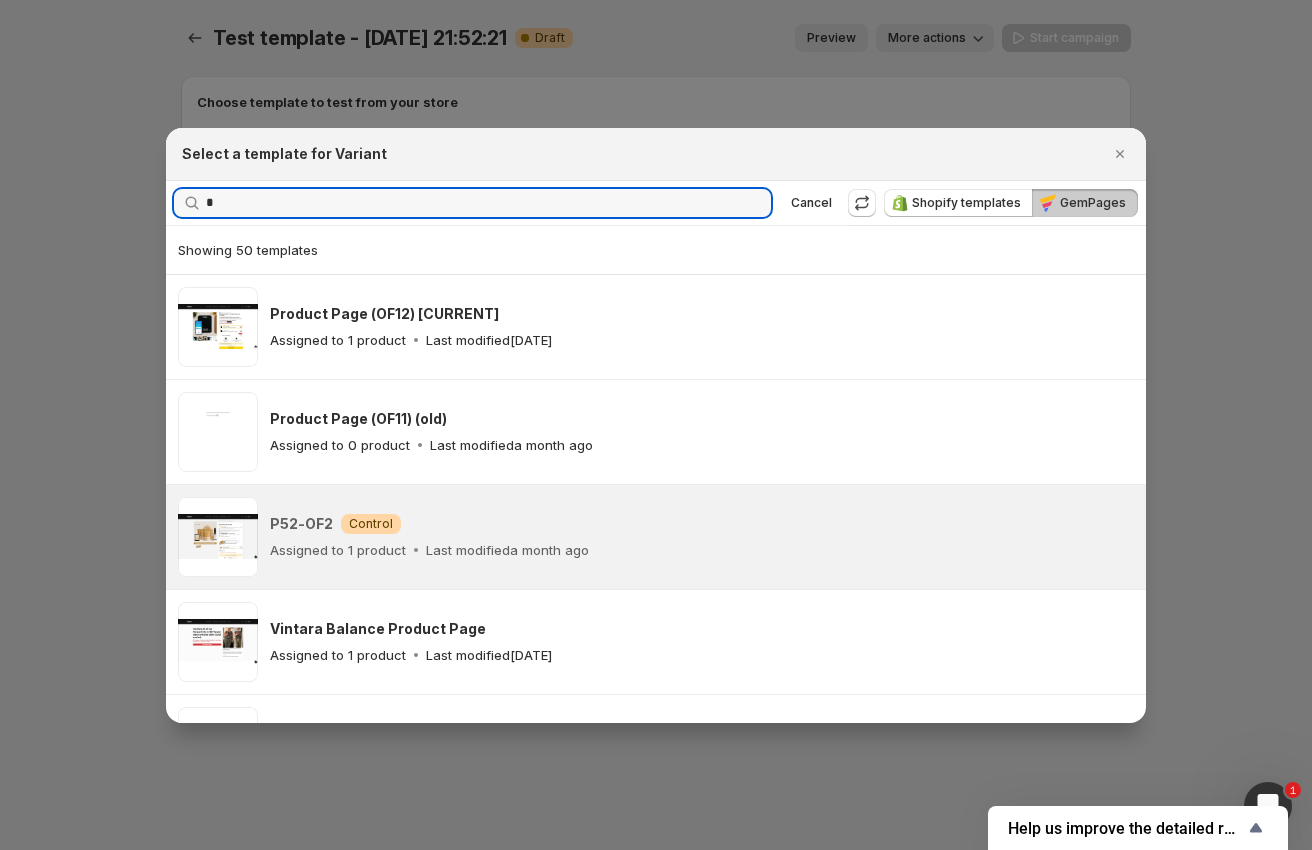 type on "*" 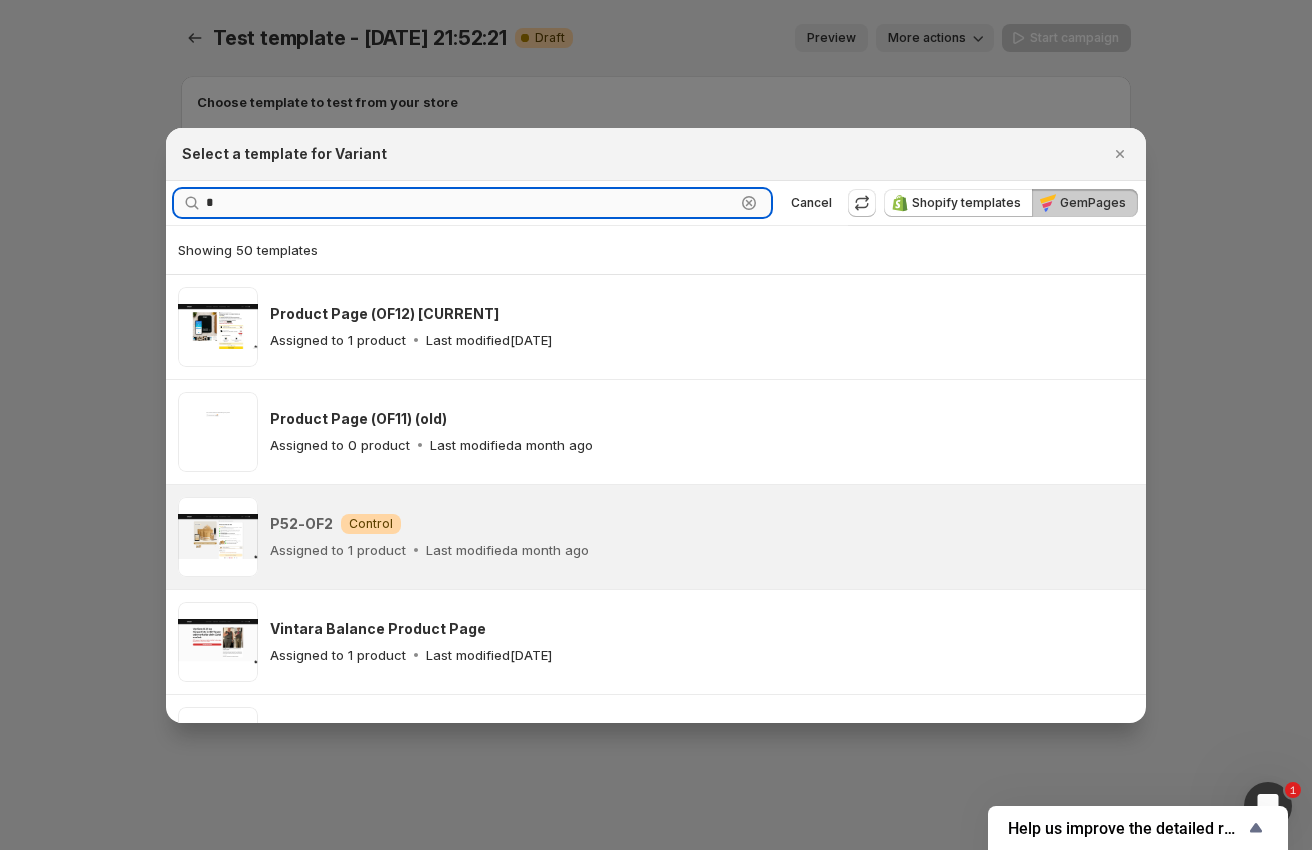 click on "*" at bounding box center [470, 203] 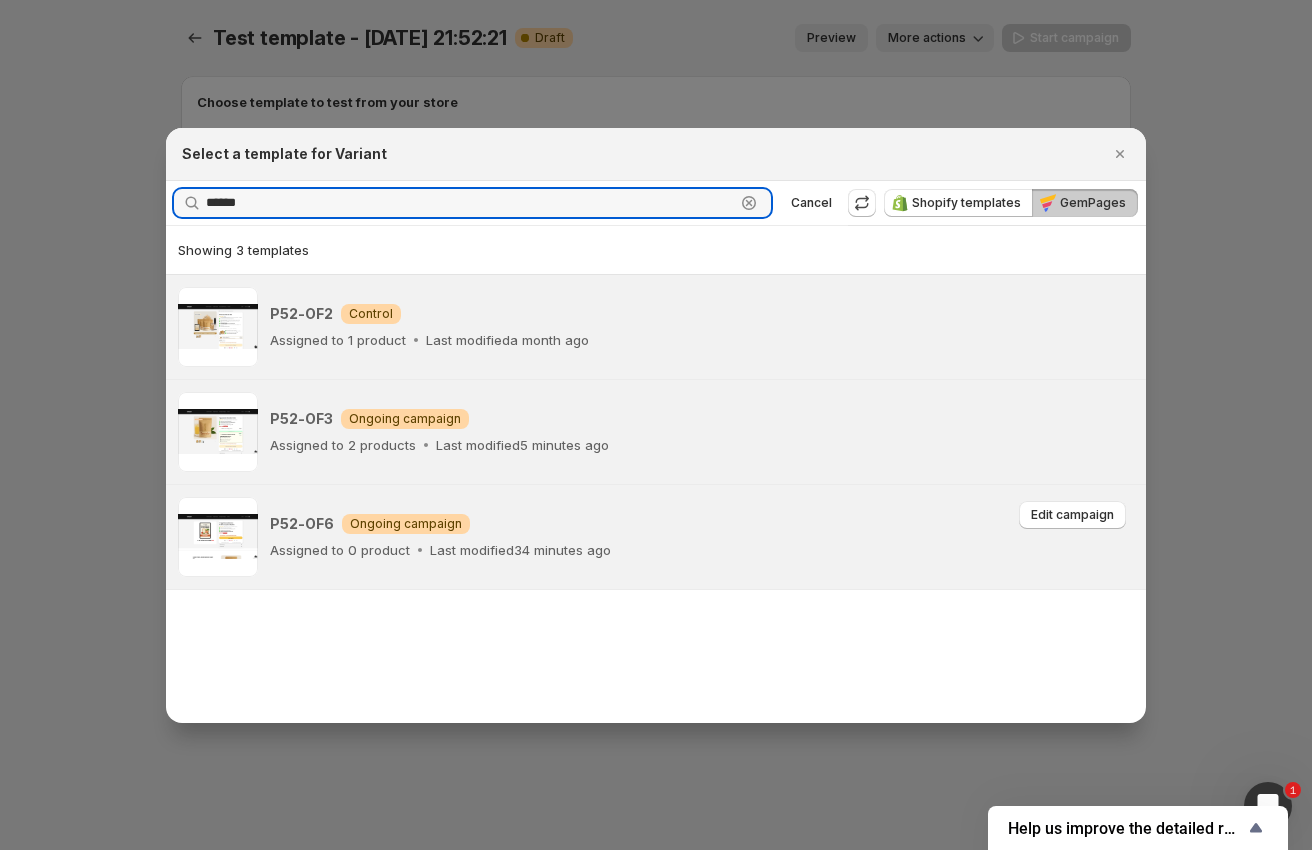 type on "******" 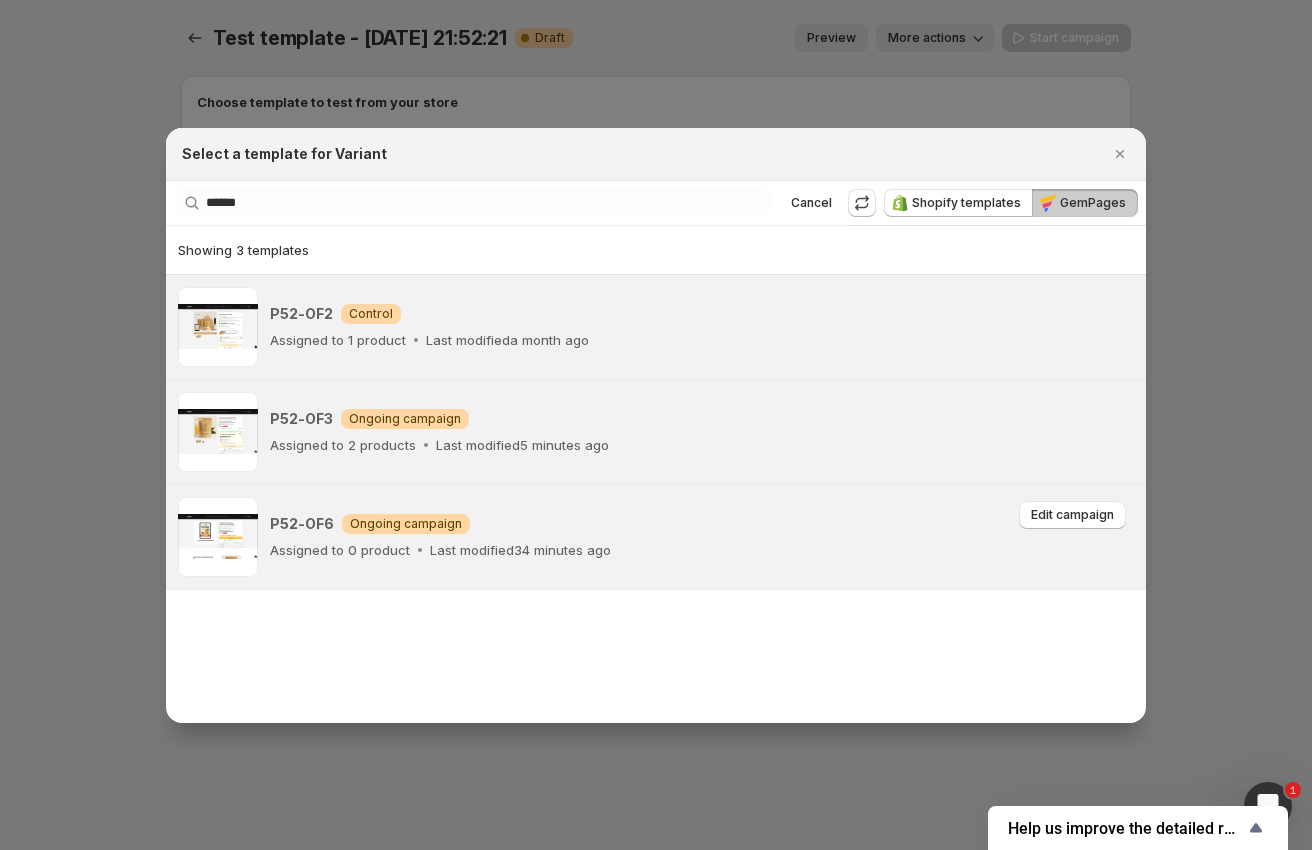 click on "P52-OF6 Warning Ongoing campaign Assigned to 0 product Last modified  34 minutes ago" at bounding box center [702, 537] 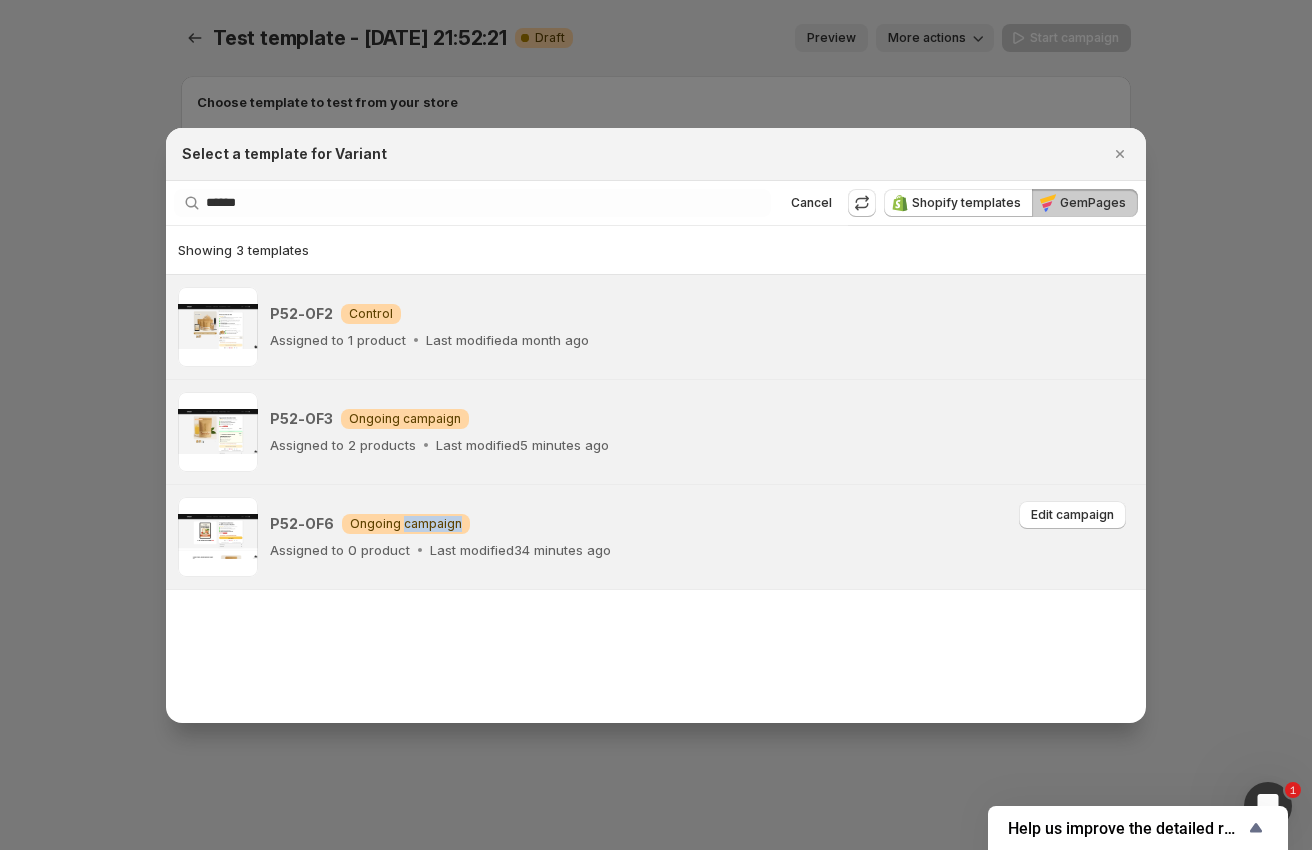 click on "Ongoing campaign" at bounding box center (406, 524) 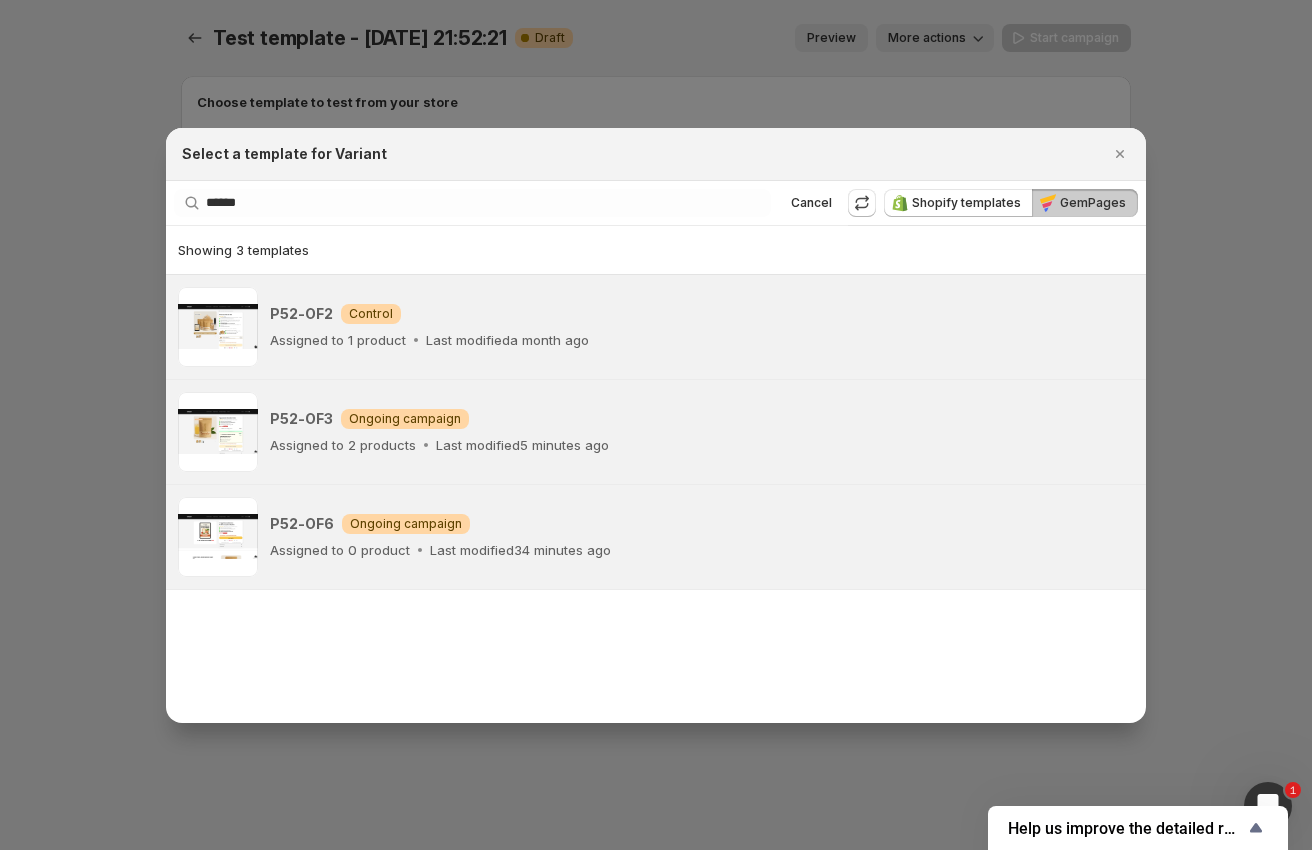 click at bounding box center (656, 425) 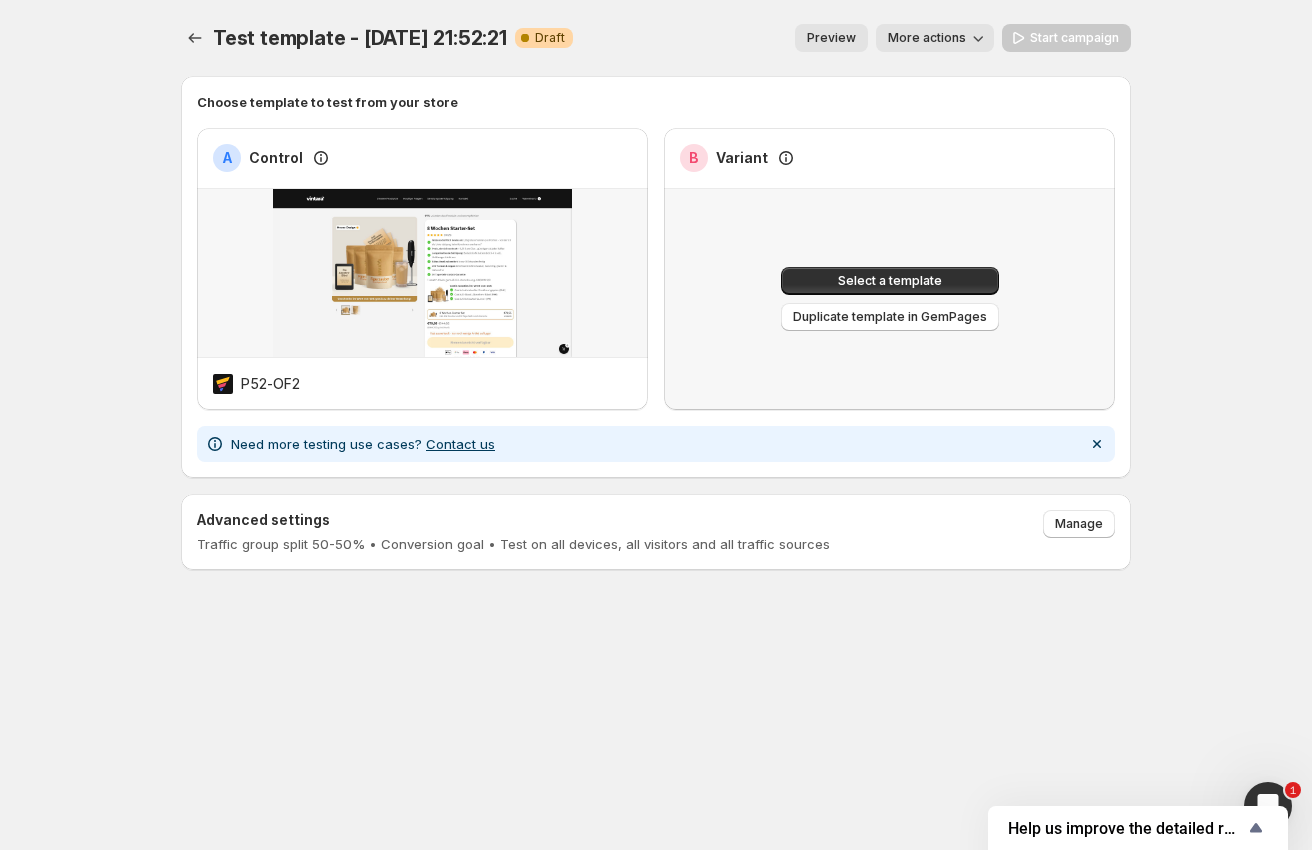 click on "More actions" at bounding box center [927, 38] 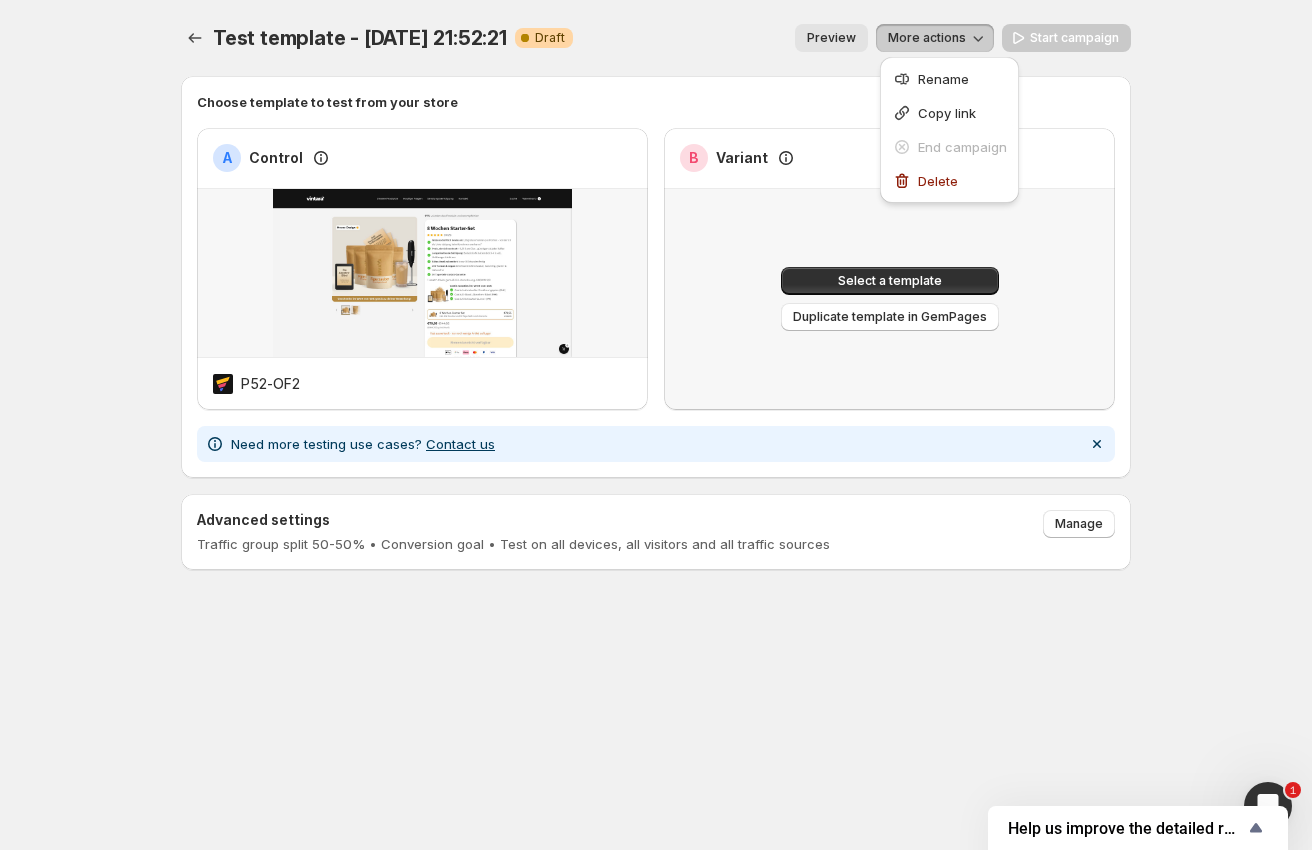 click on "Test template - Jul 3, 21:52:21. This page is ready Test template - Jul 3, 21:52:21 Warning Complete Draft Preview More actions More actions Preview More actions Start campaign" at bounding box center (656, 38) 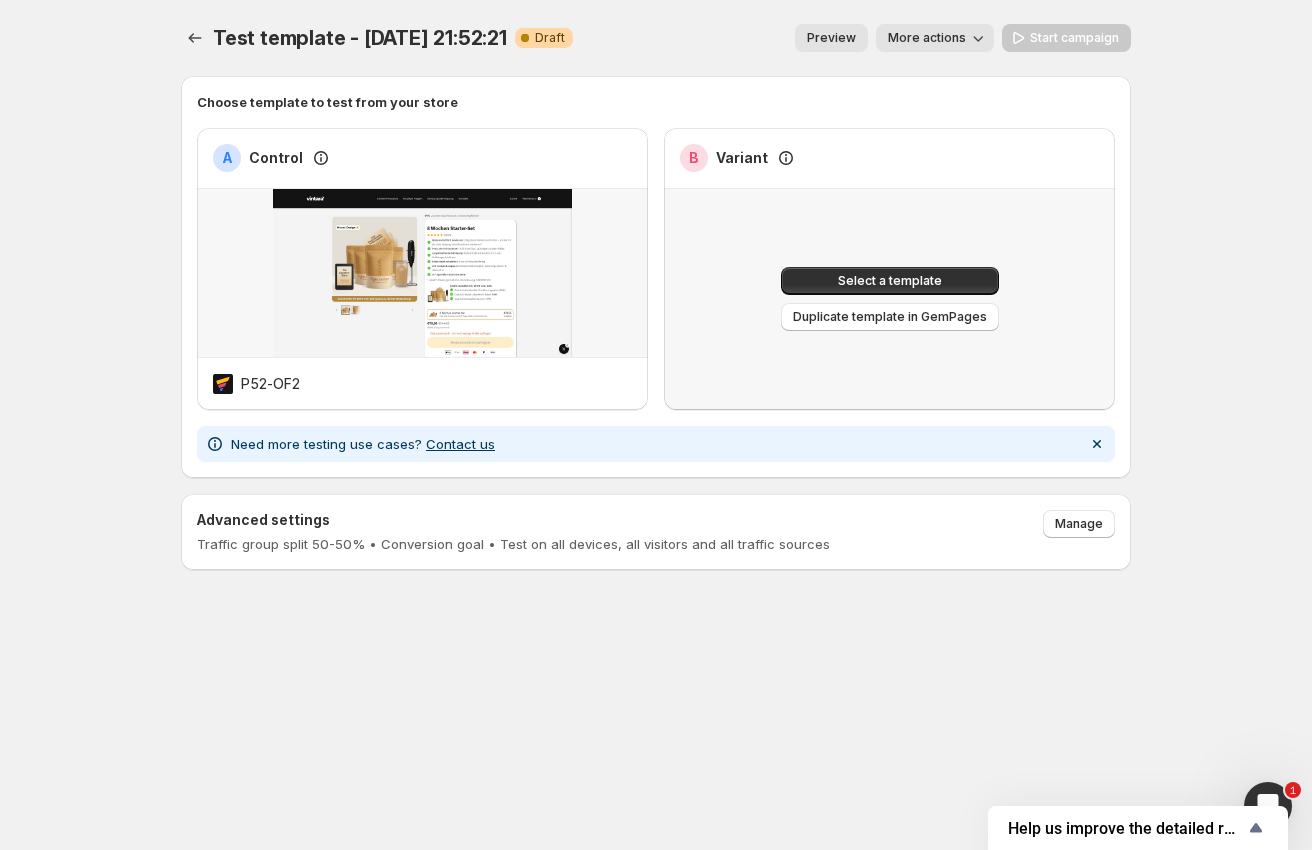 click on "Start campaign" at bounding box center (1066, 38) 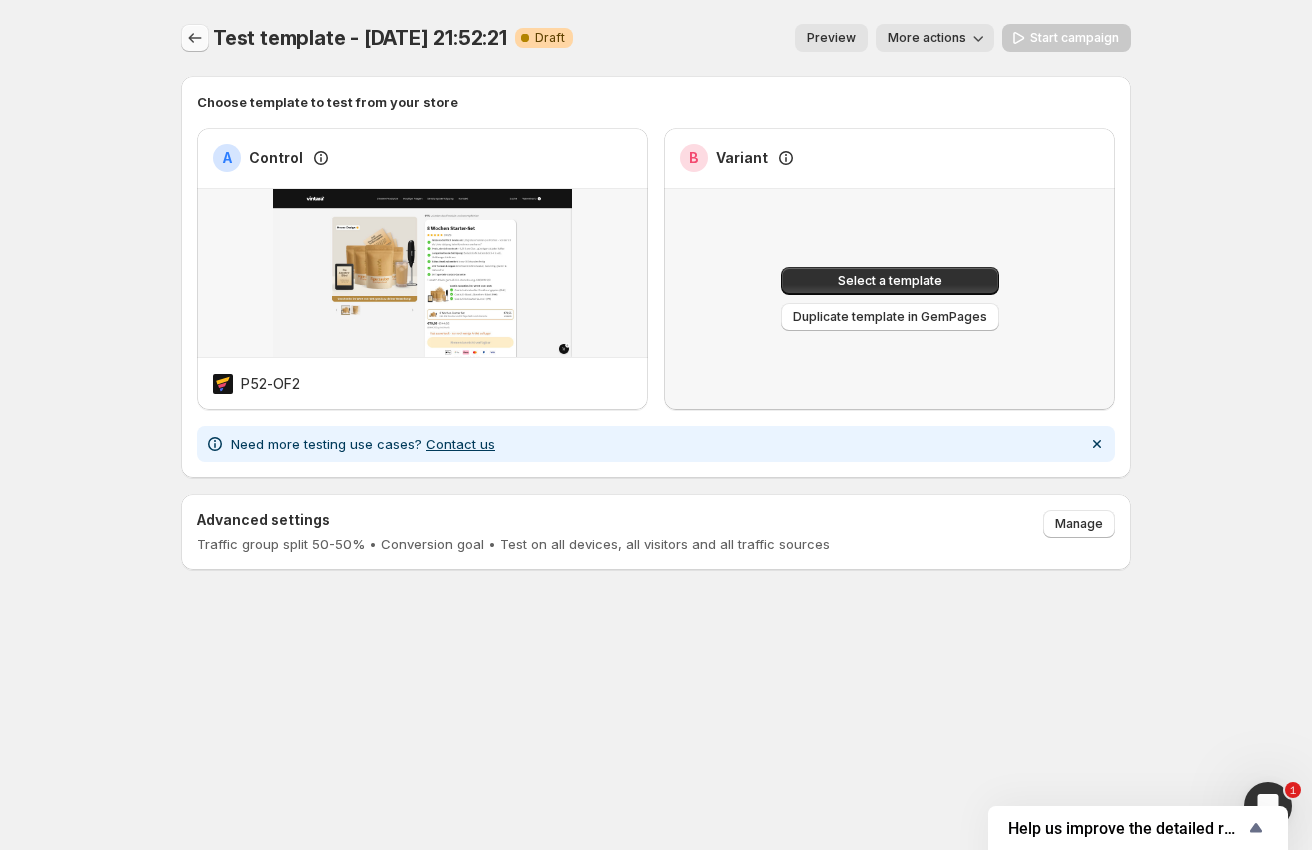 click 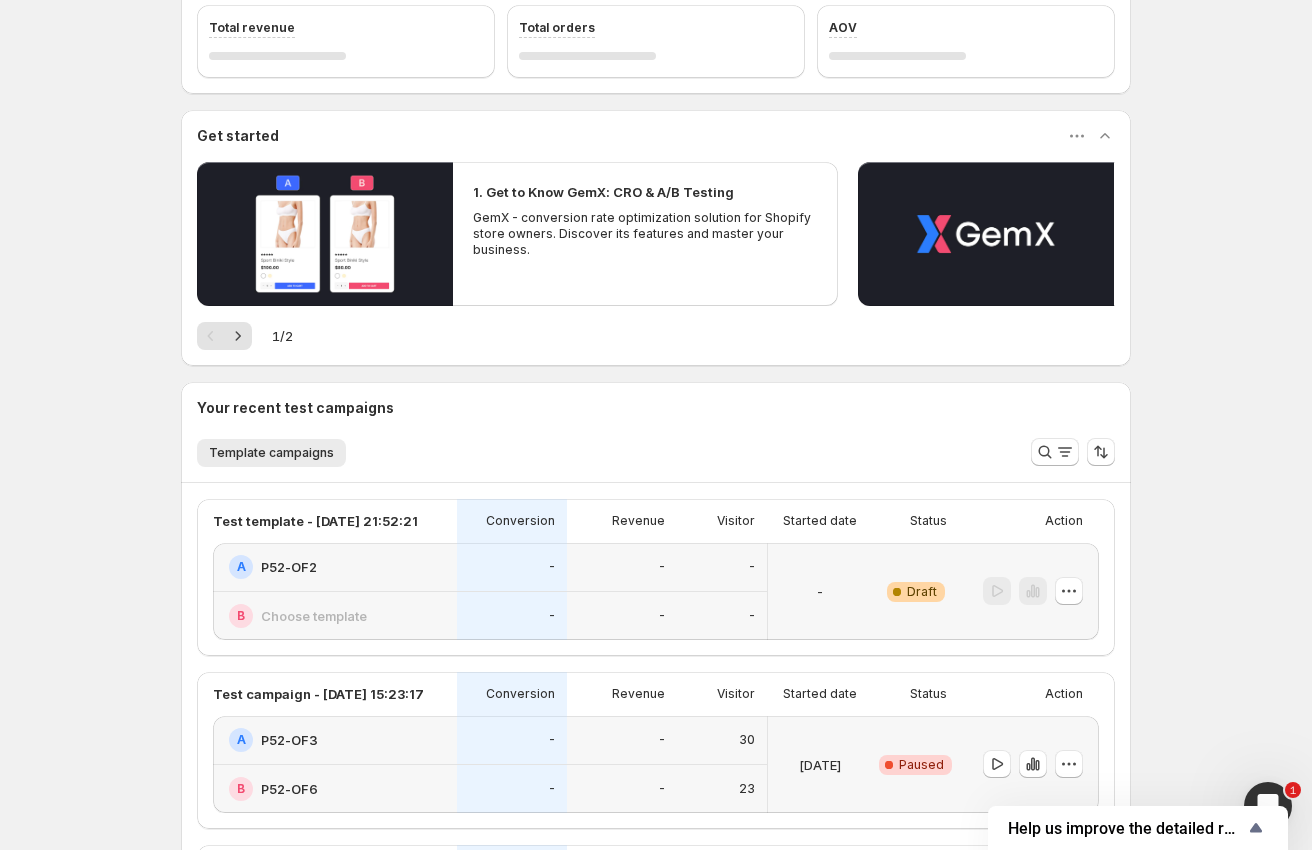 scroll, scrollTop: 377, scrollLeft: 0, axis: vertical 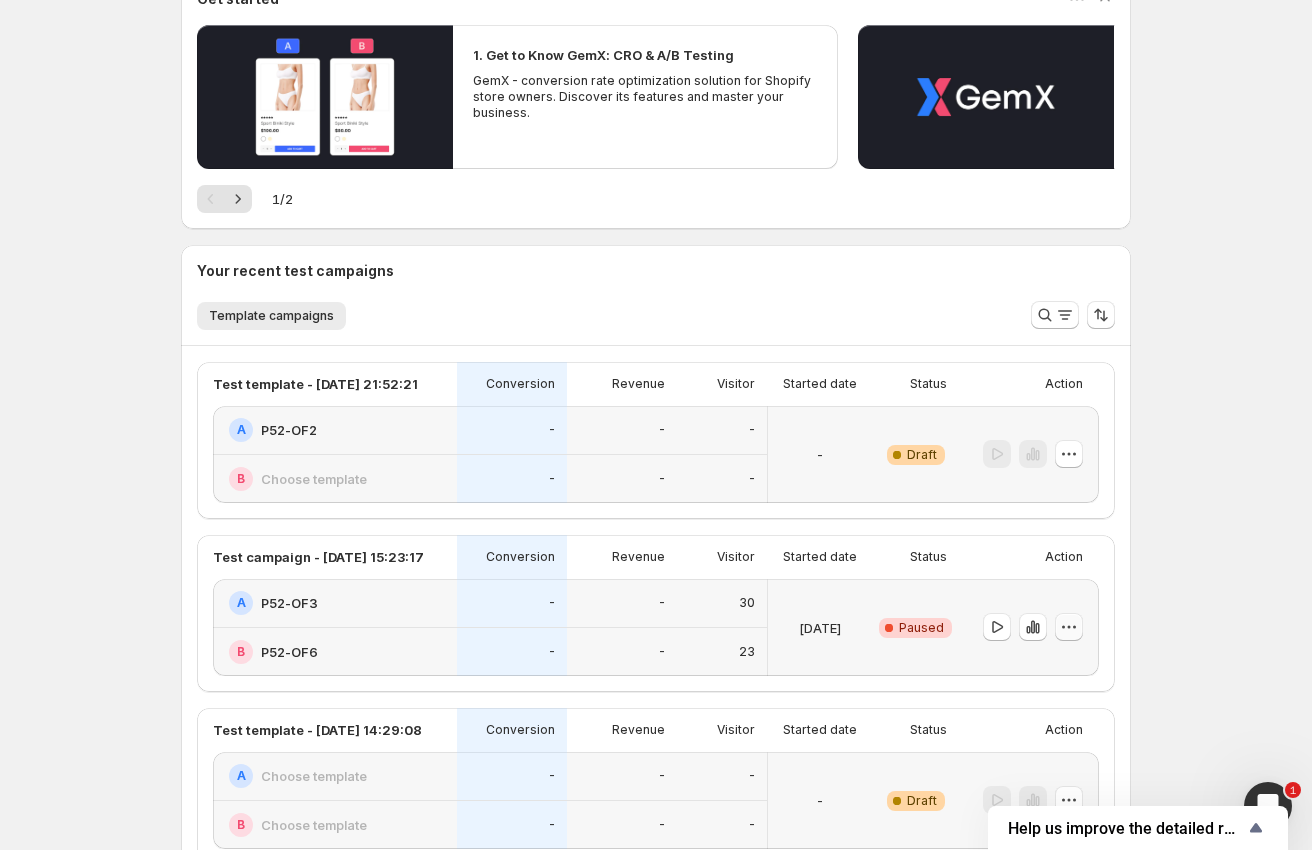 click 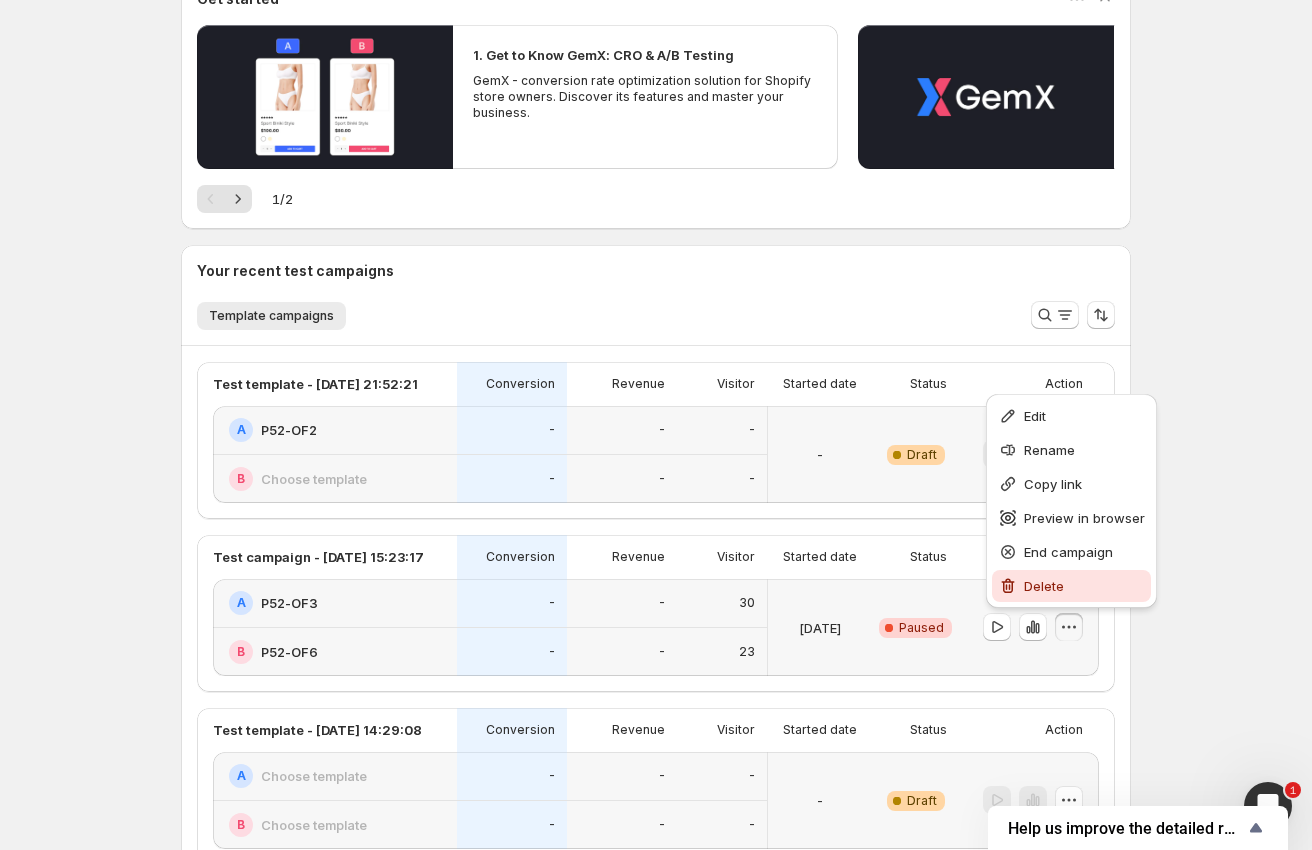 click on "Delete" at bounding box center [1084, 586] 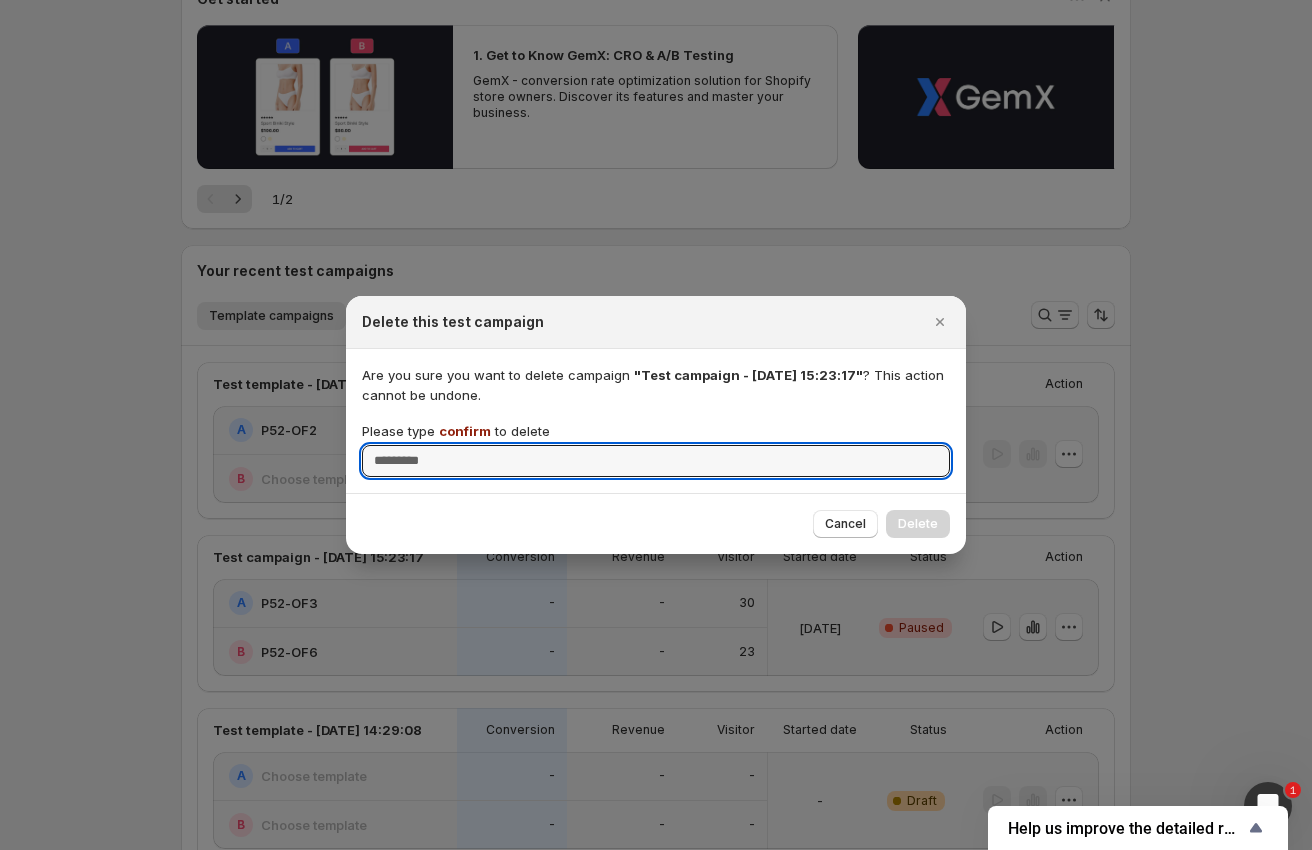 click on "confirm" at bounding box center (465, 431) 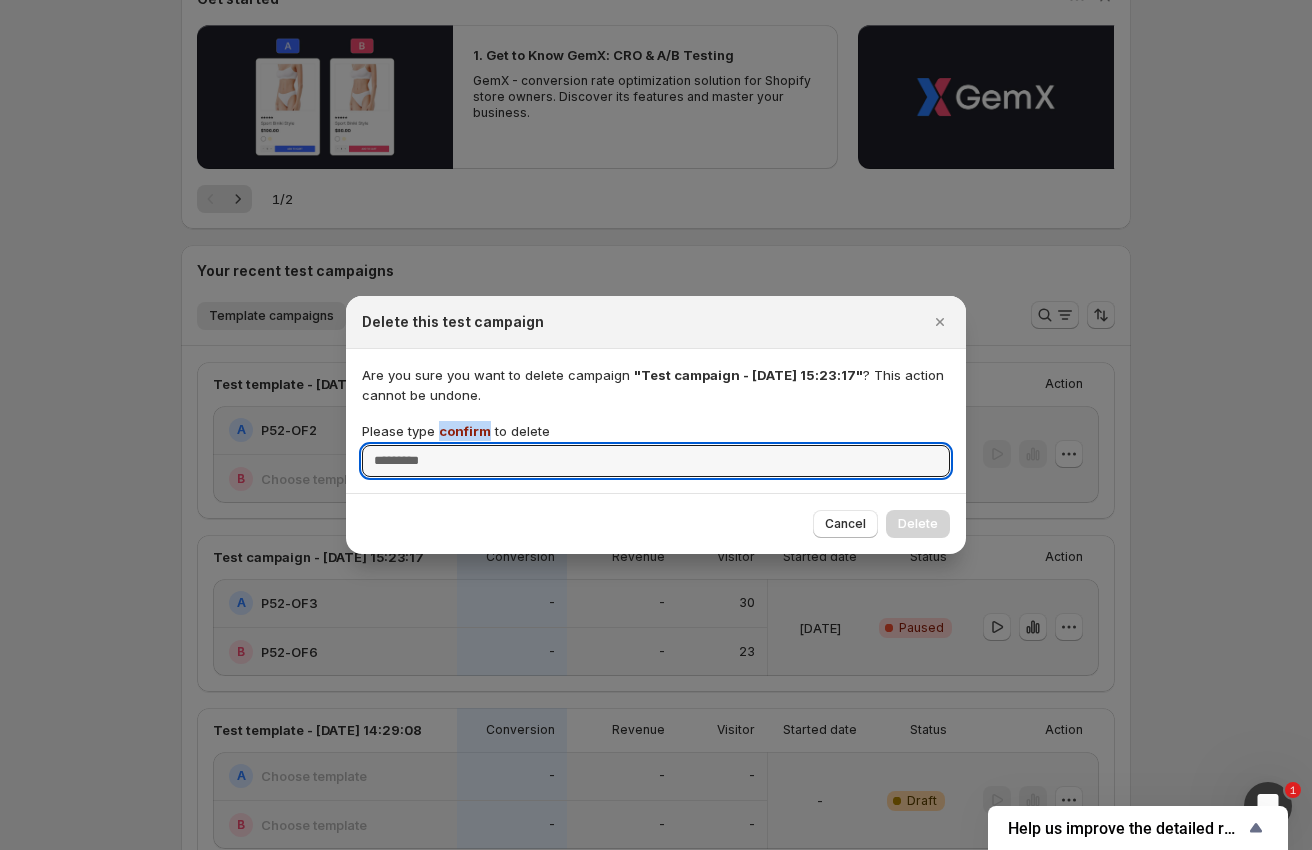 click on "confirm" at bounding box center (465, 431) 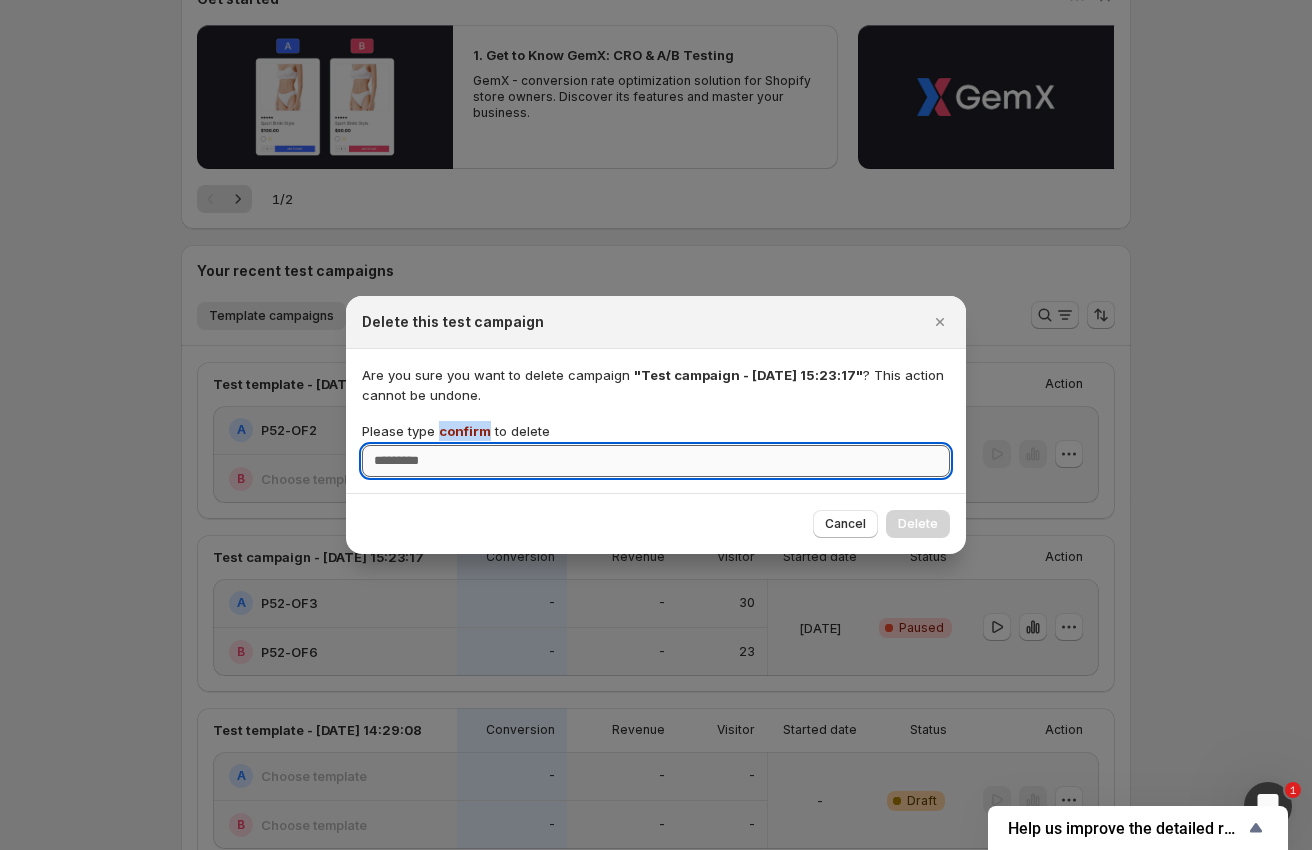 copy on "confirm" 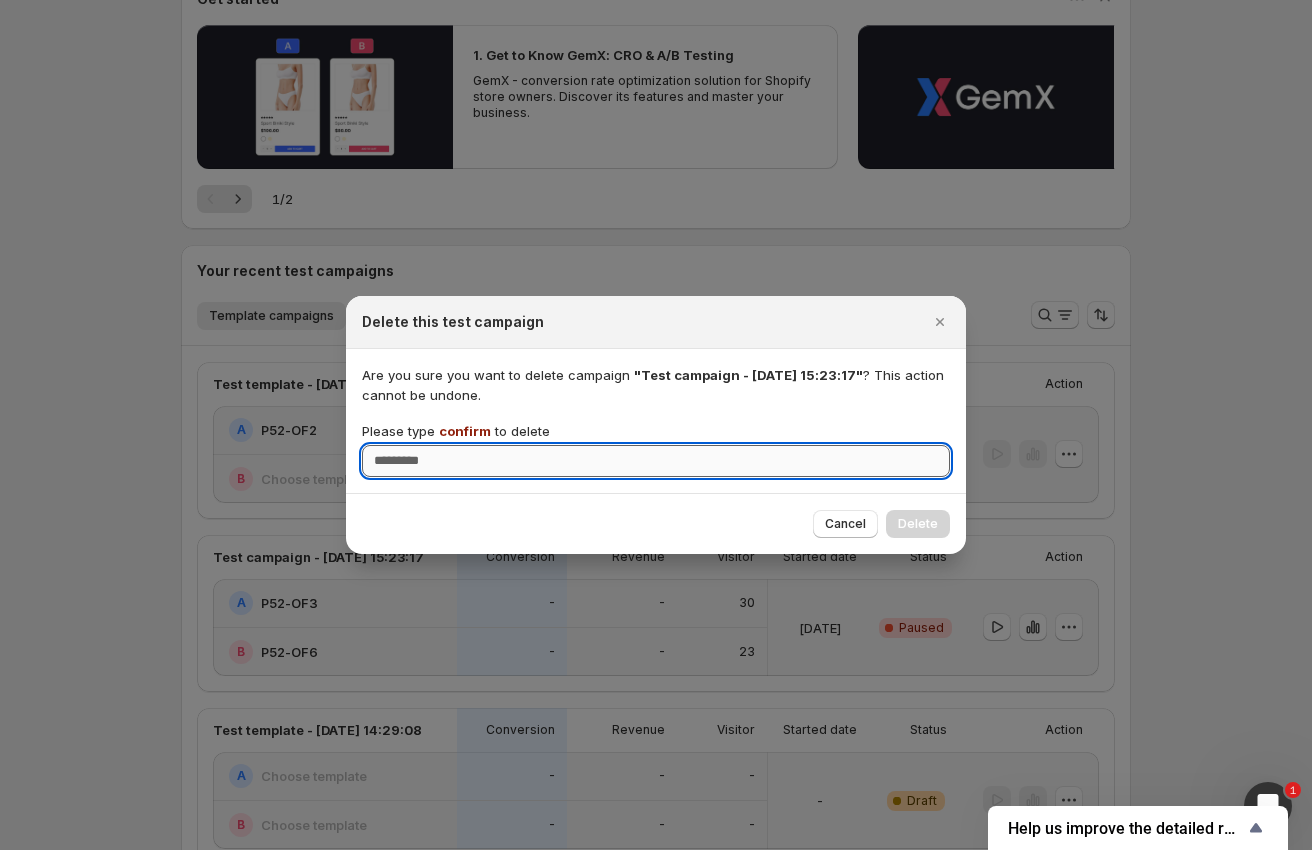 click on "Please type   confirm   to delete" at bounding box center [656, 461] 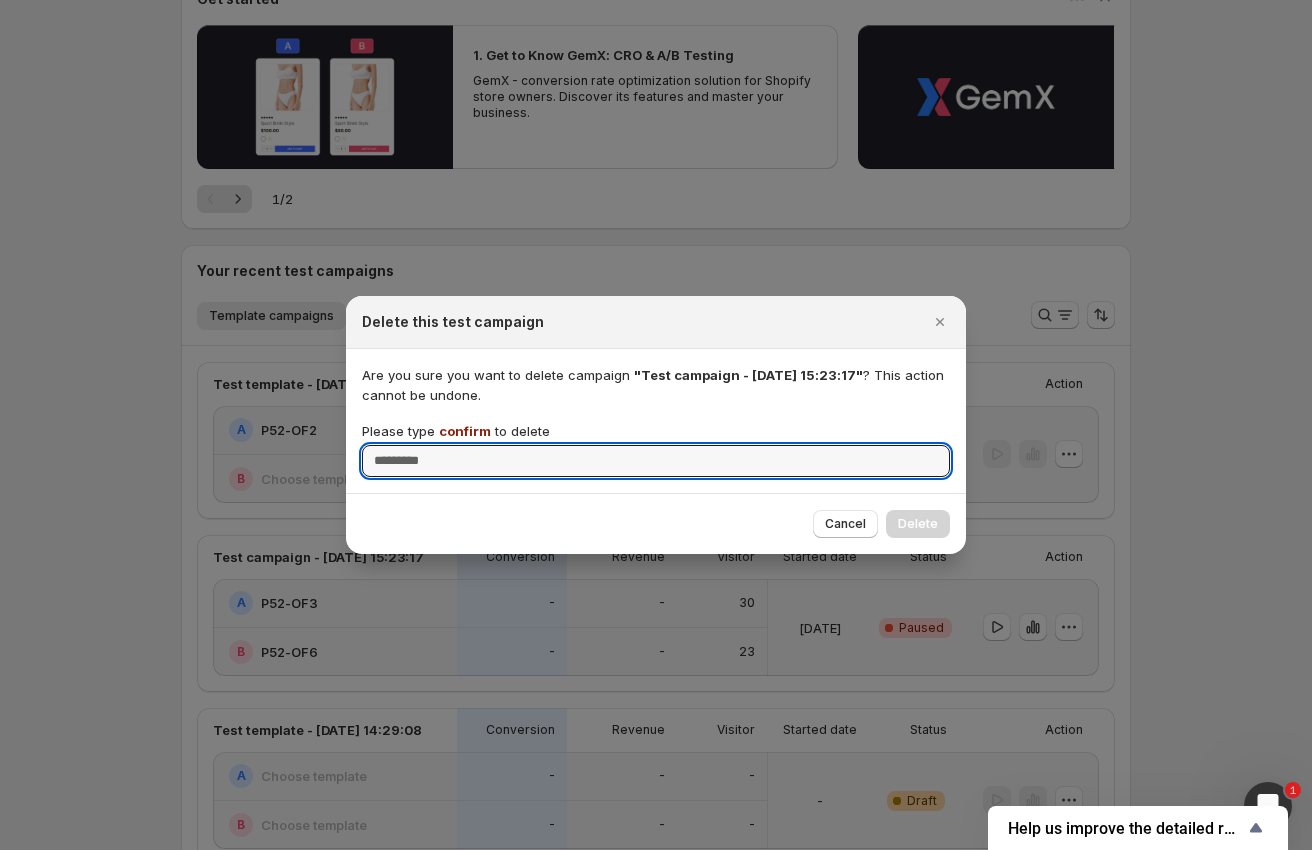 paste on "*******" 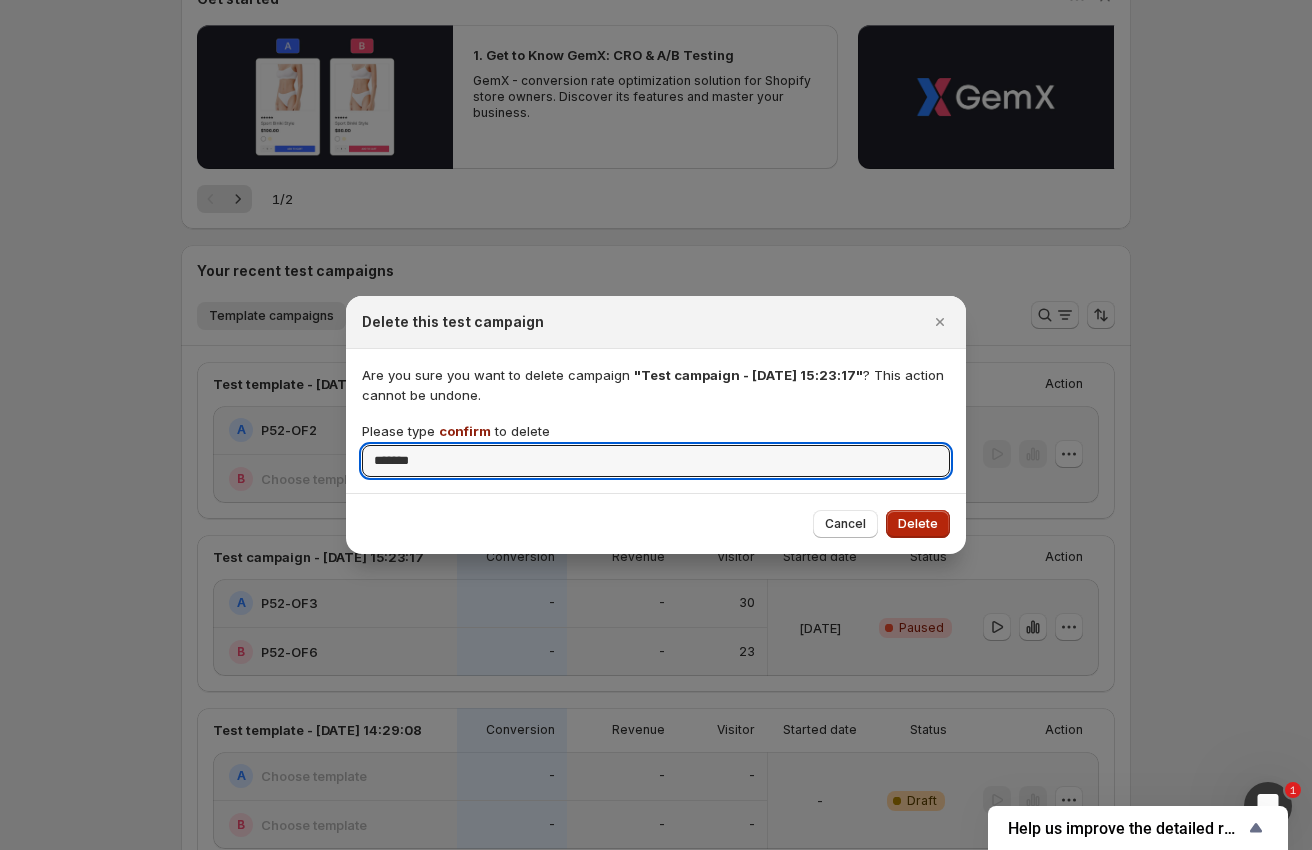 type on "*******" 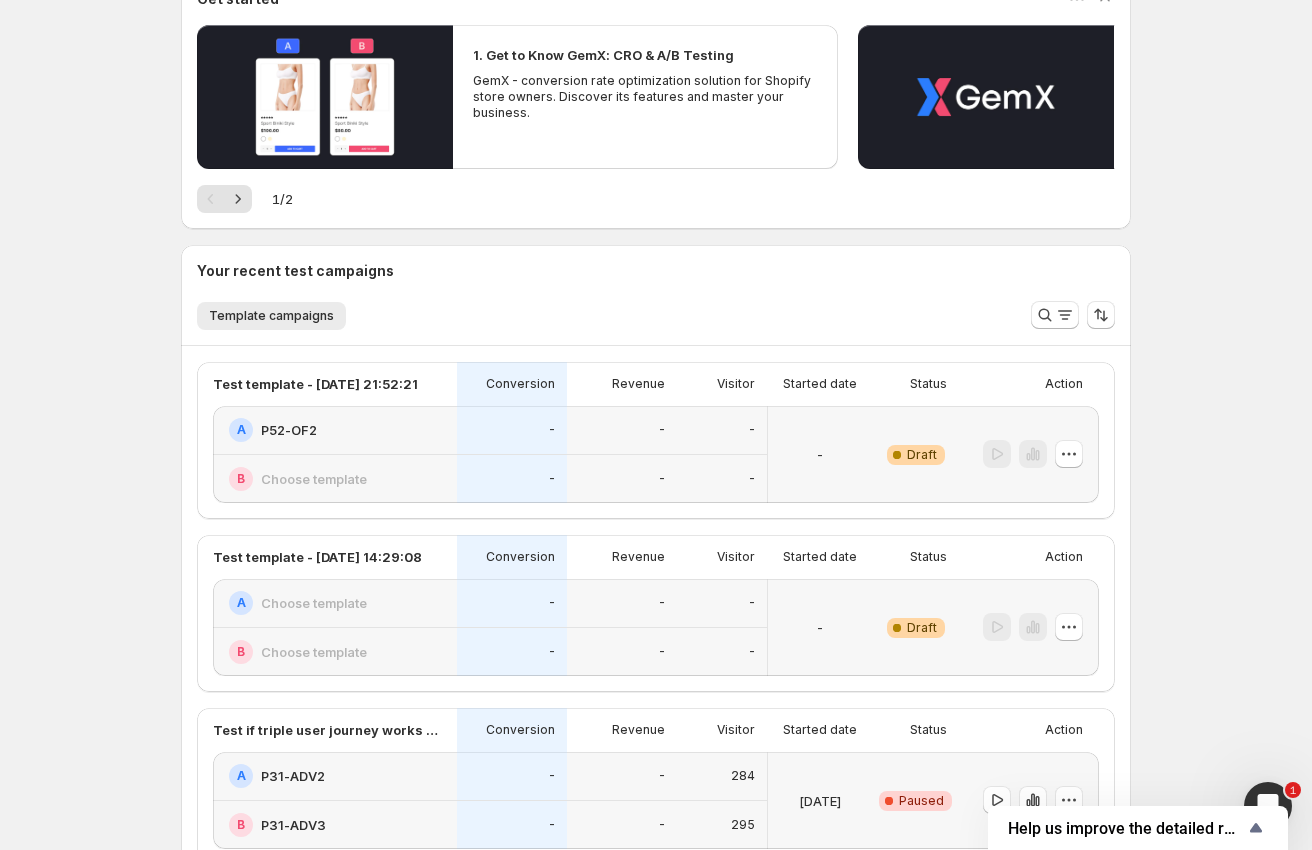 click at bounding box center (1029, 454) 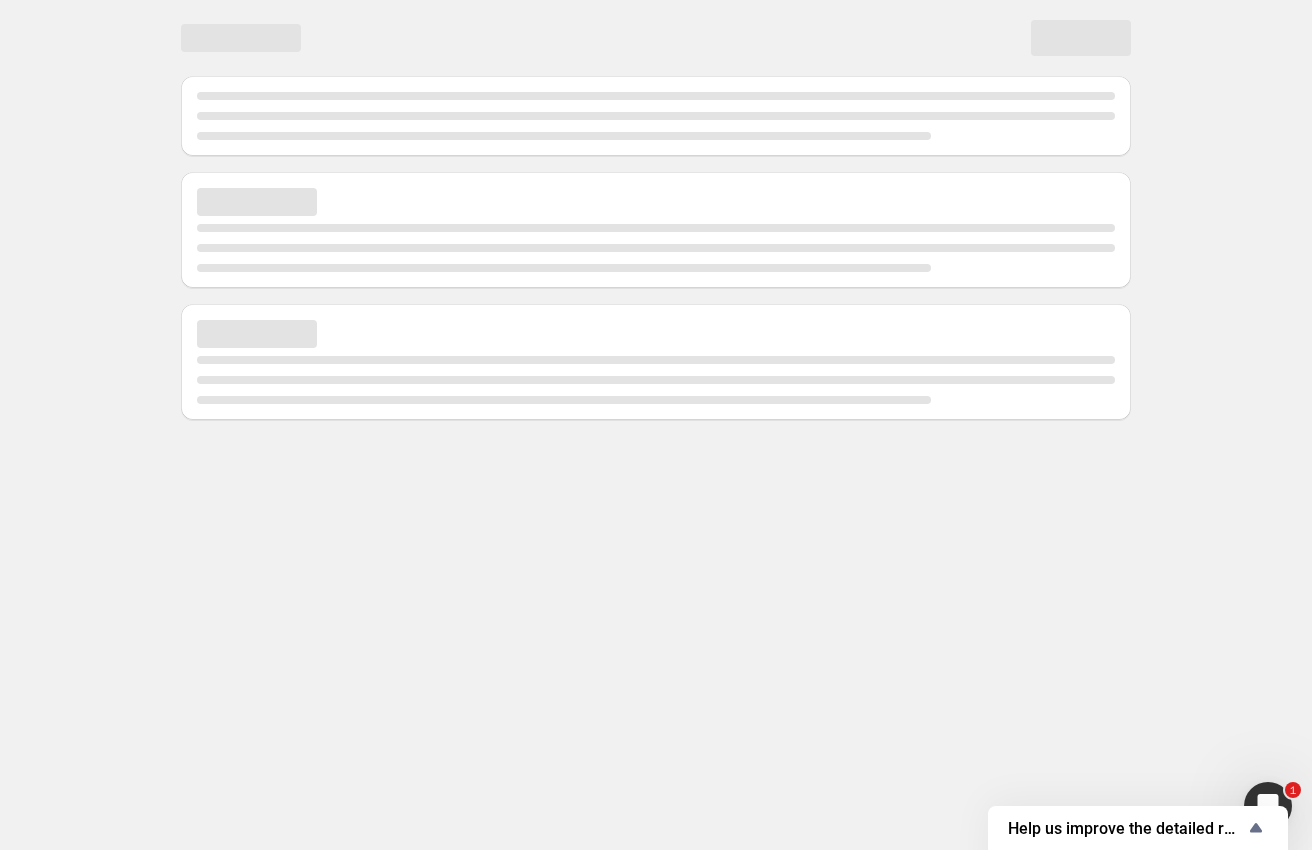 scroll, scrollTop: 0, scrollLeft: 0, axis: both 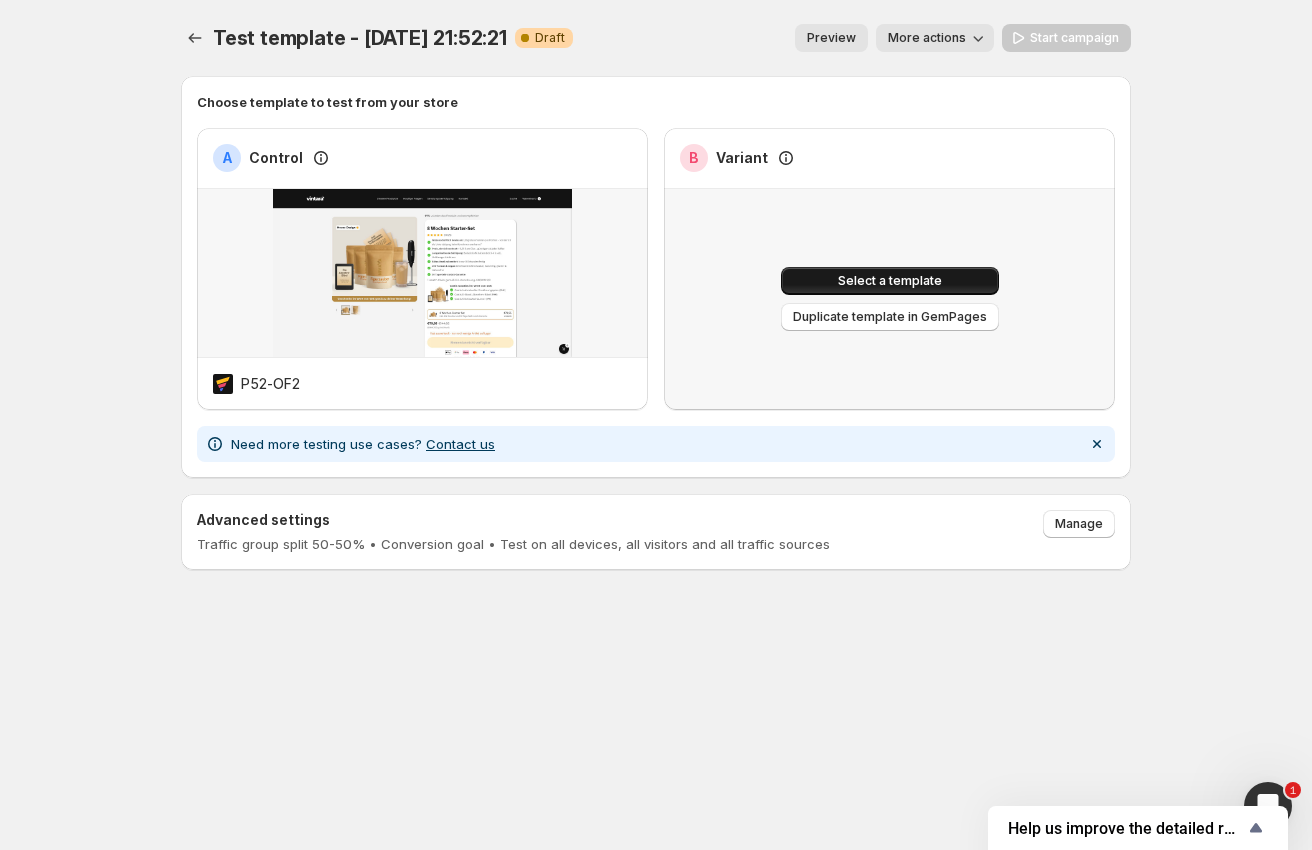 click on "Select a template" at bounding box center (890, 281) 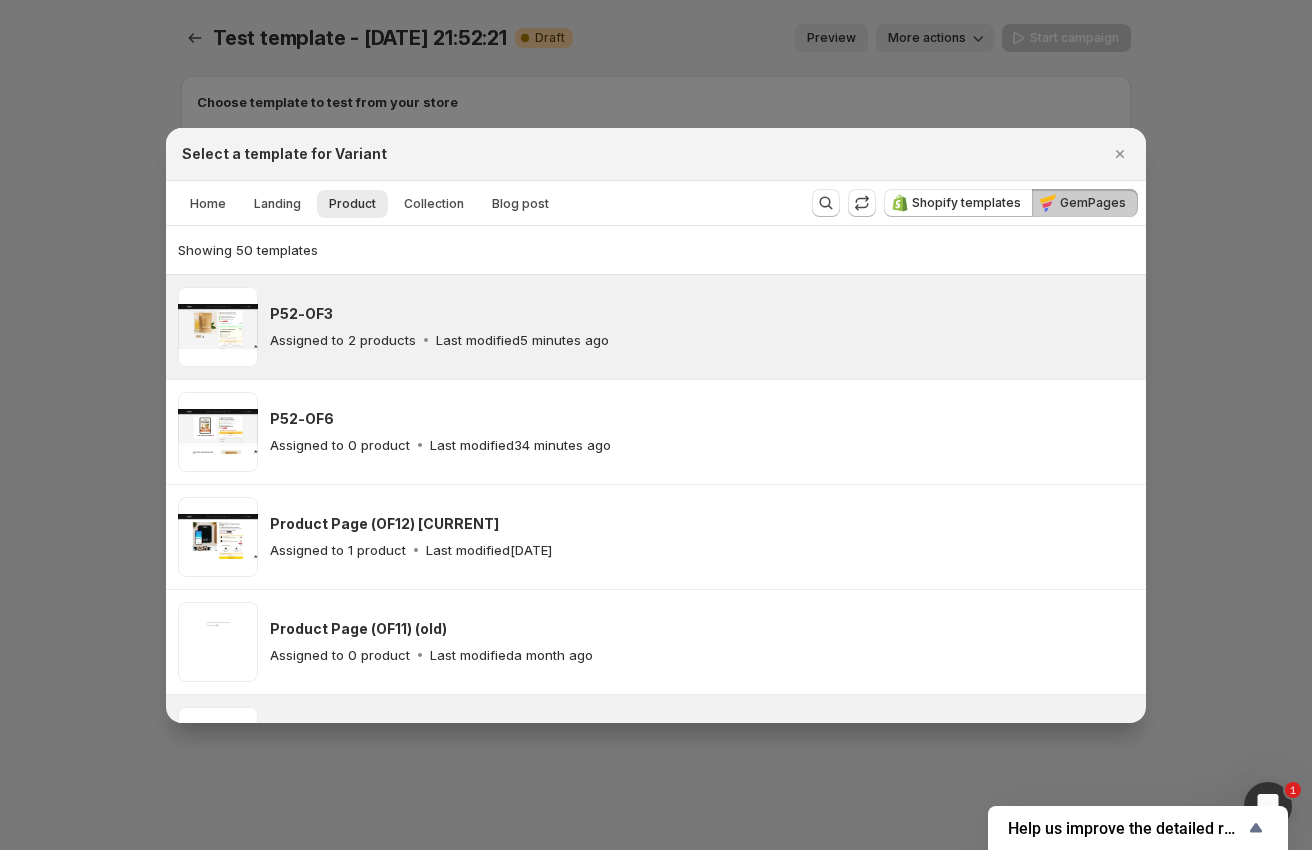 scroll, scrollTop: 198, scrollLeft: 0, axis: vertical 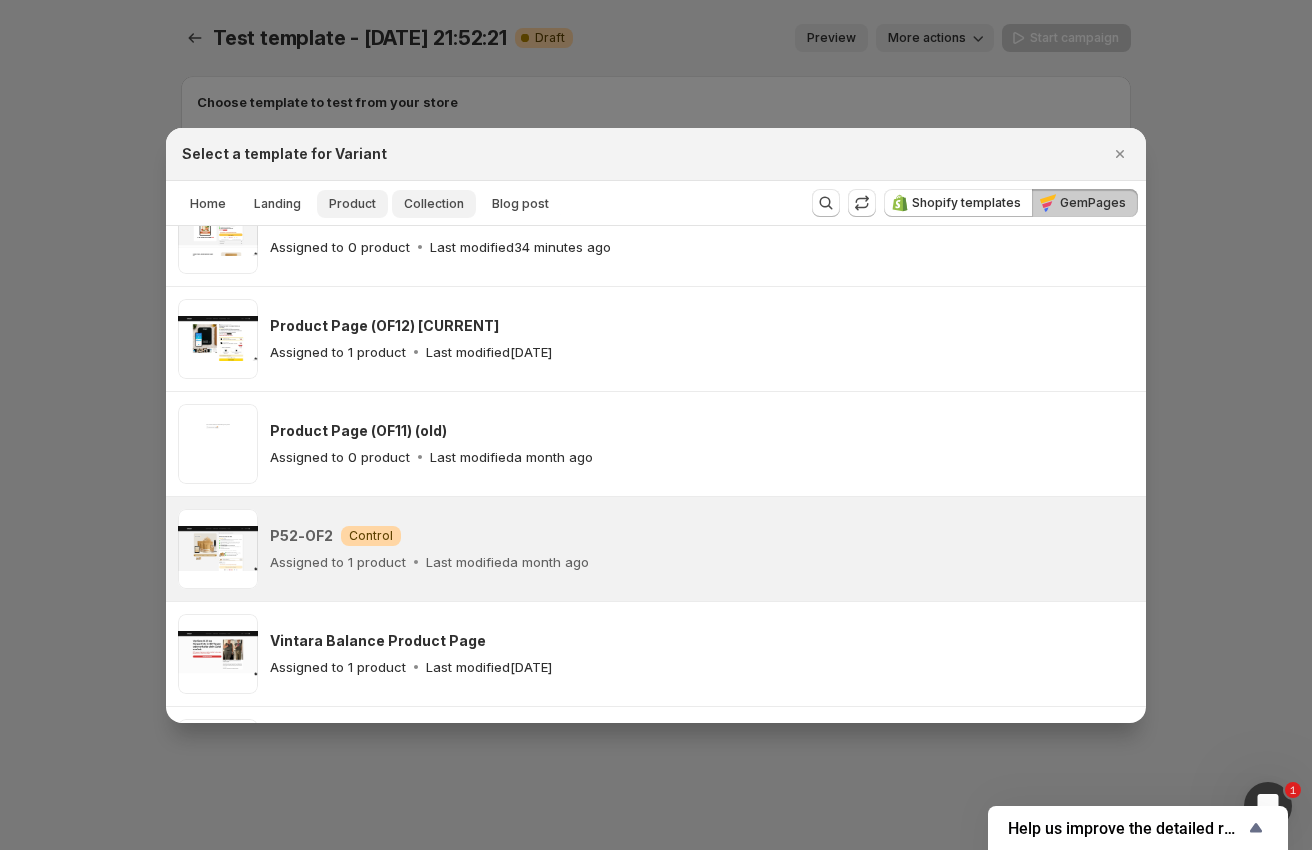 click on "Collection" at bounding box center (434, 204) 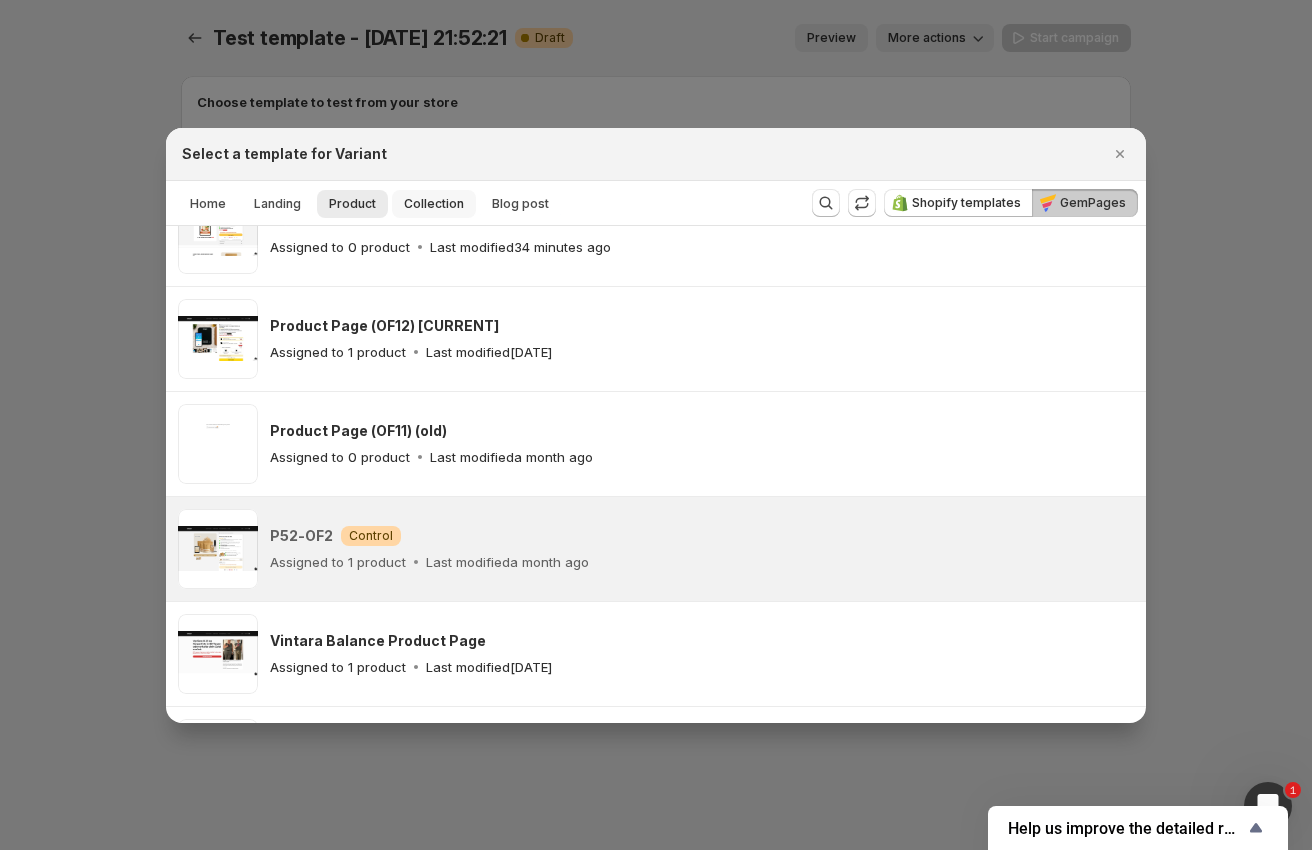 scroll, scrollTop: 0, scrollLeft: 0, axis: both 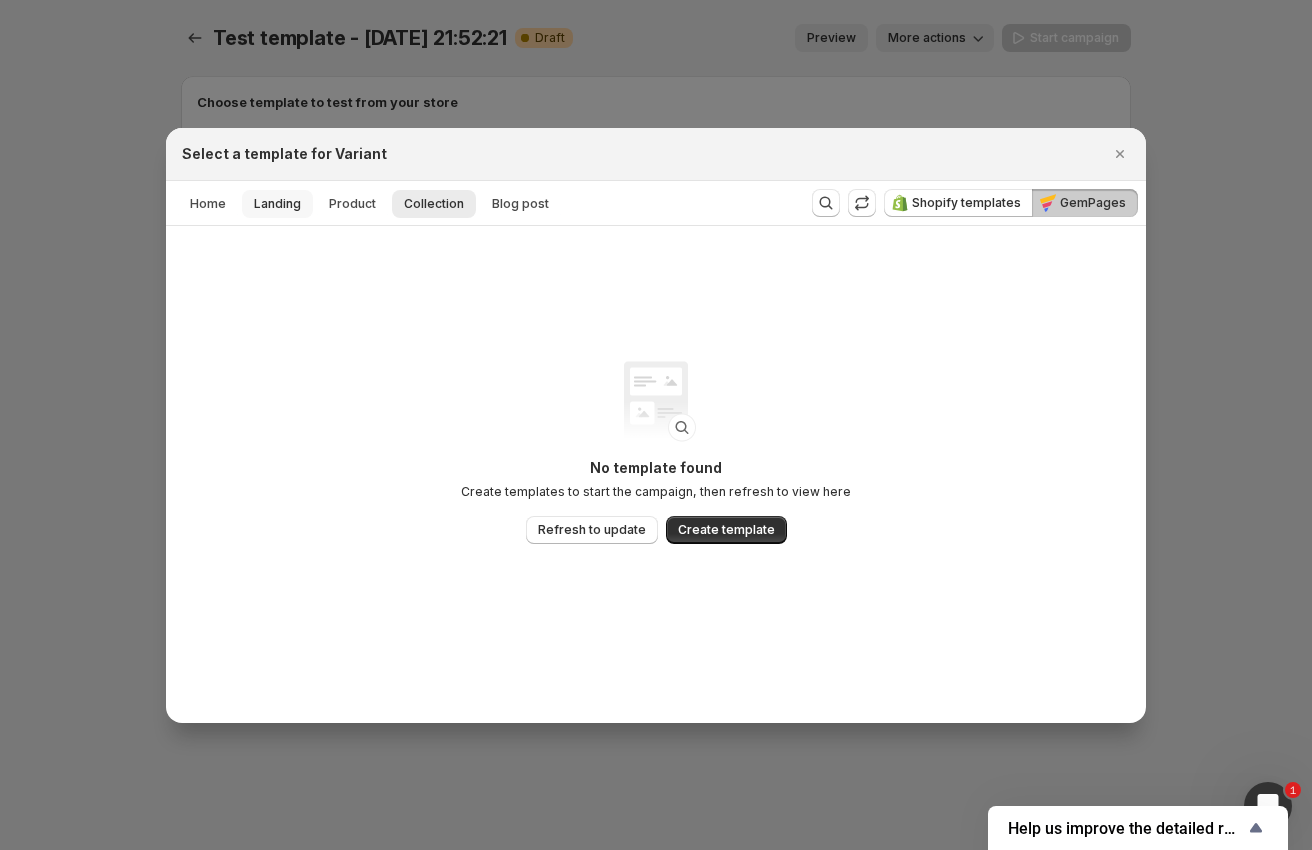 click on "Landing" at bounding box center [277, 204] 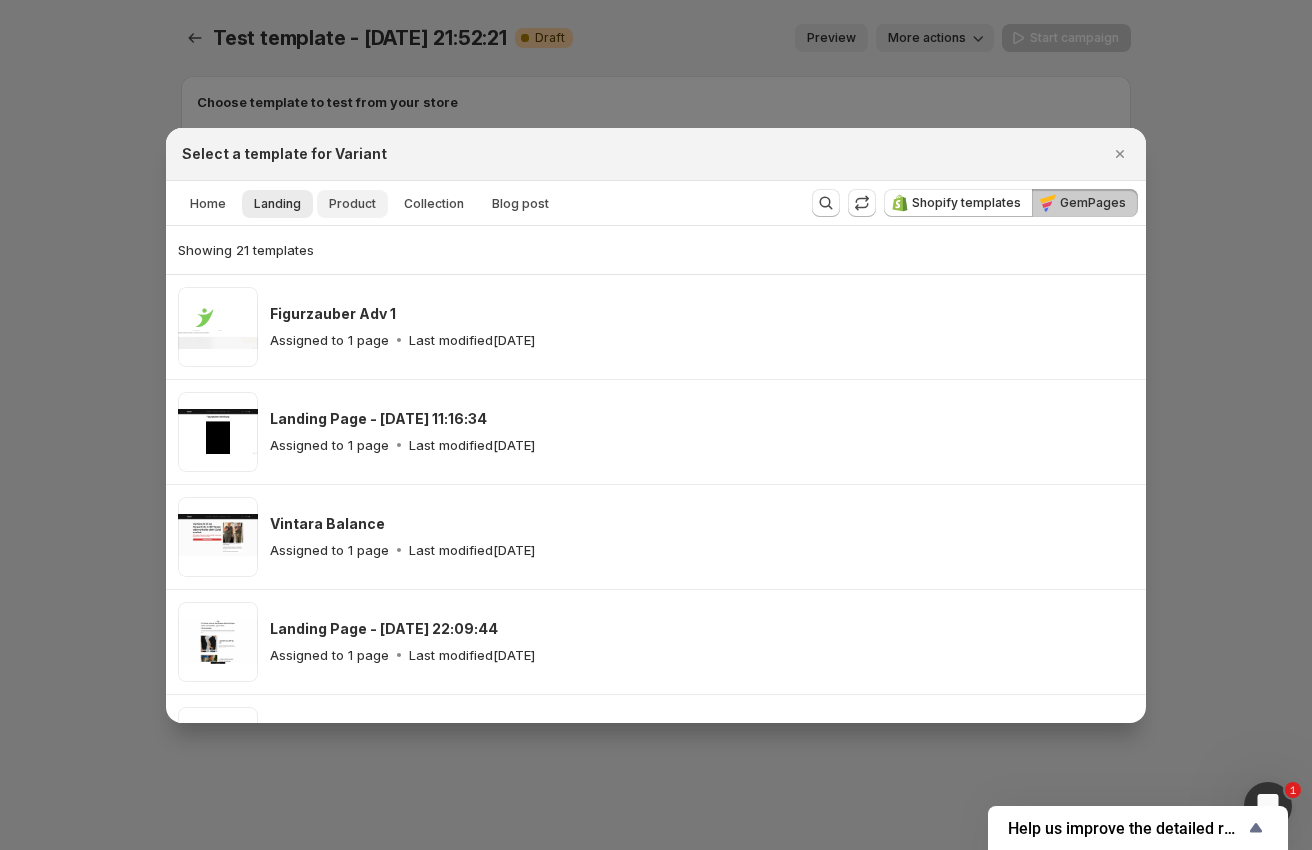 click on "Product" at bounding box center [352, 204] 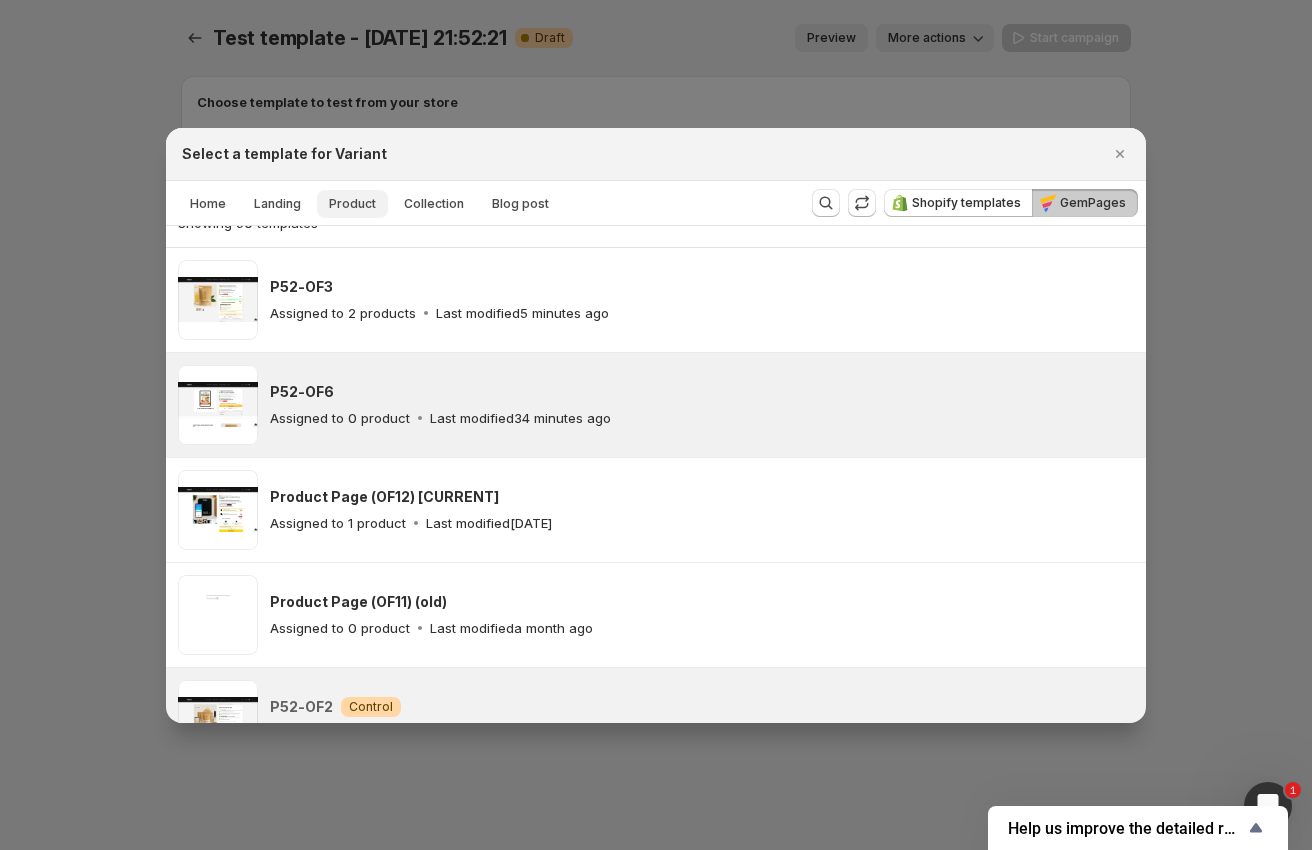 scroll, scrollTop: 0, scrollLeft: 0, axis: both 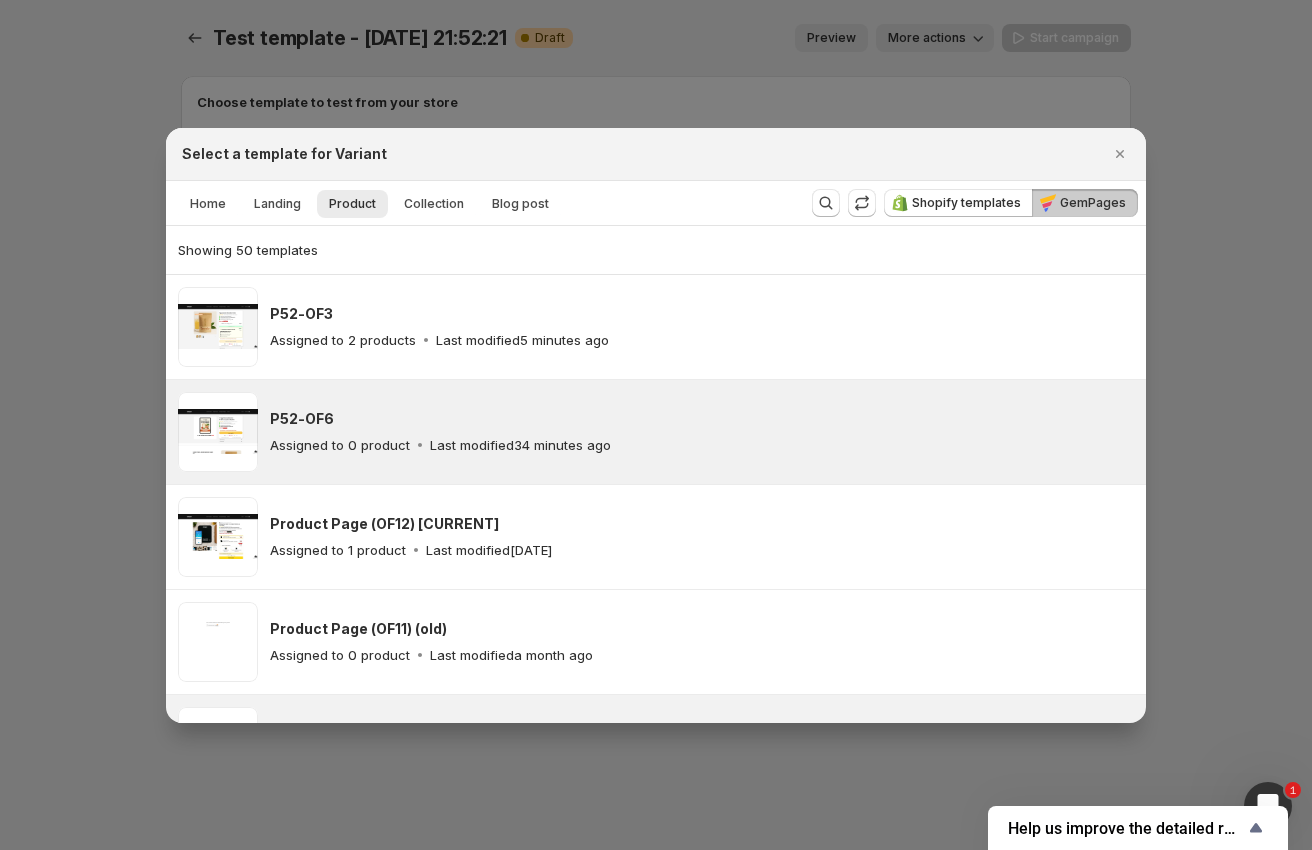 click on "P52-OF6 Assigned to 0 product Last modified  34 minutes ago" at bounding box center (702, 432) 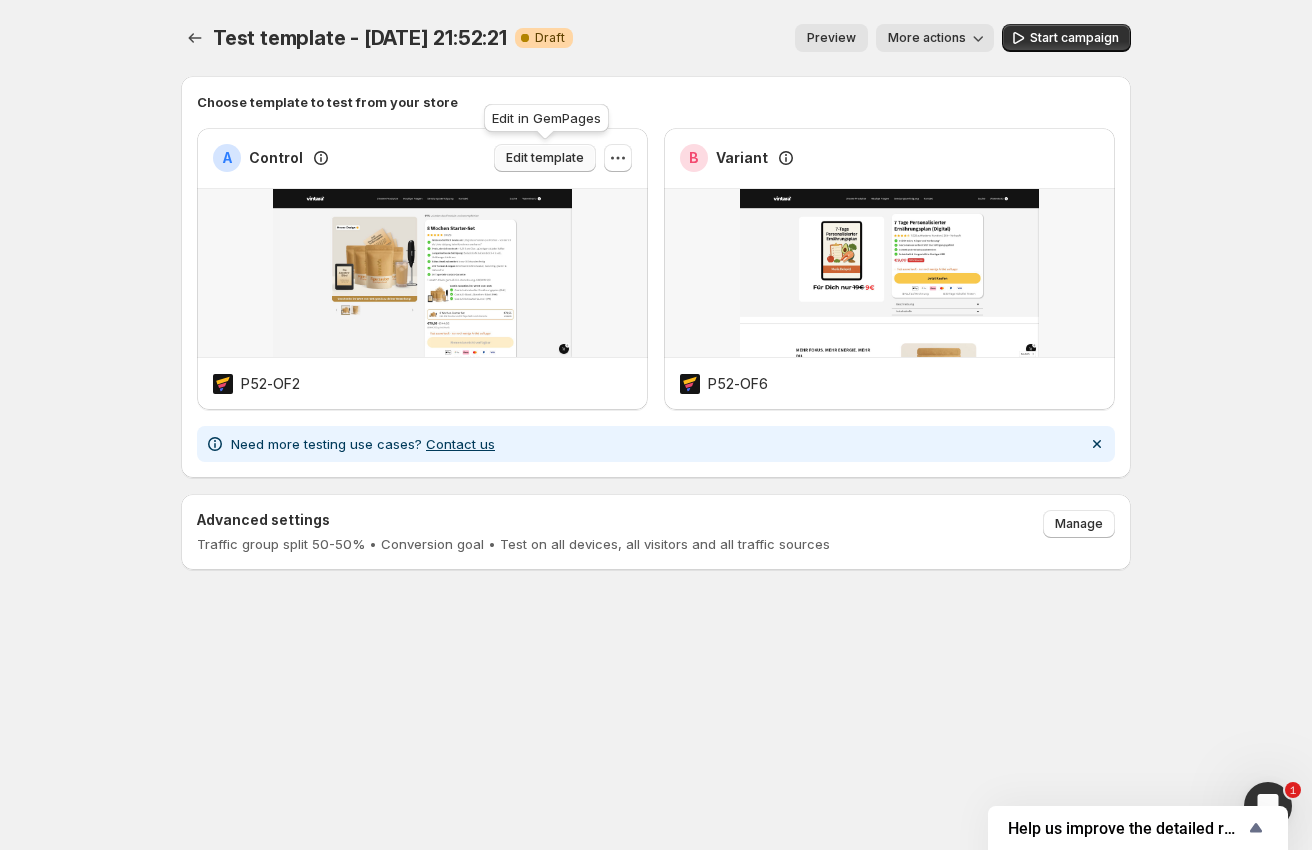 click on "Edit template" at bounding box center (545, 158) 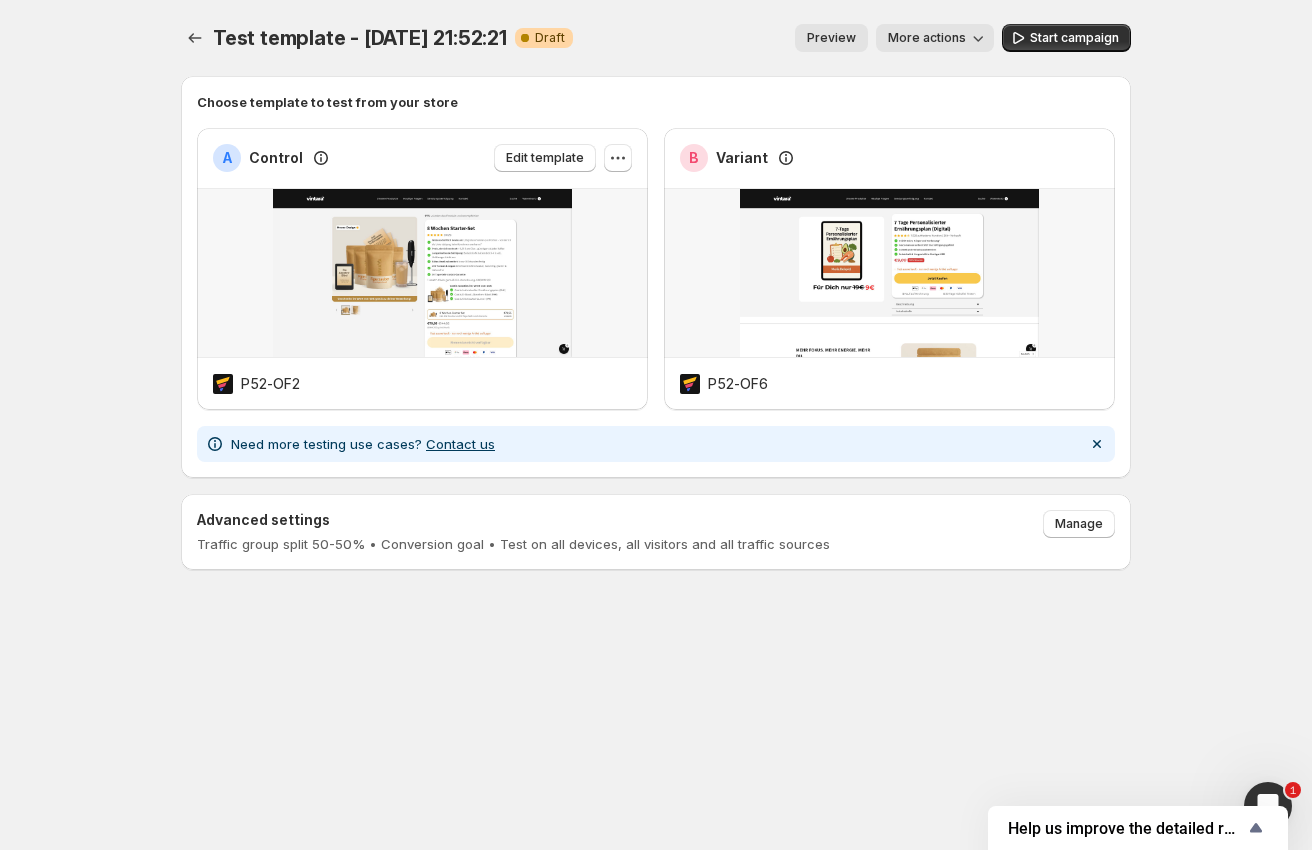 click on "A Control Edit template" at bounding box center [422, 158] 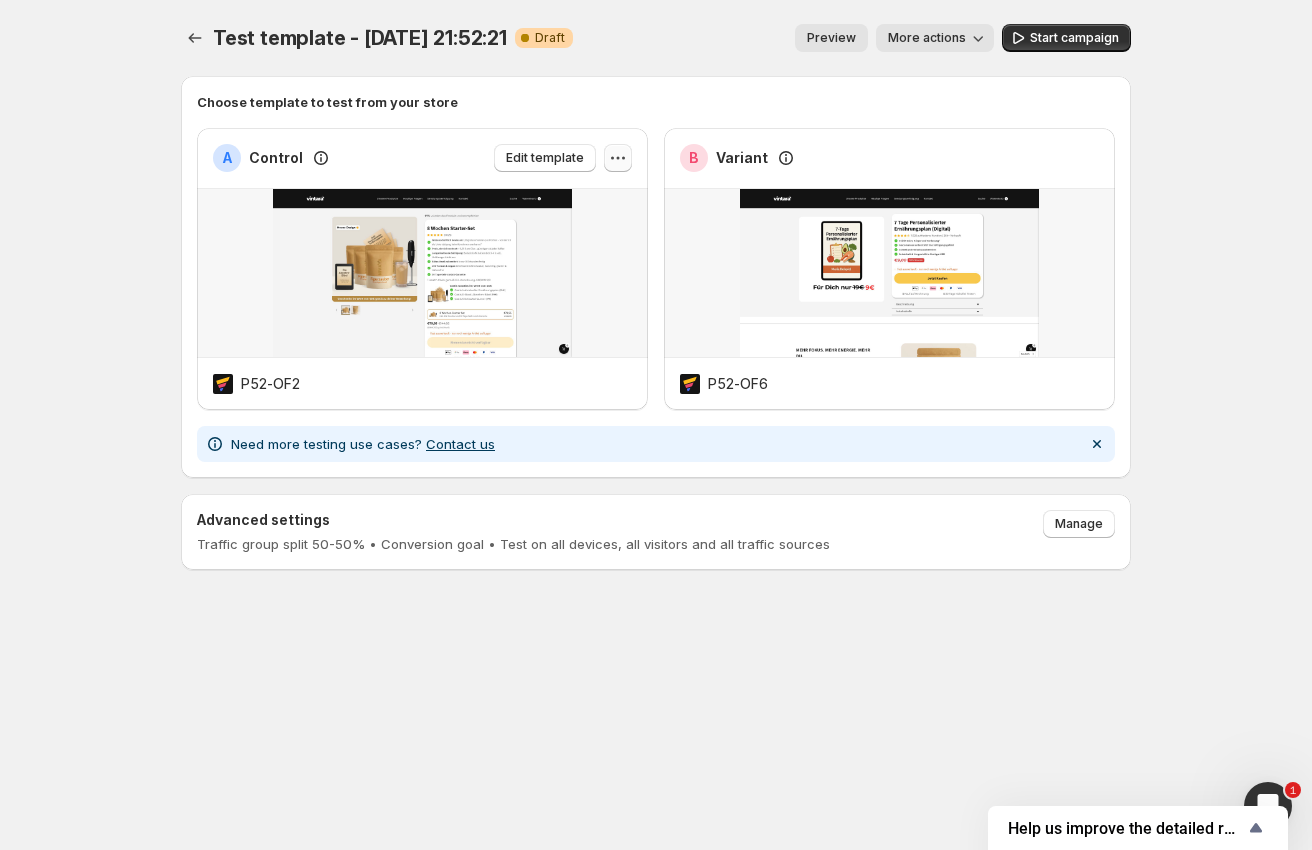 click 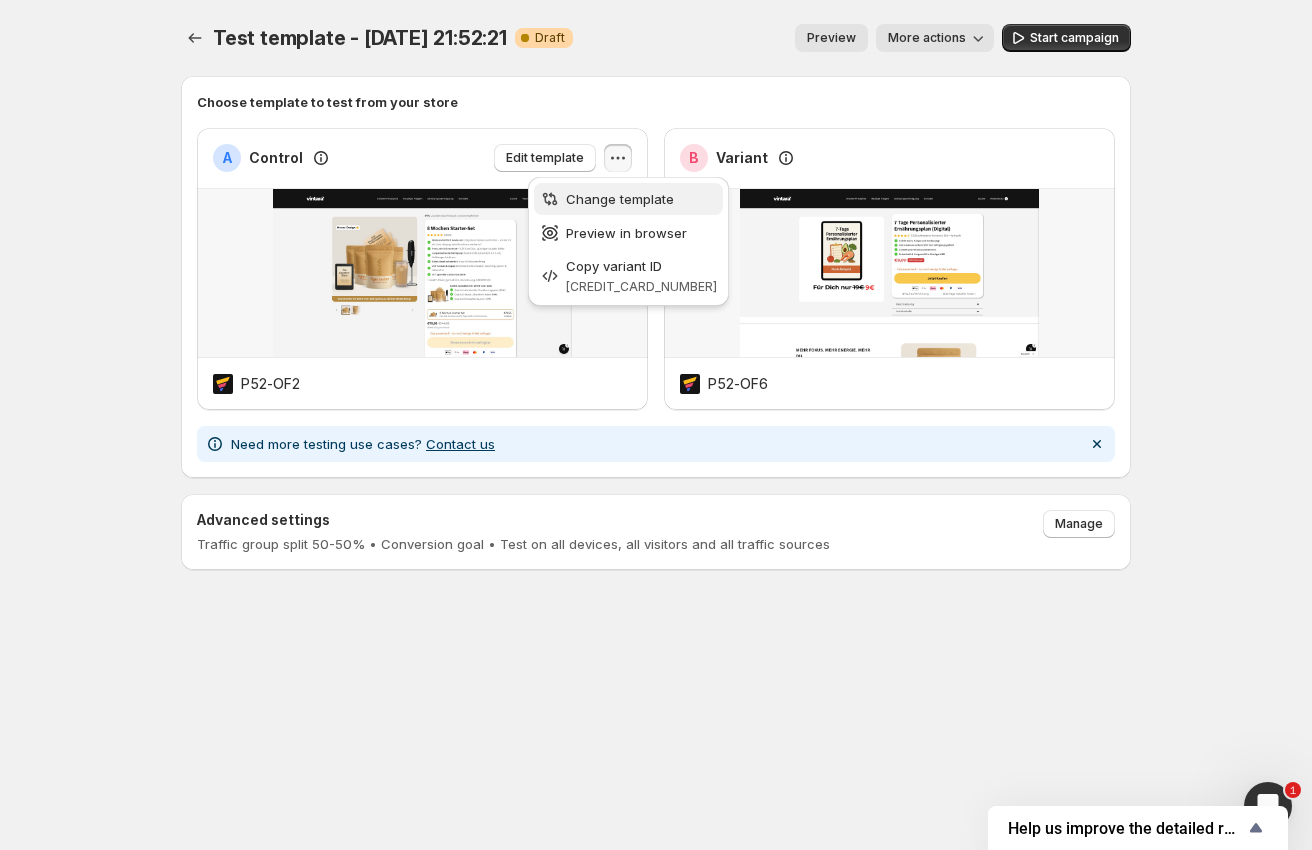 click on "Change template" at bounding box center [620, 199] 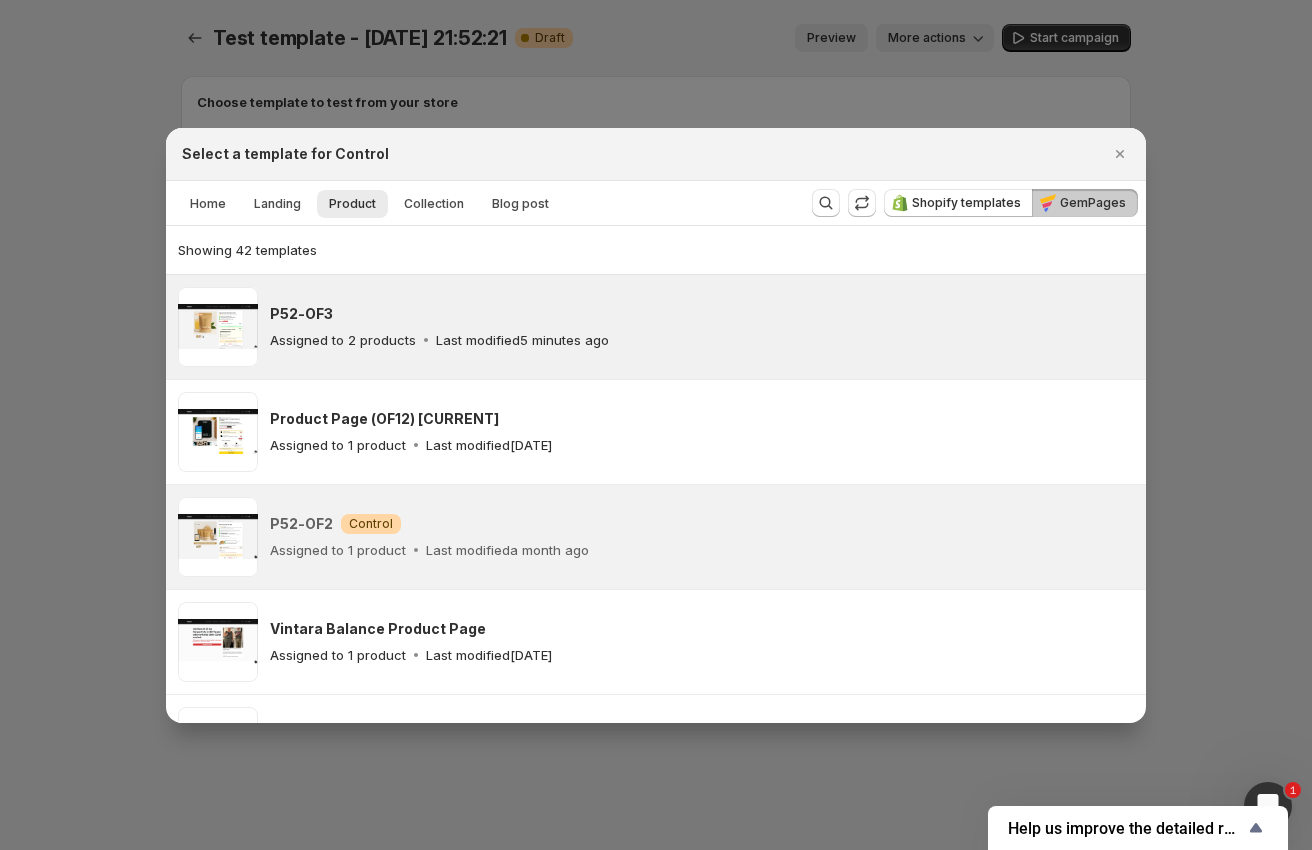 click on "P52-OF3 Assigned to 2 products Last modified  5 minutes ago" at bounding box center [702, 327] 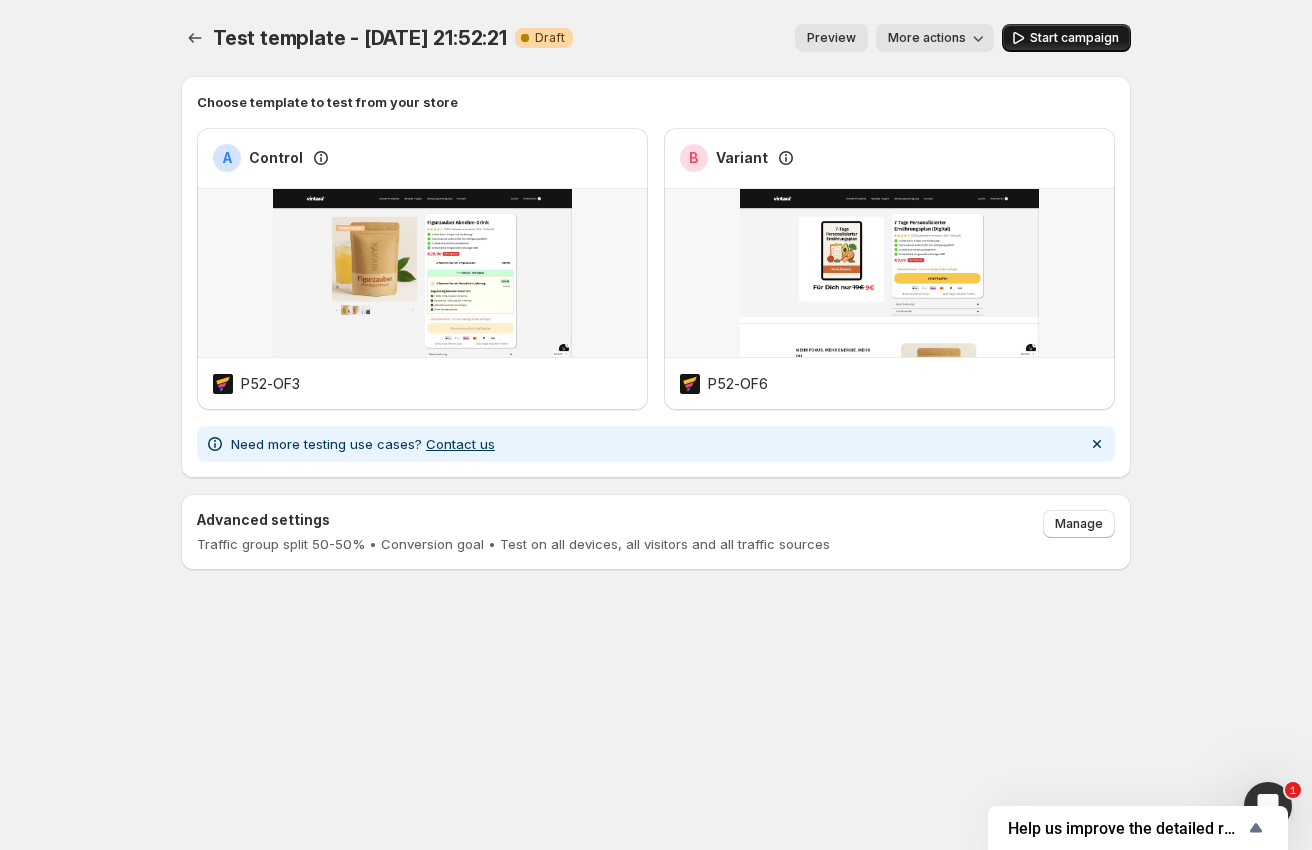 click on "Start campaign" at bounding box center [1074, 38] 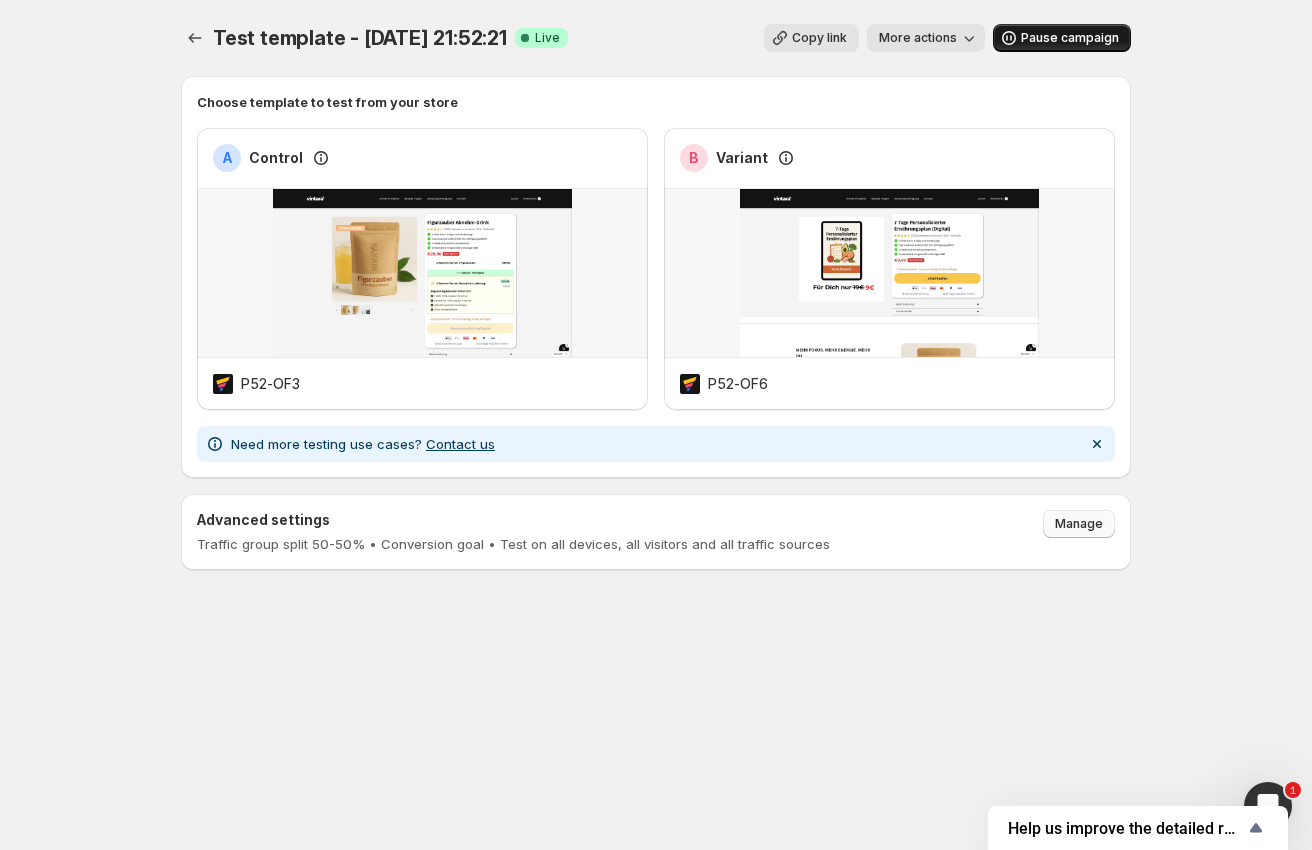 click on "Manage" at bounding box center [1079, 524] 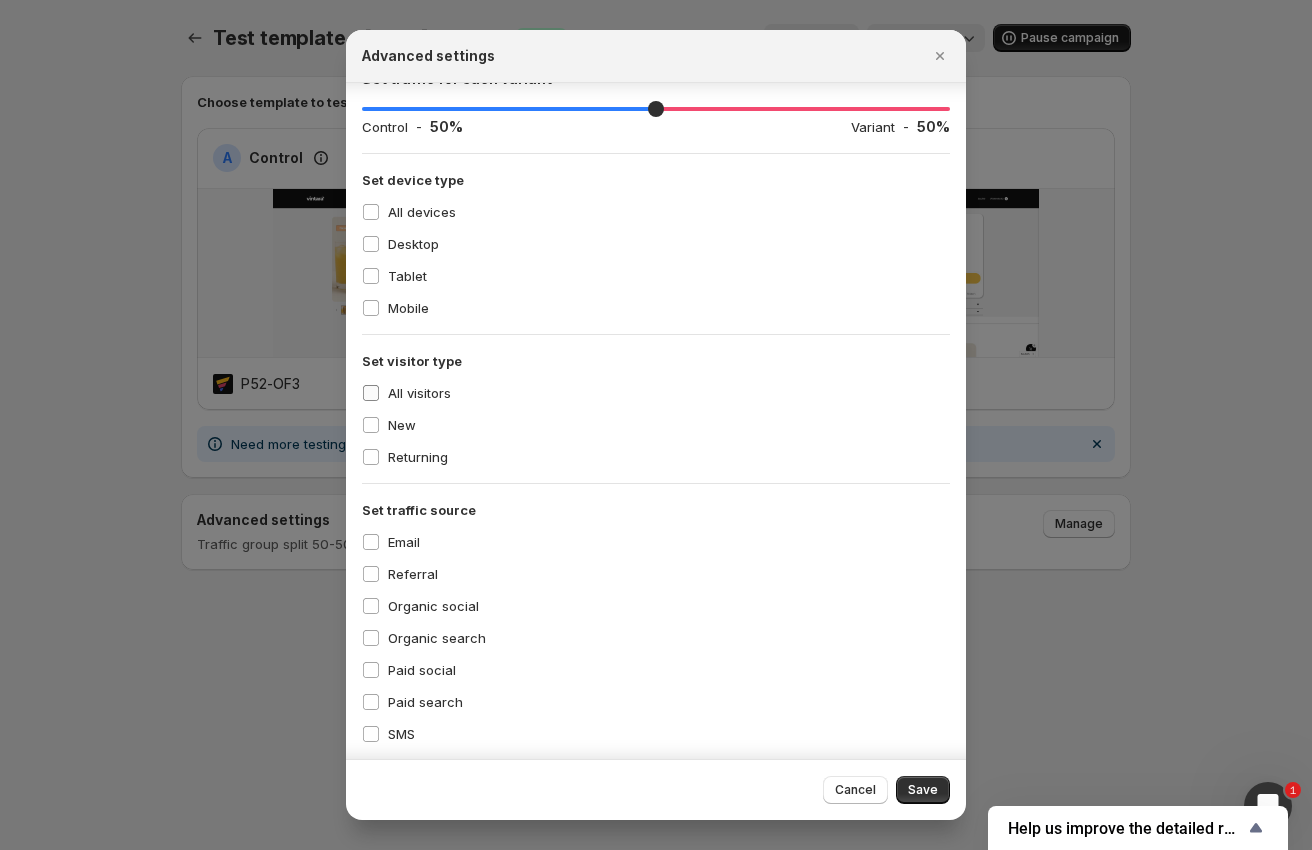 scroll, scrollTop: 0, scrollLeft: 0, axis: both 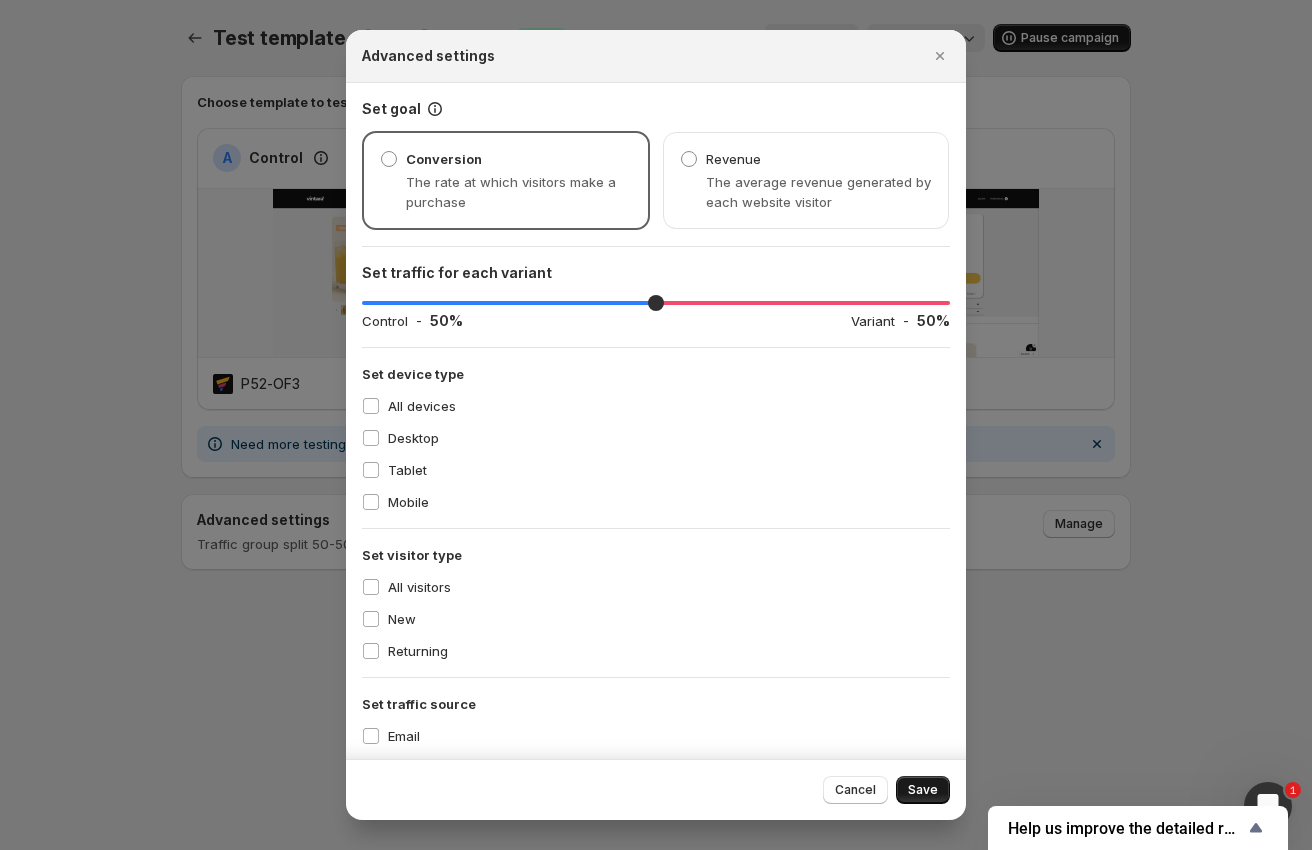 click on "Save" at bounding box center [923, 790] 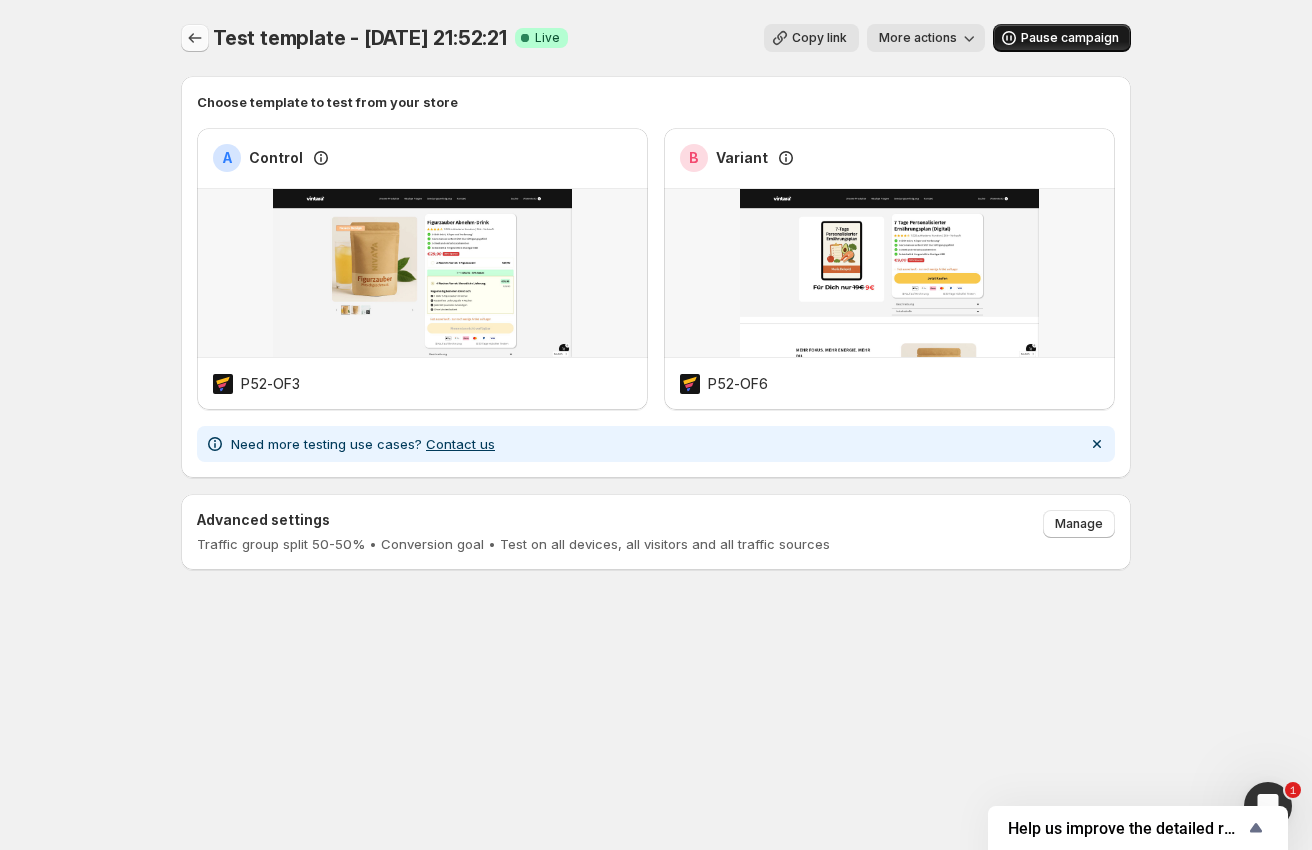 click 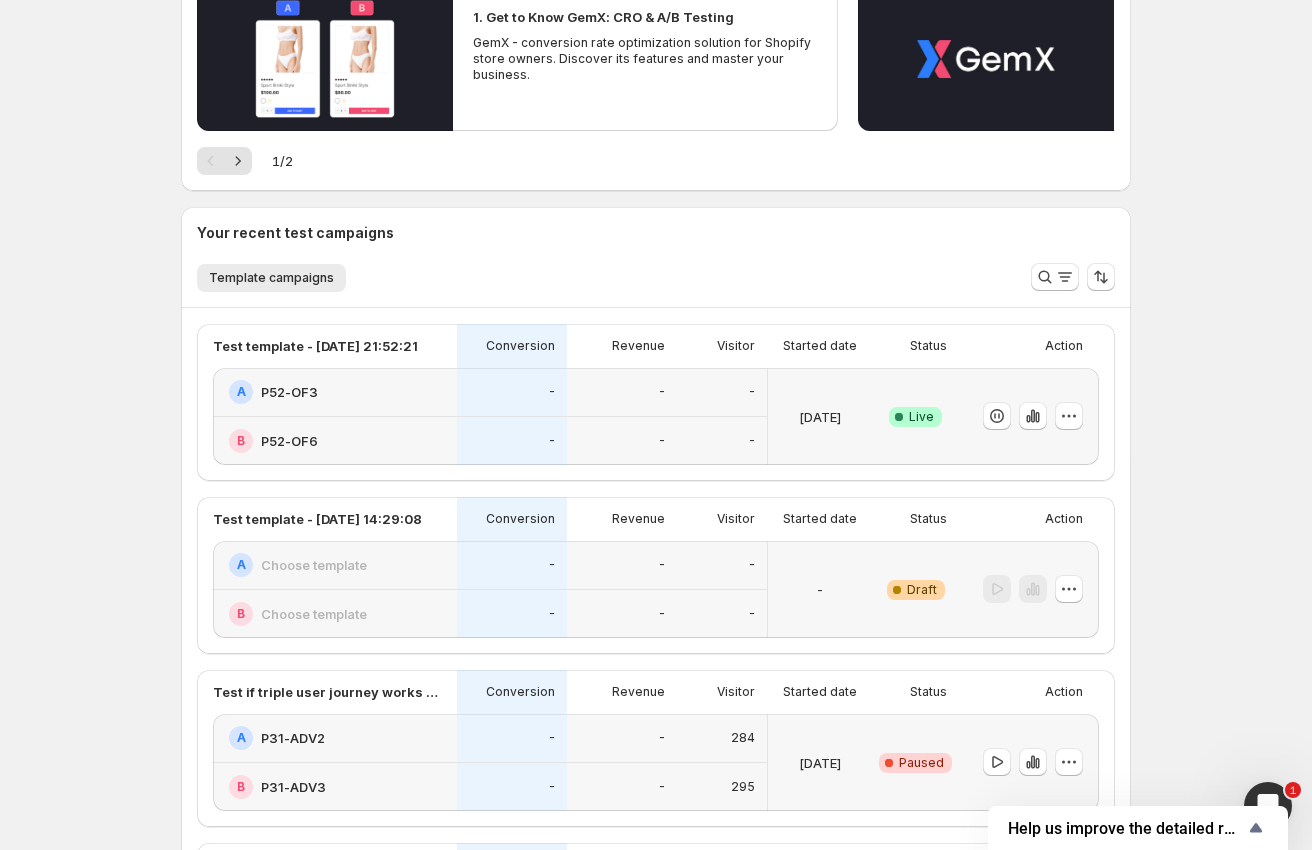 scroll, scrollTop: 368, scrollLeft: 0, axis: vertical 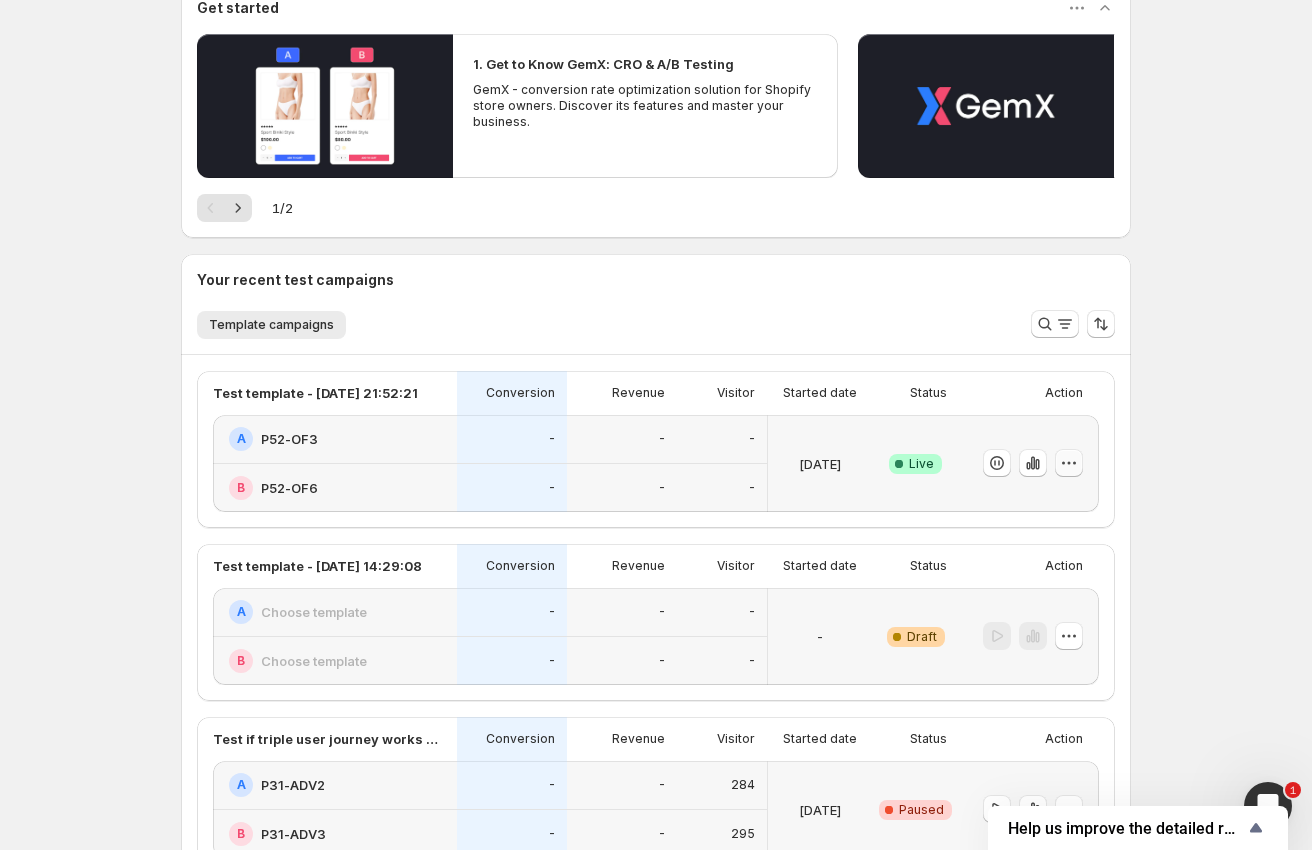 click 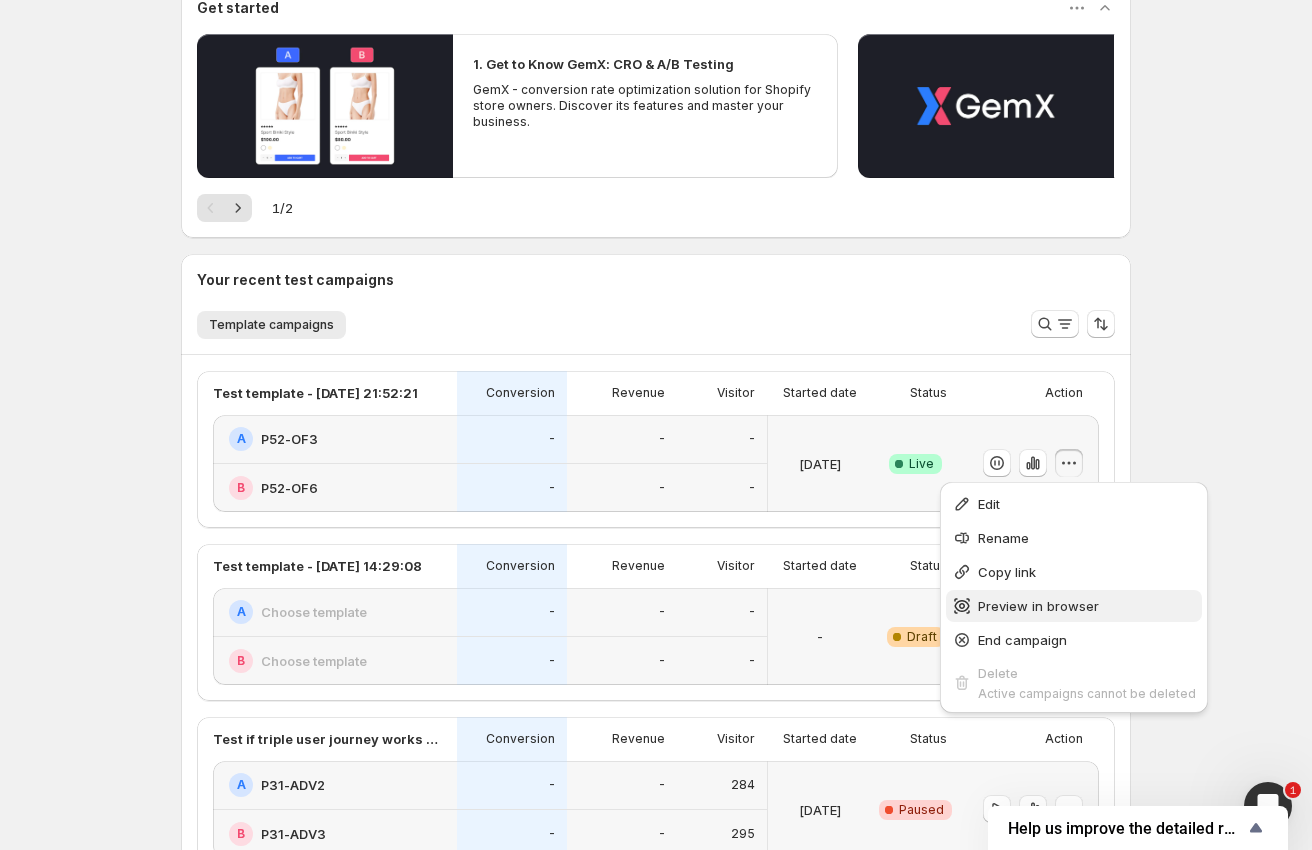 click on "Preview in browser" at bounding box center [1038, 606] 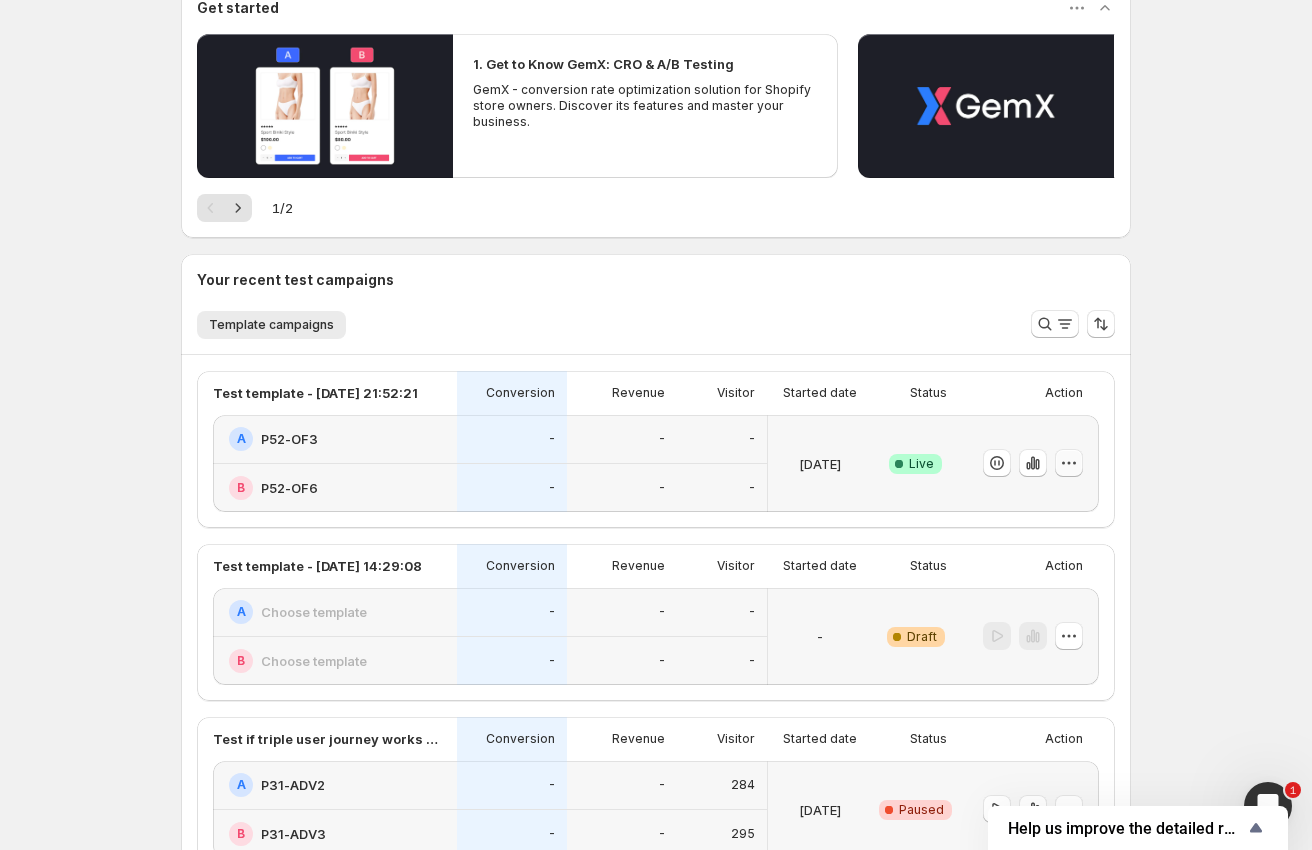 click 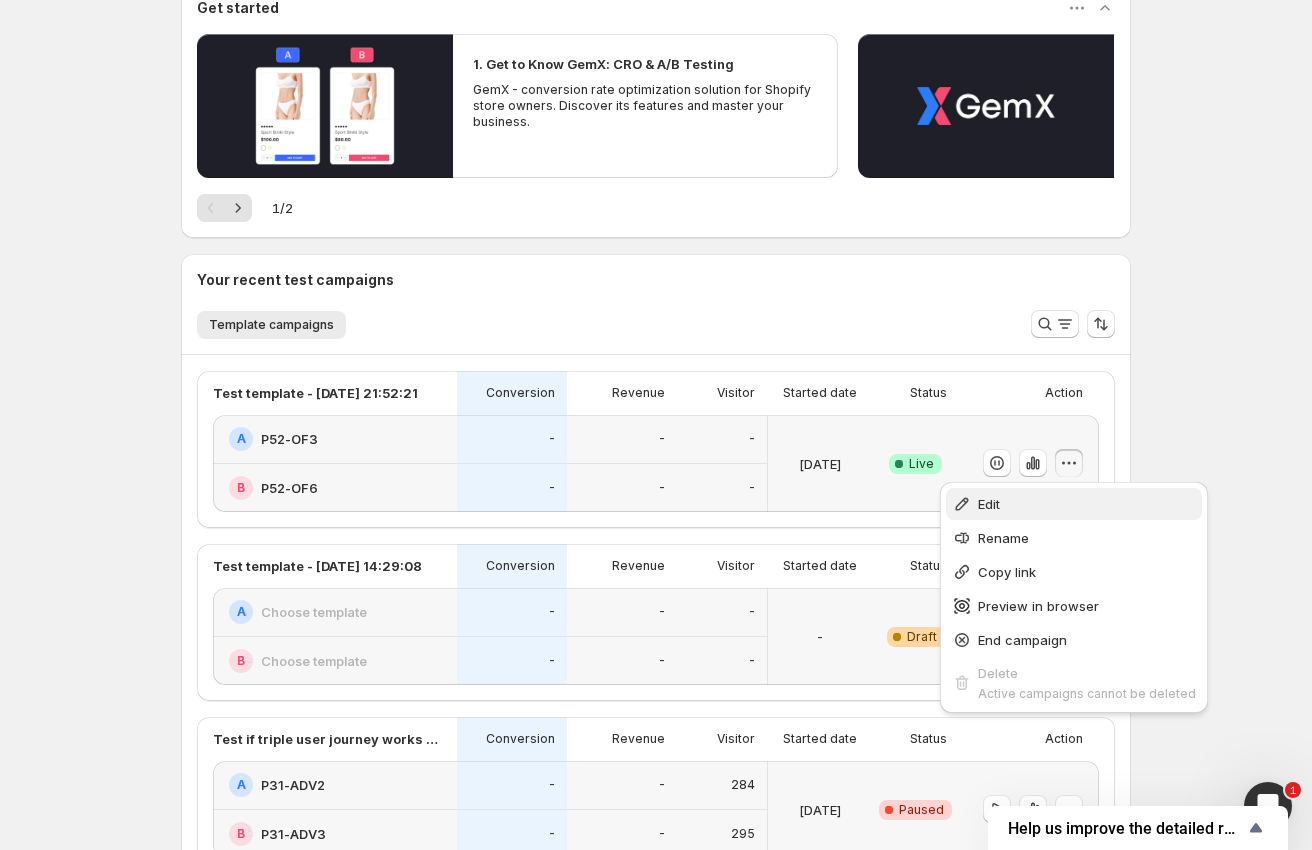 click on "Edit" at bounding box center (1087, 504) 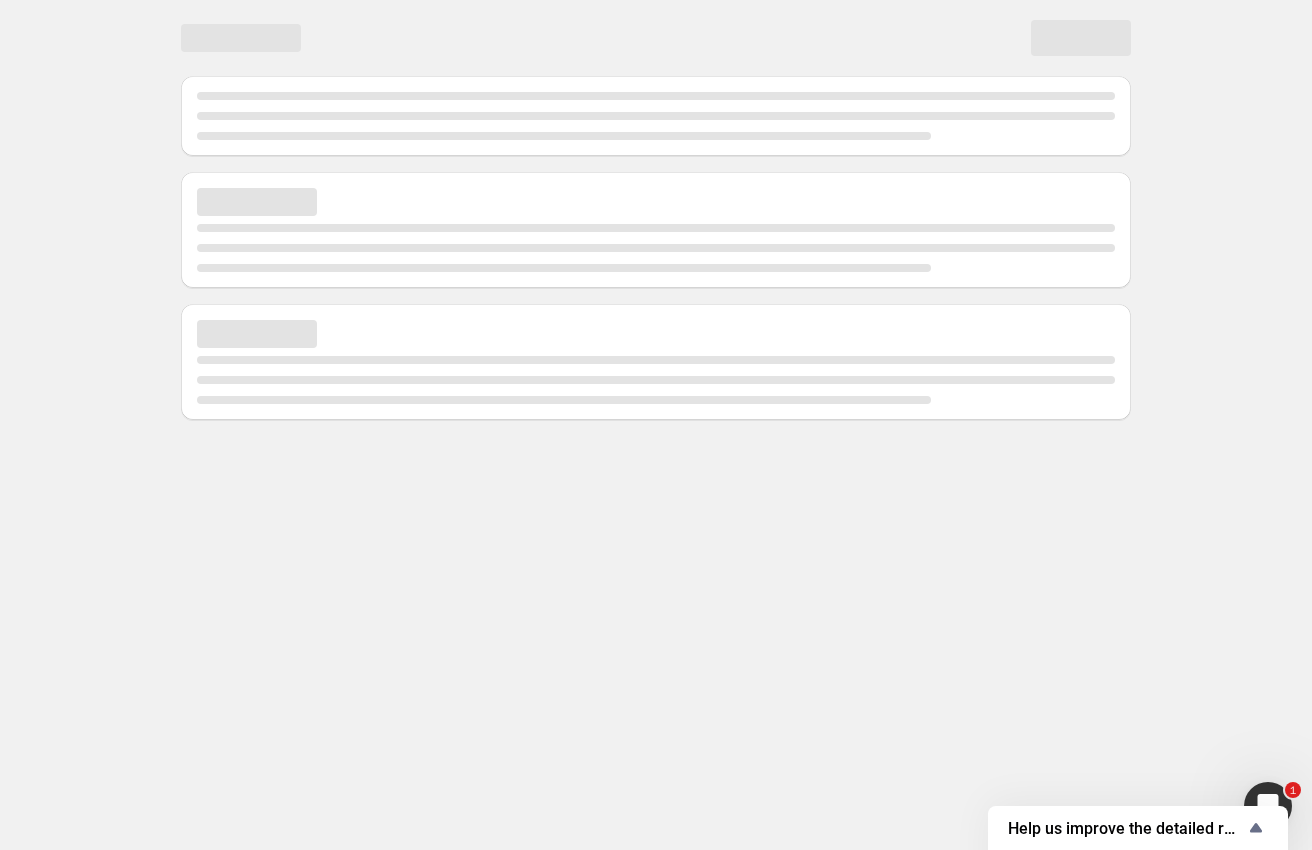 scroll, scrollTop: 0, scrollLeft: 0, axis: both 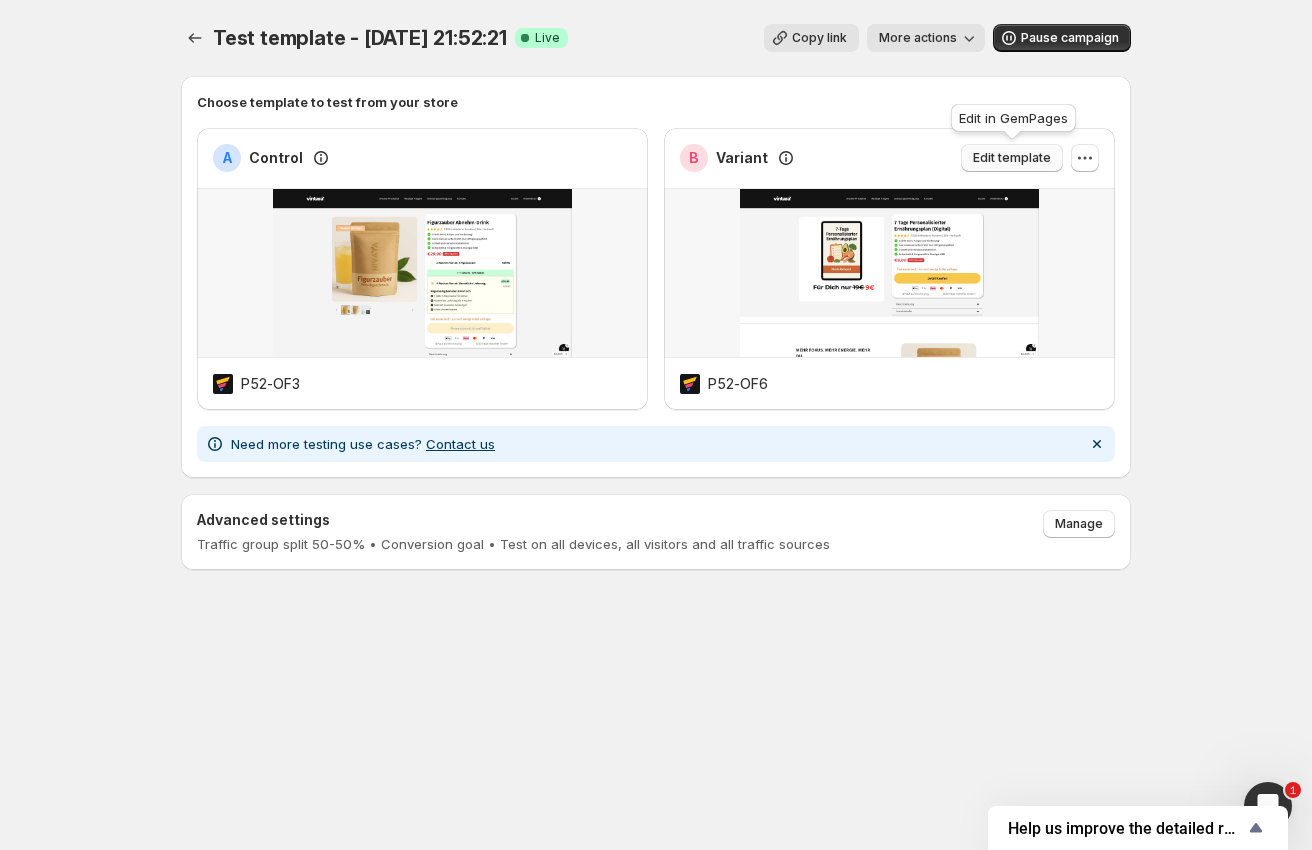 click on "Edit template" at bounding box center (1012, 158) 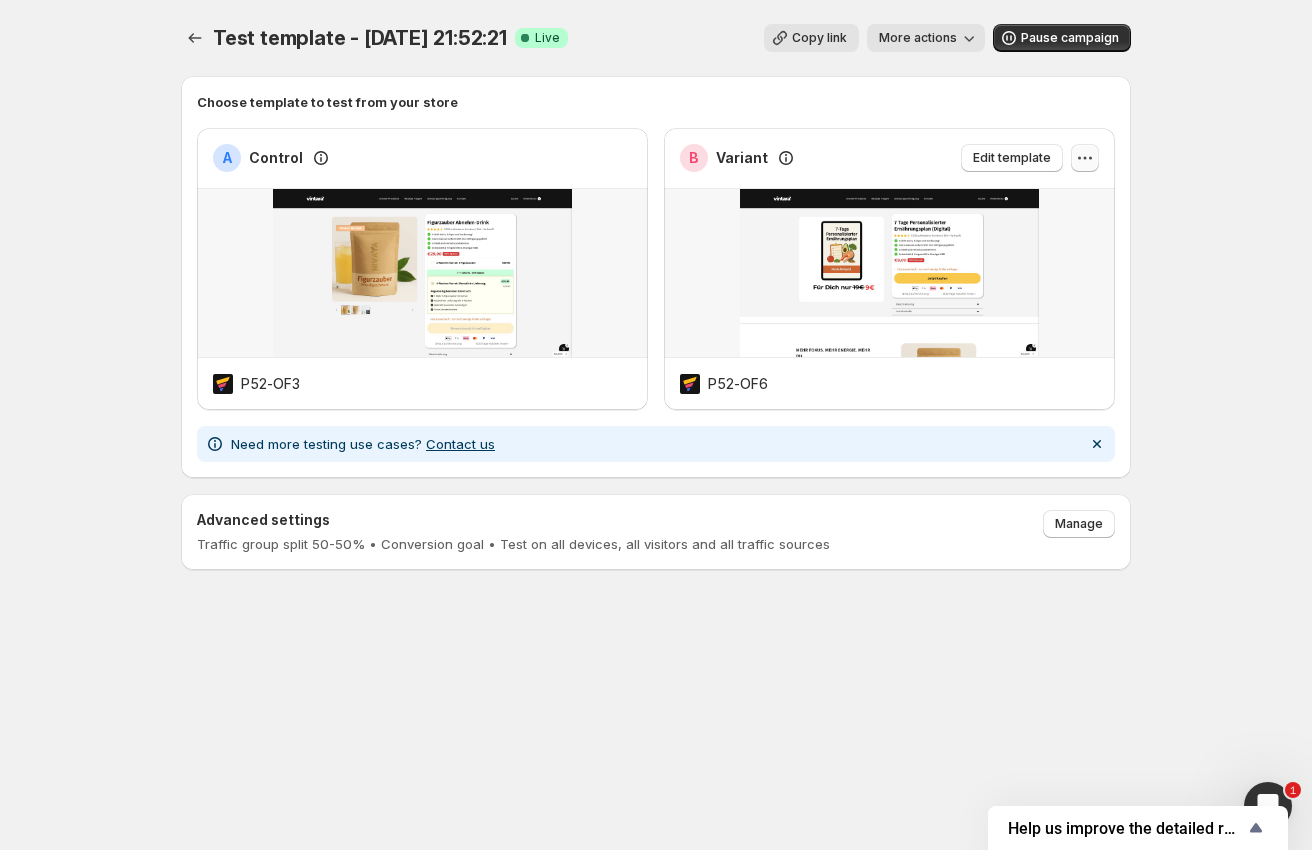 click 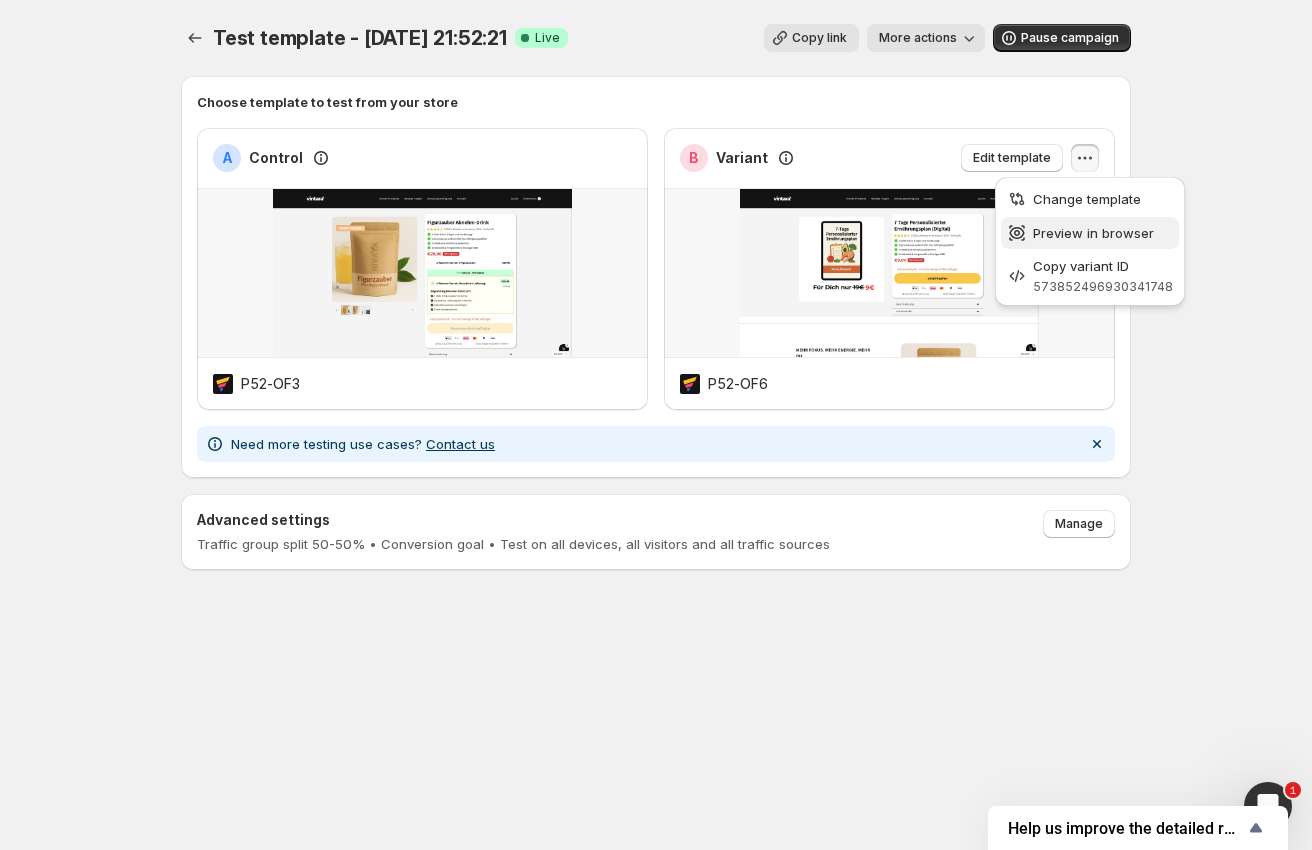 click on "Preview in browser" at bounding box center [1093, 233] 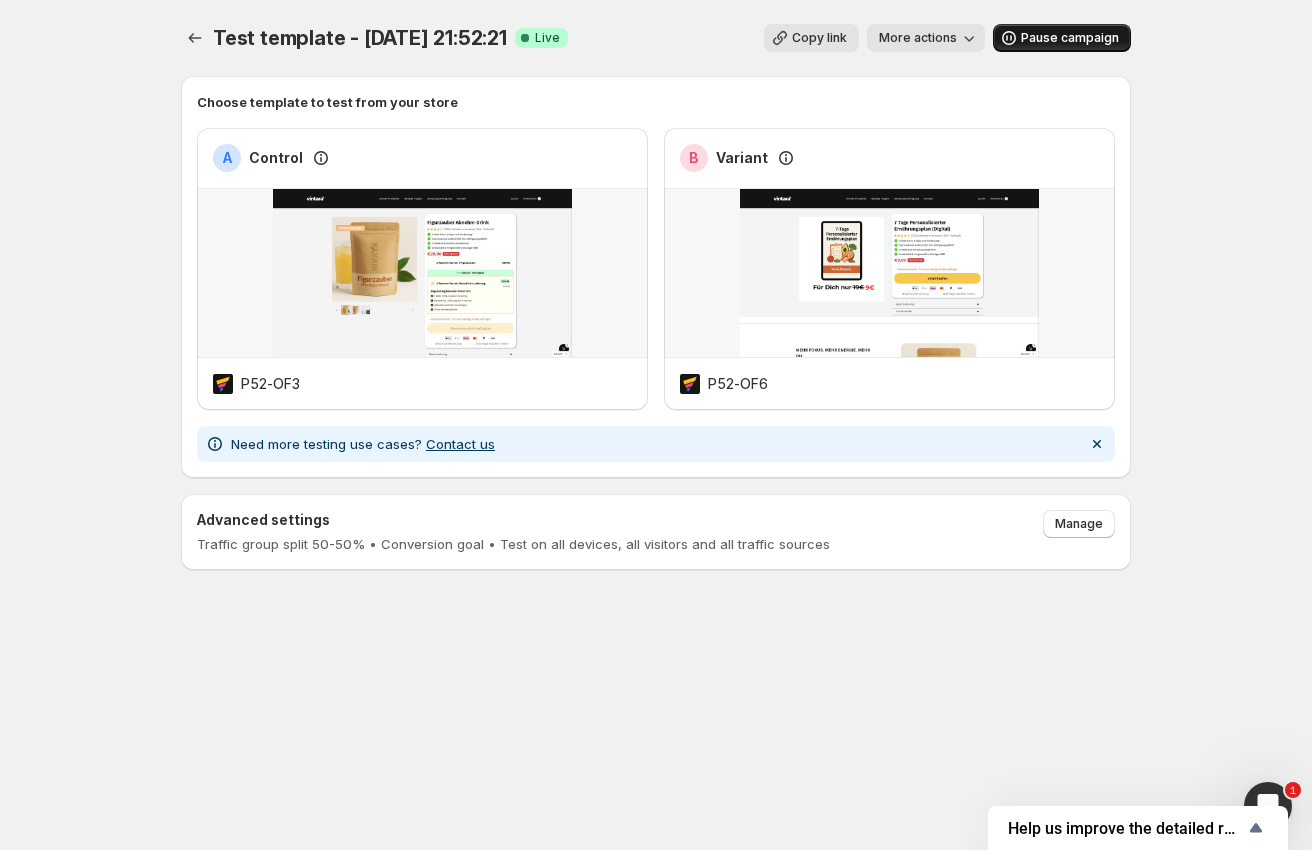 click on "Pause campaign" at bounding box center (1070, 38) 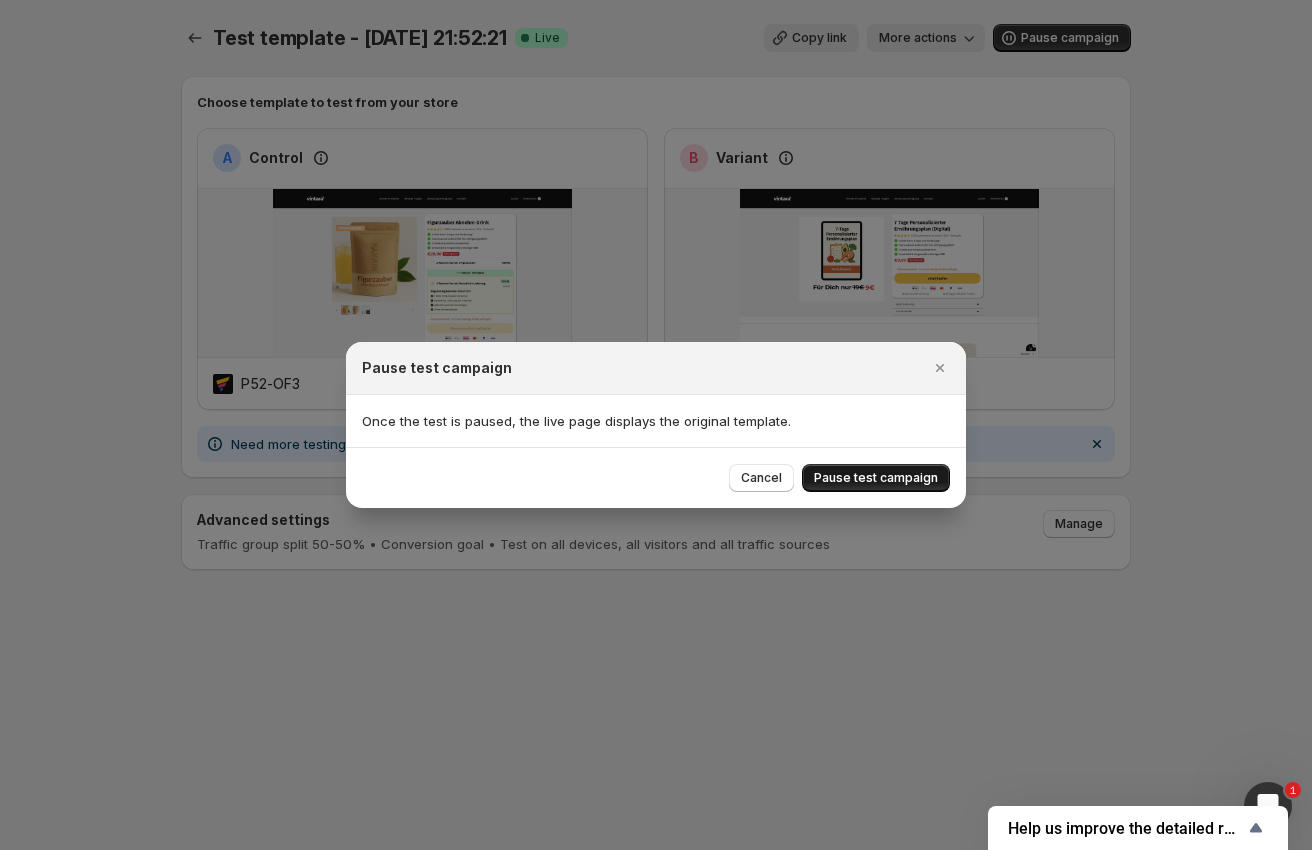 click on "Pause test campaign" at bounding box center (876, 478) 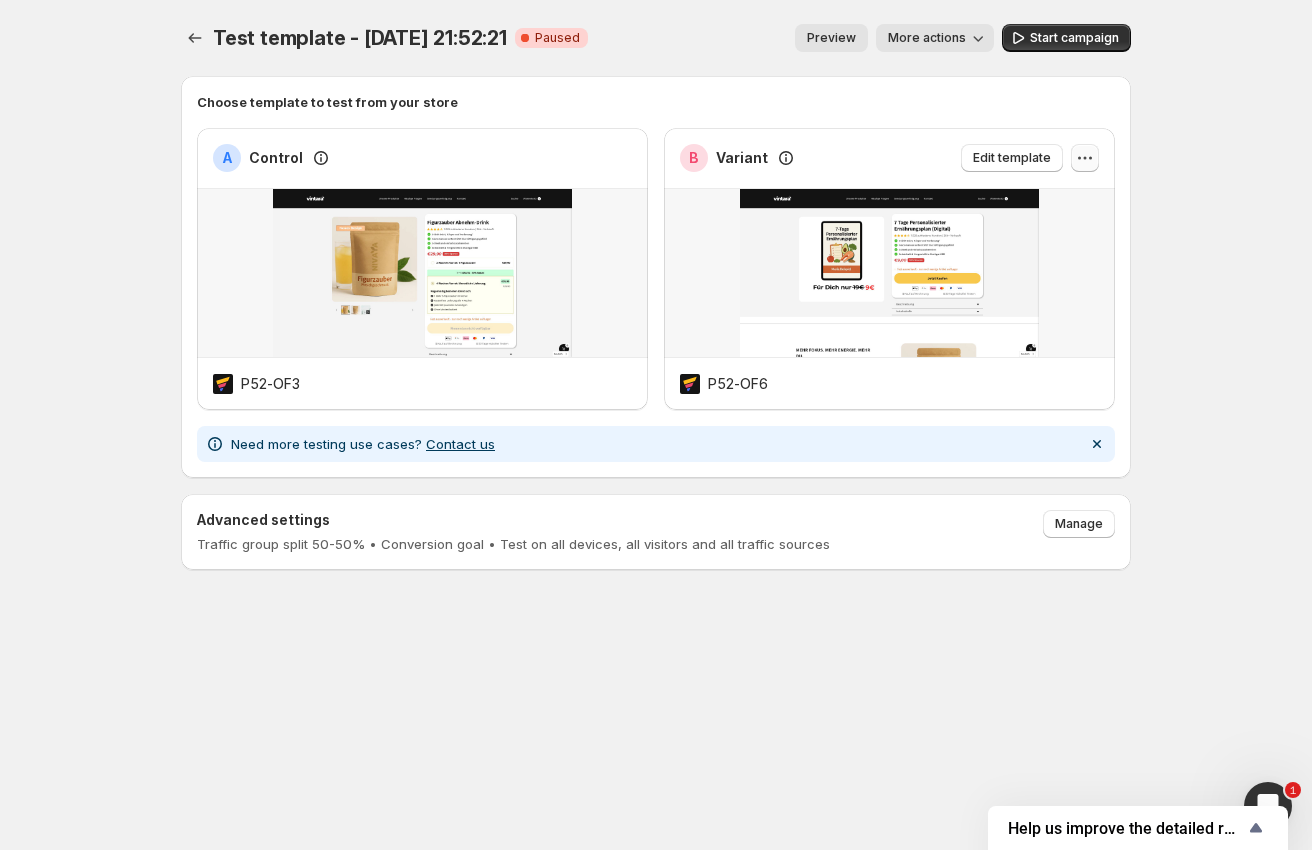 click at bounding box center [1085, 158] 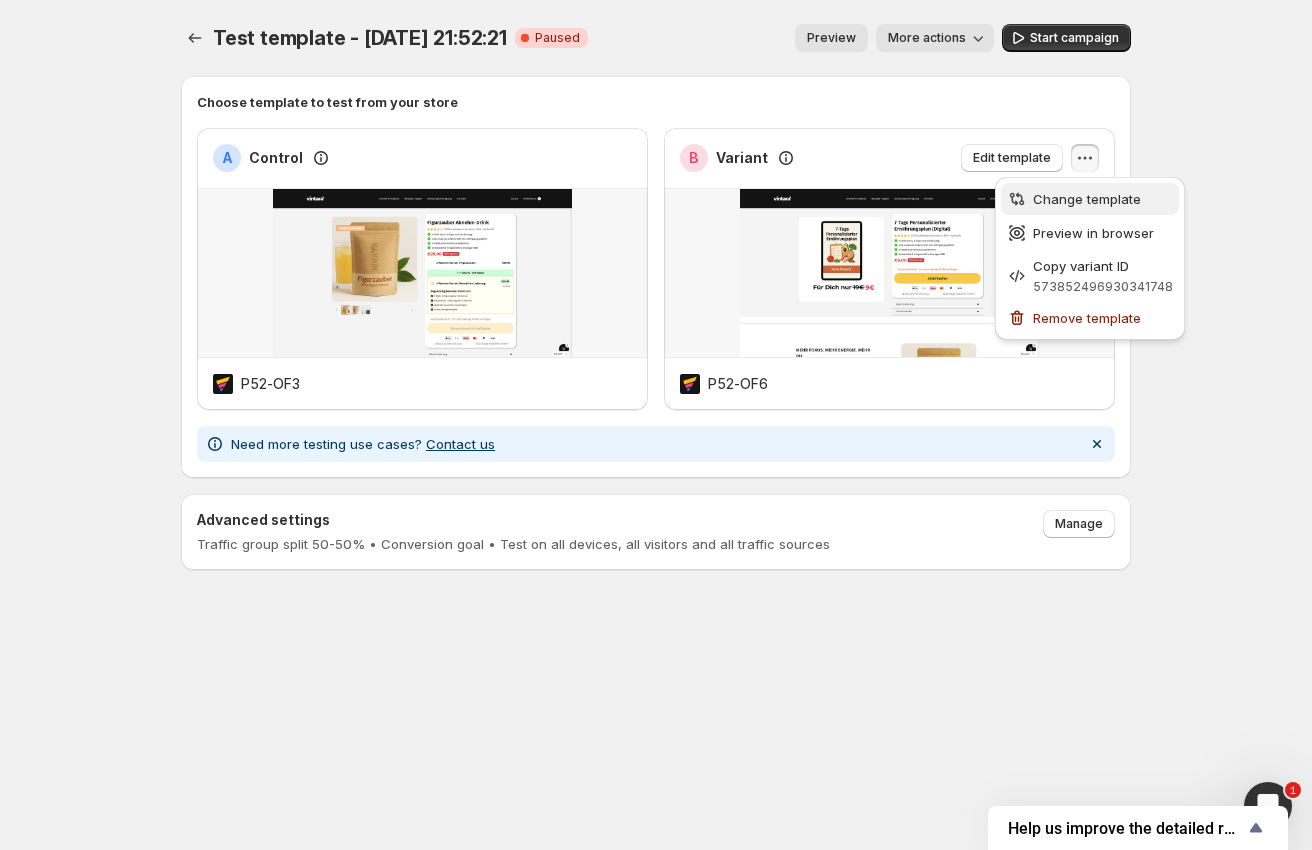 click on "Change template" at bounding box center [1087, 199] 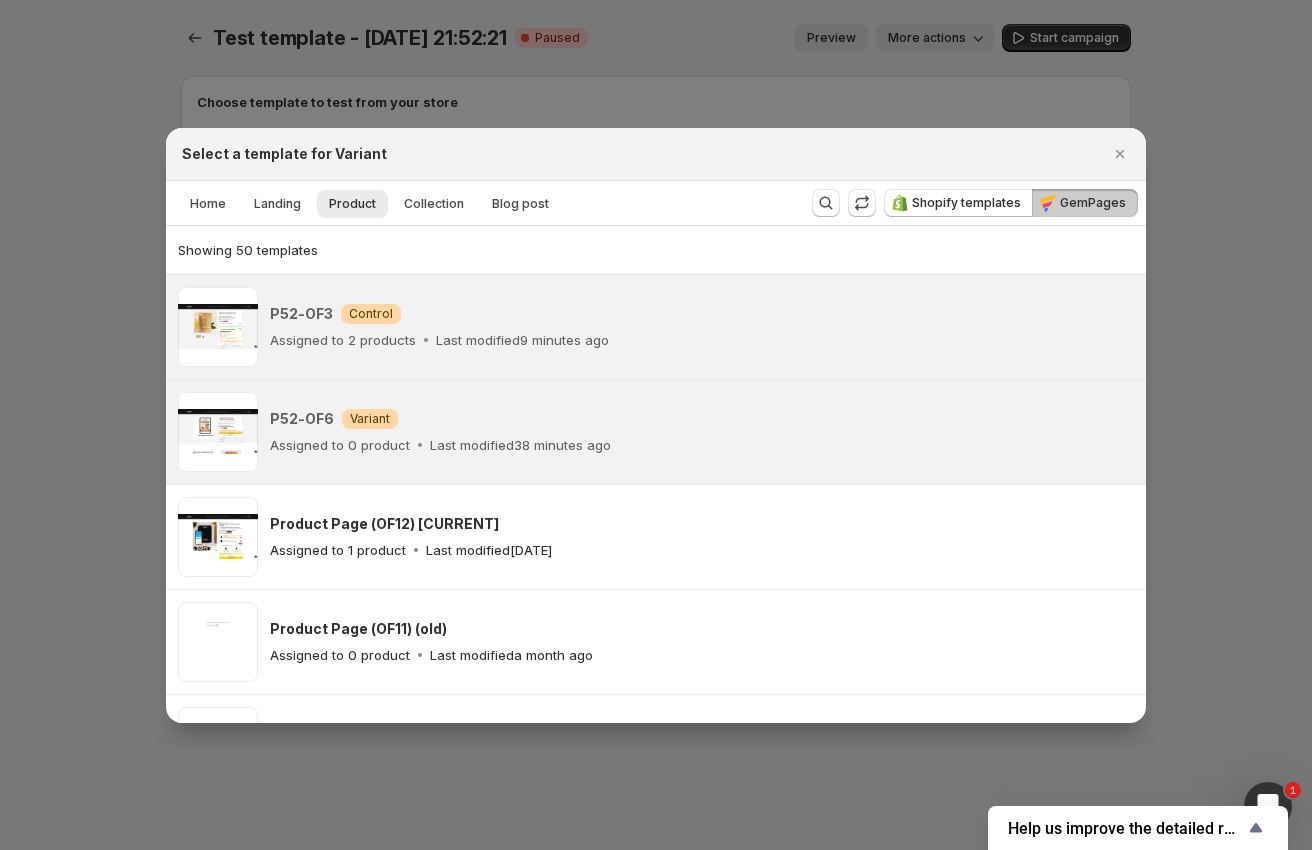 click on "P52-OF6 Warning Variant Assigned to 0 product Last modified  38 minutes ago" at bounding box center (656, 432) 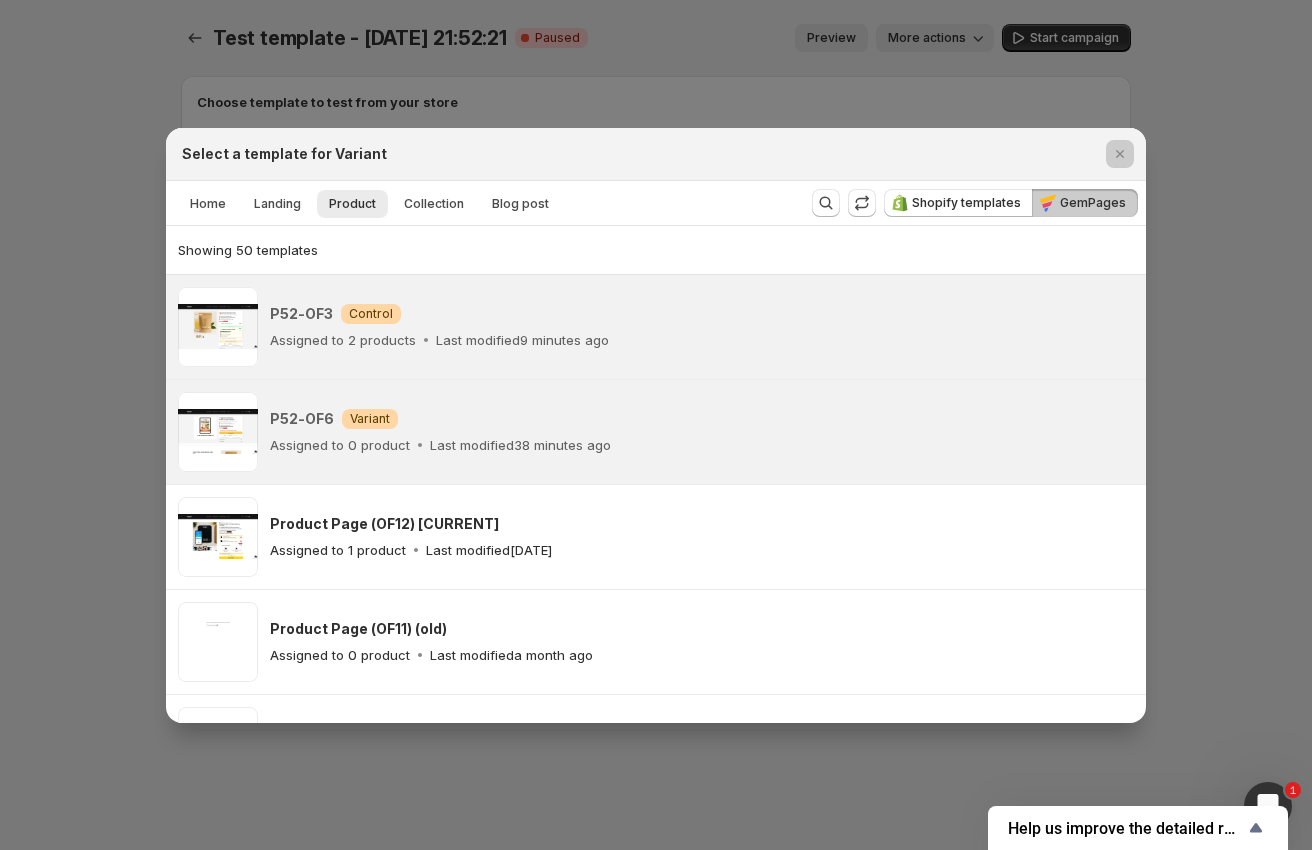 click at bounding box center [656, 425] 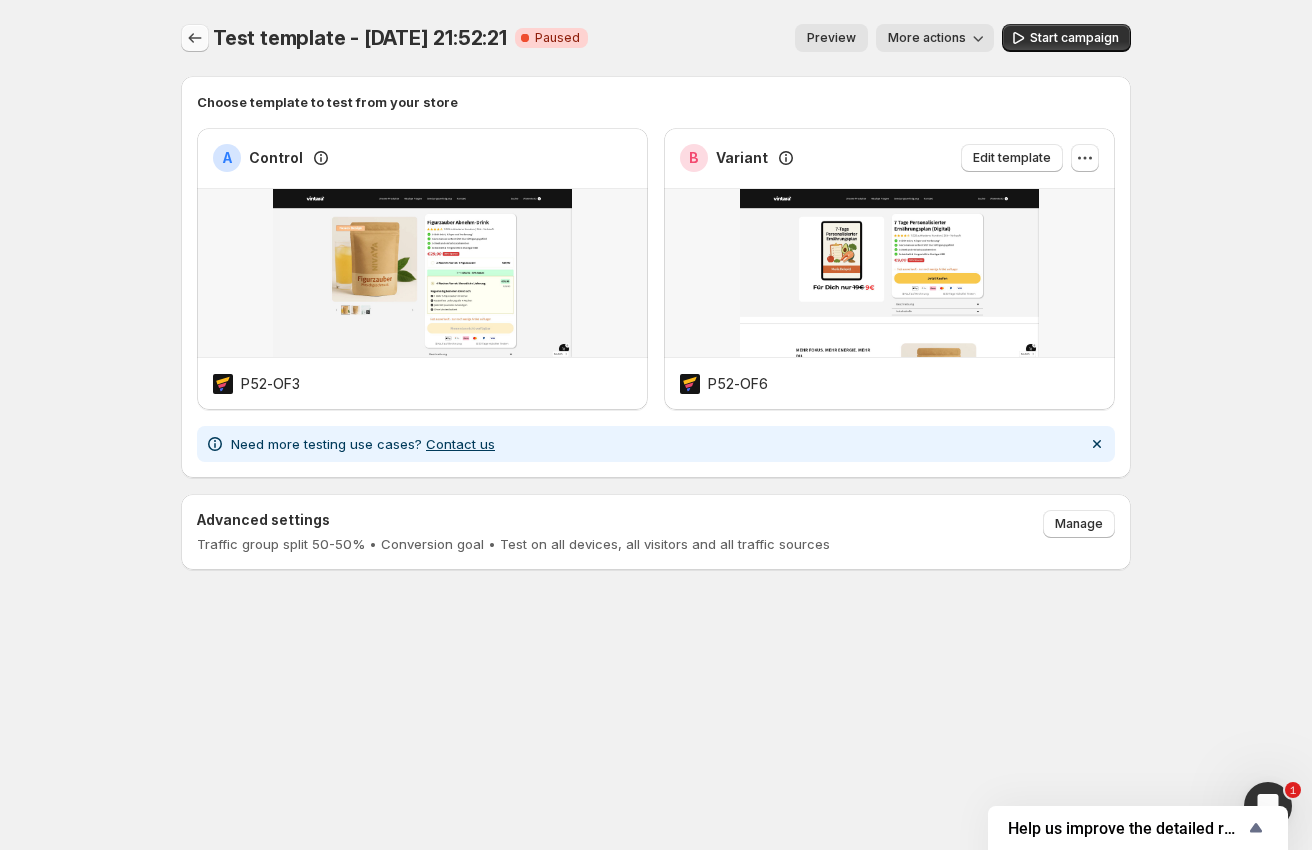 click 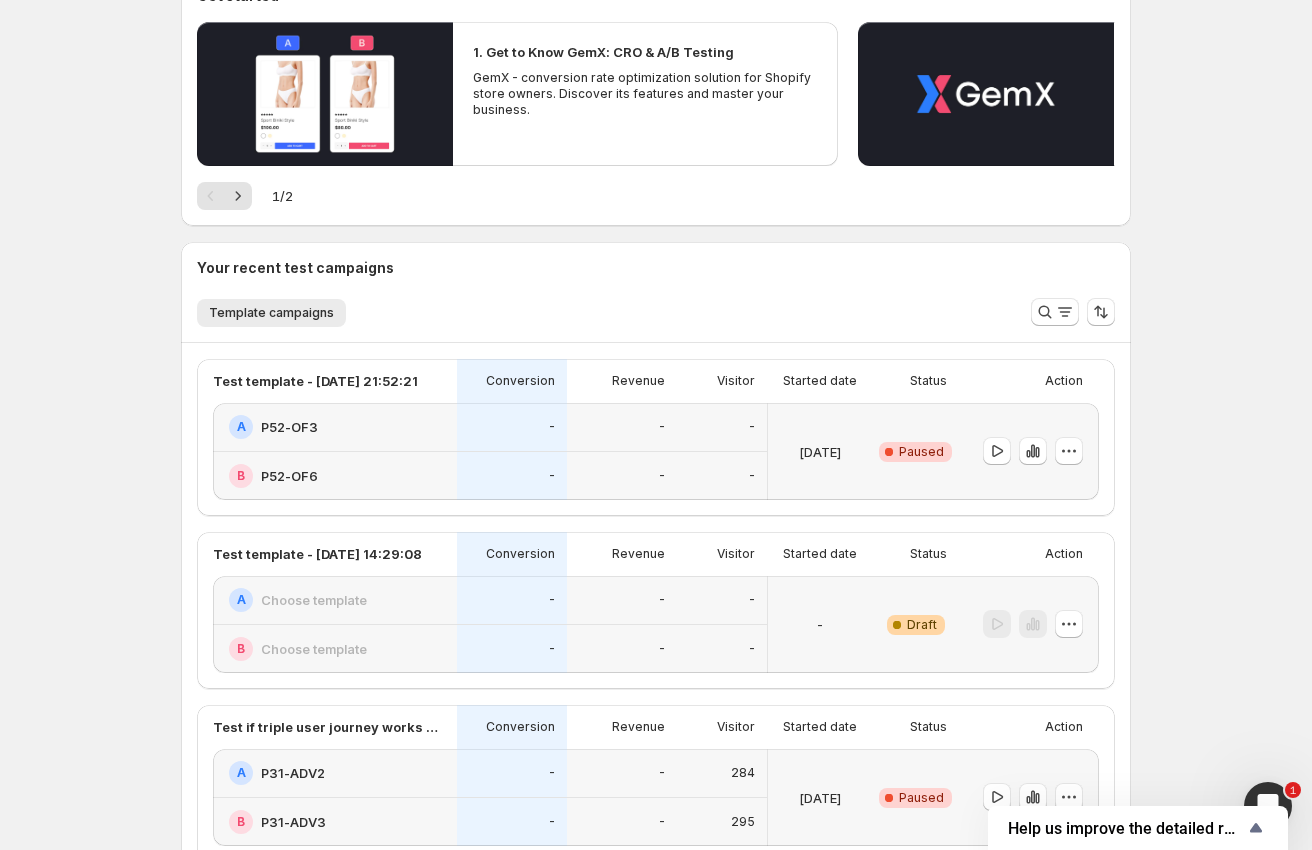 scroll, scrollTop: 565, scrollLeft: 0, axis: vertical 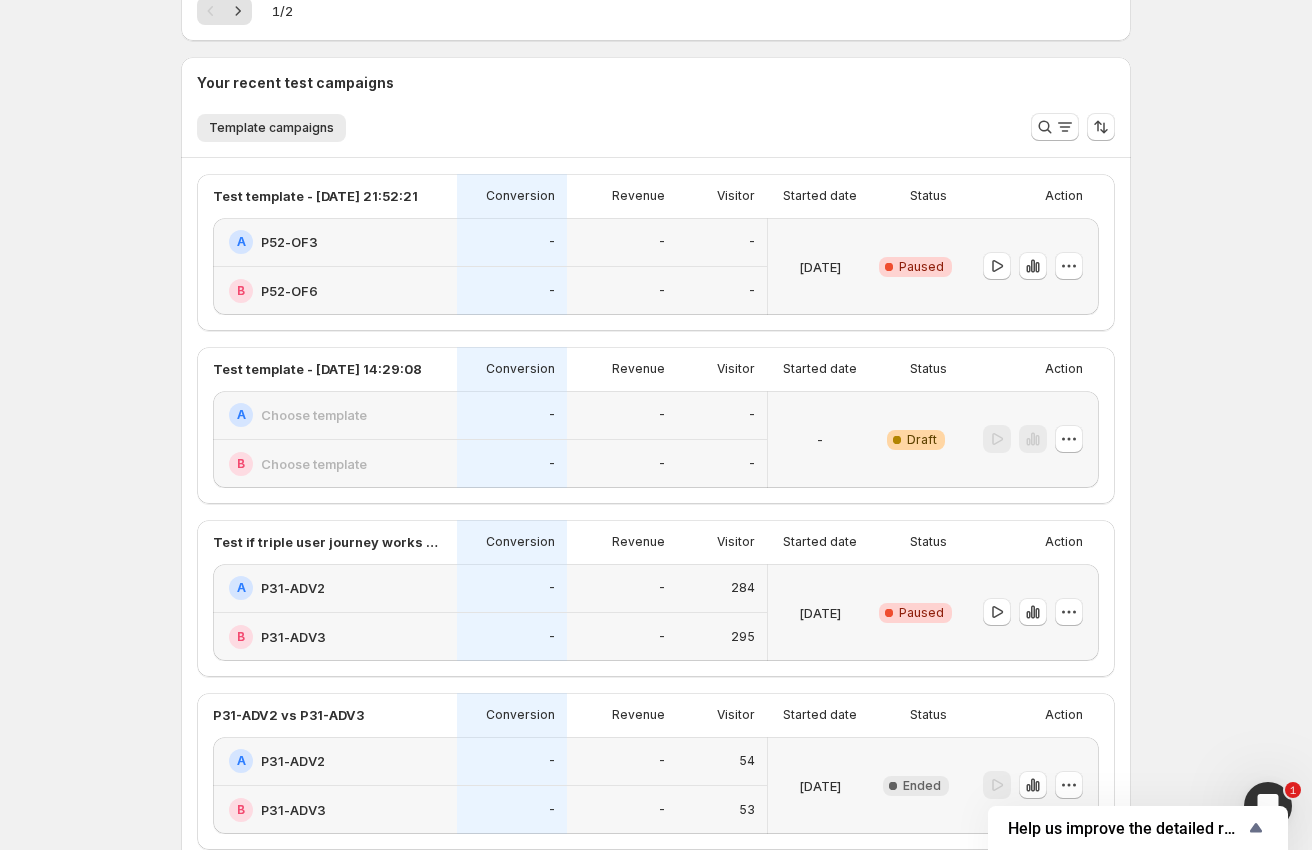 click at bounding box center (1029, 266) 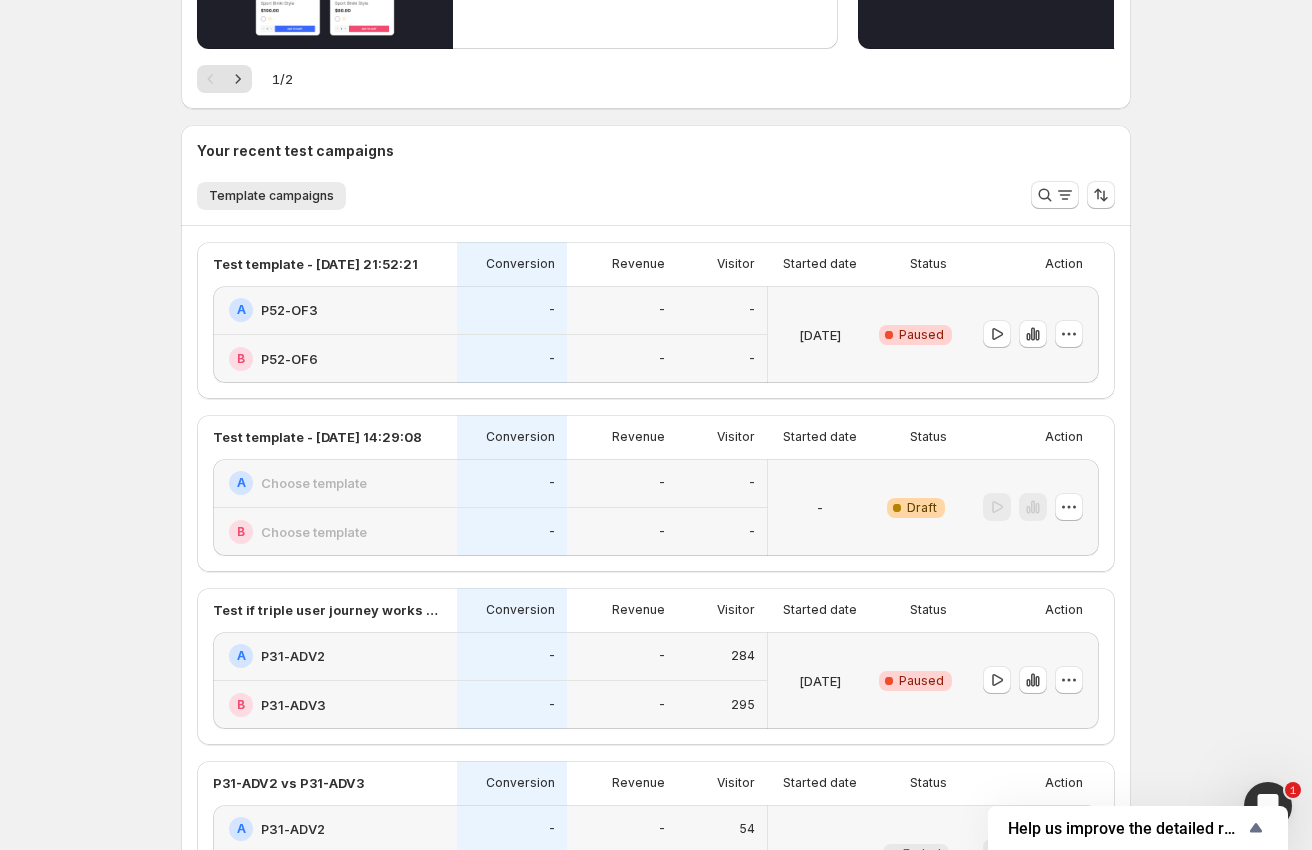 scroll, scrollTop: 734, scrollLeft: 0, axis: vertical 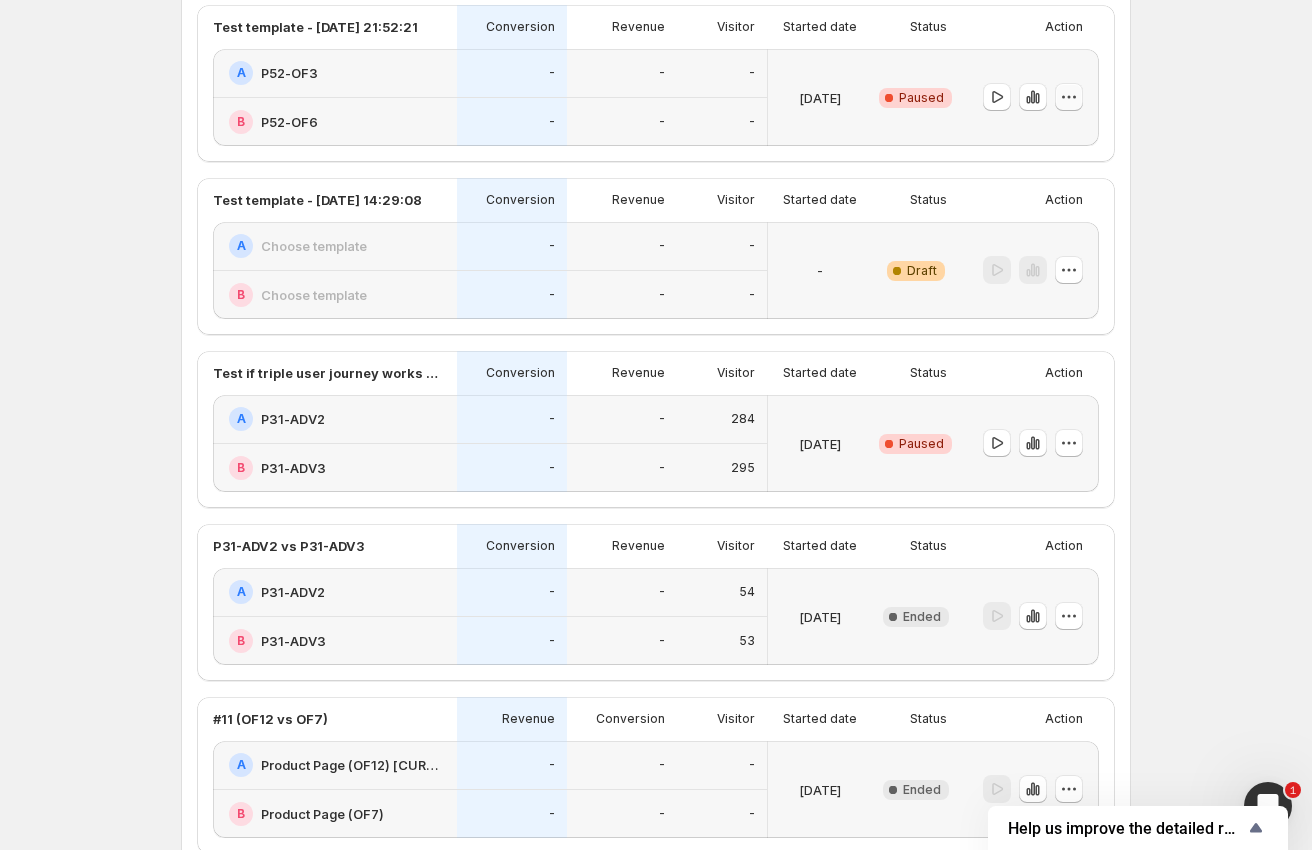 click 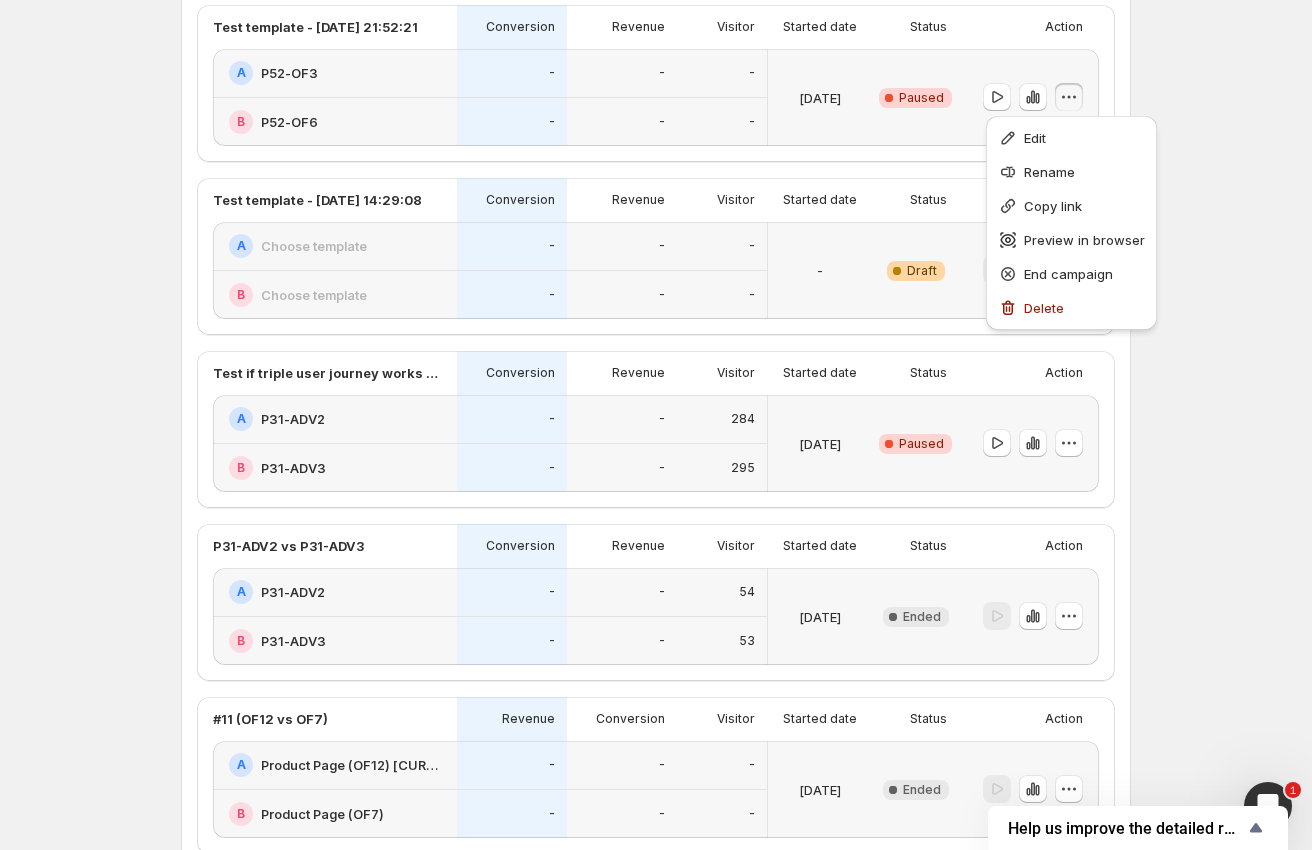 click on "Edit Rename Copy link Preview in browser End campaign Delete" at bounding box center (1071, 223) 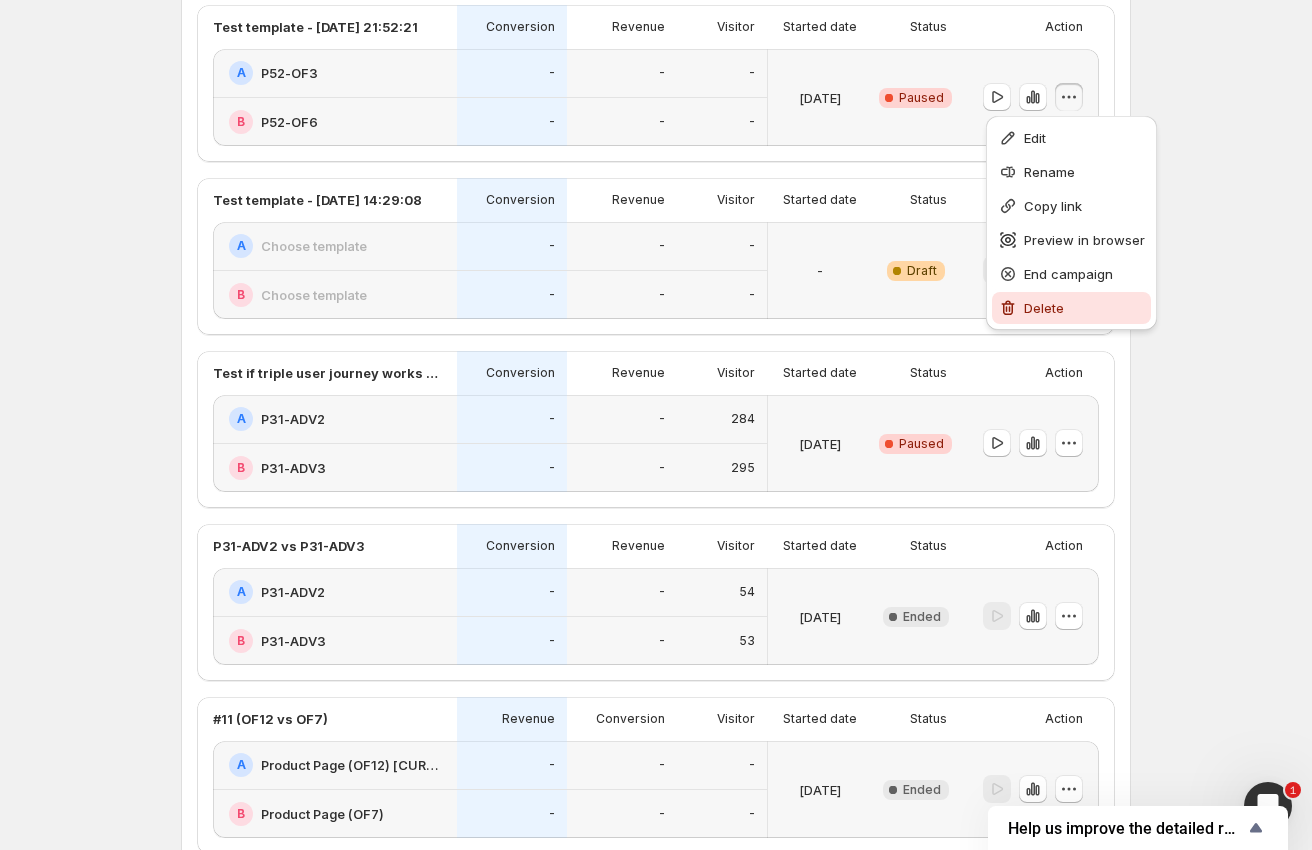 click on "Delete" at bounding box center [1071, 308] 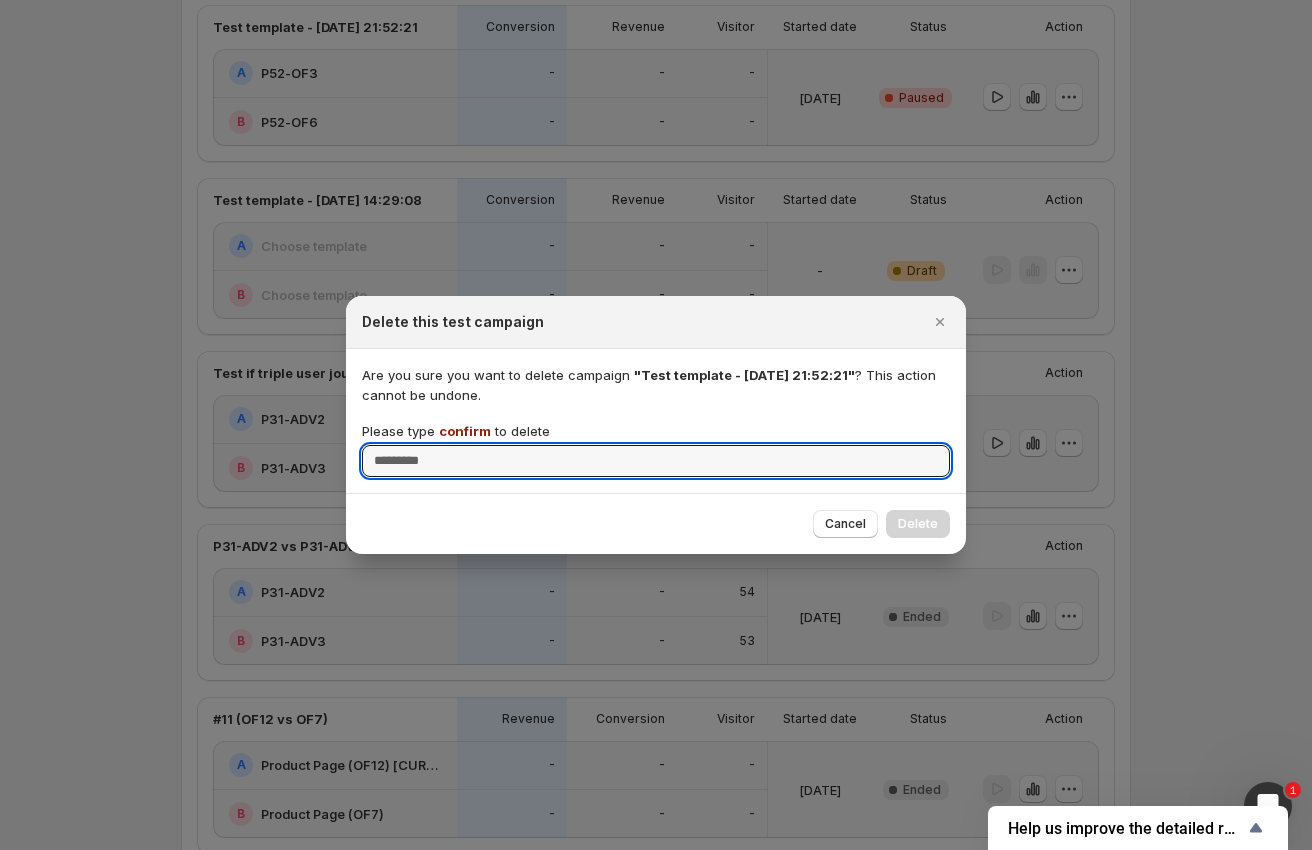 click on "confirm" at bounding box center (465, 431) 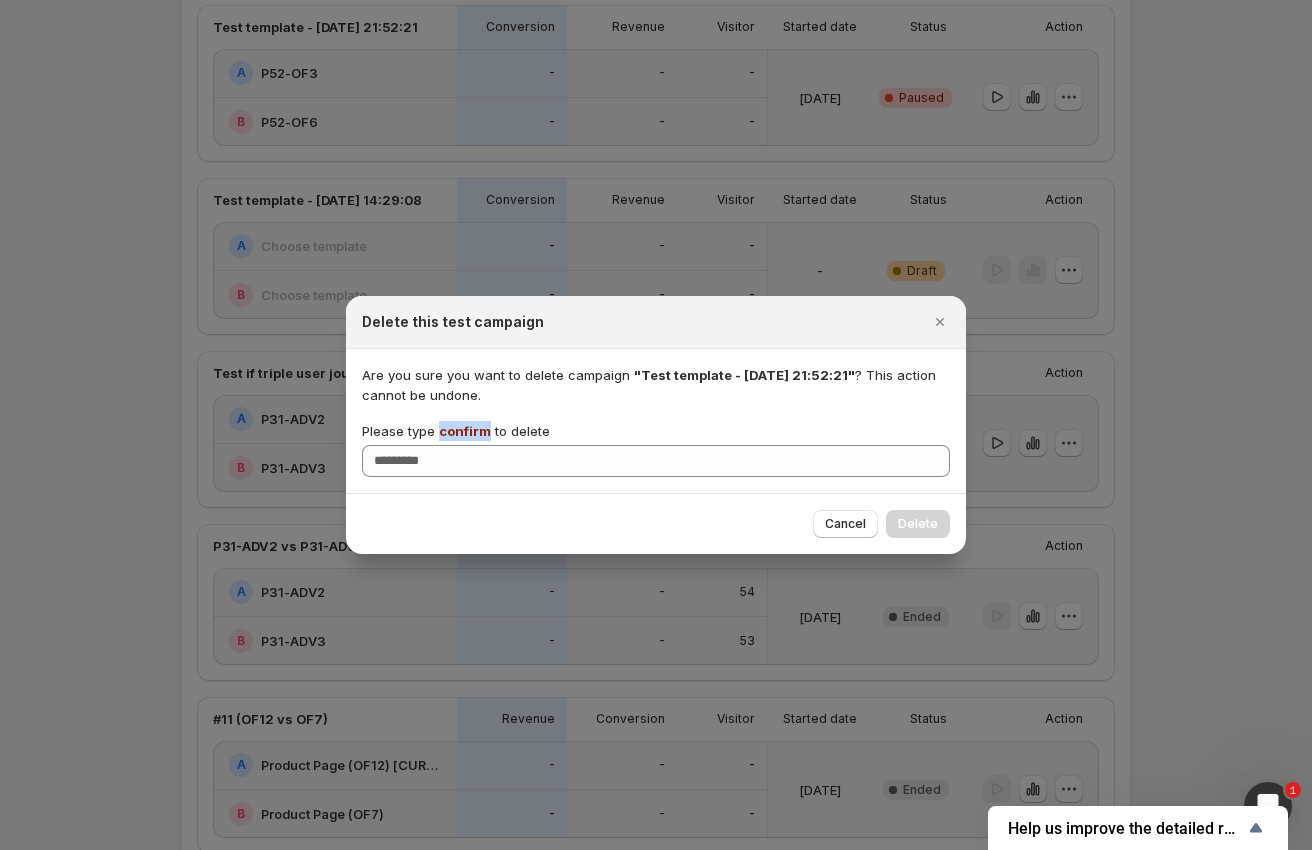 click on "confirm" at bounding box center (465, 431) 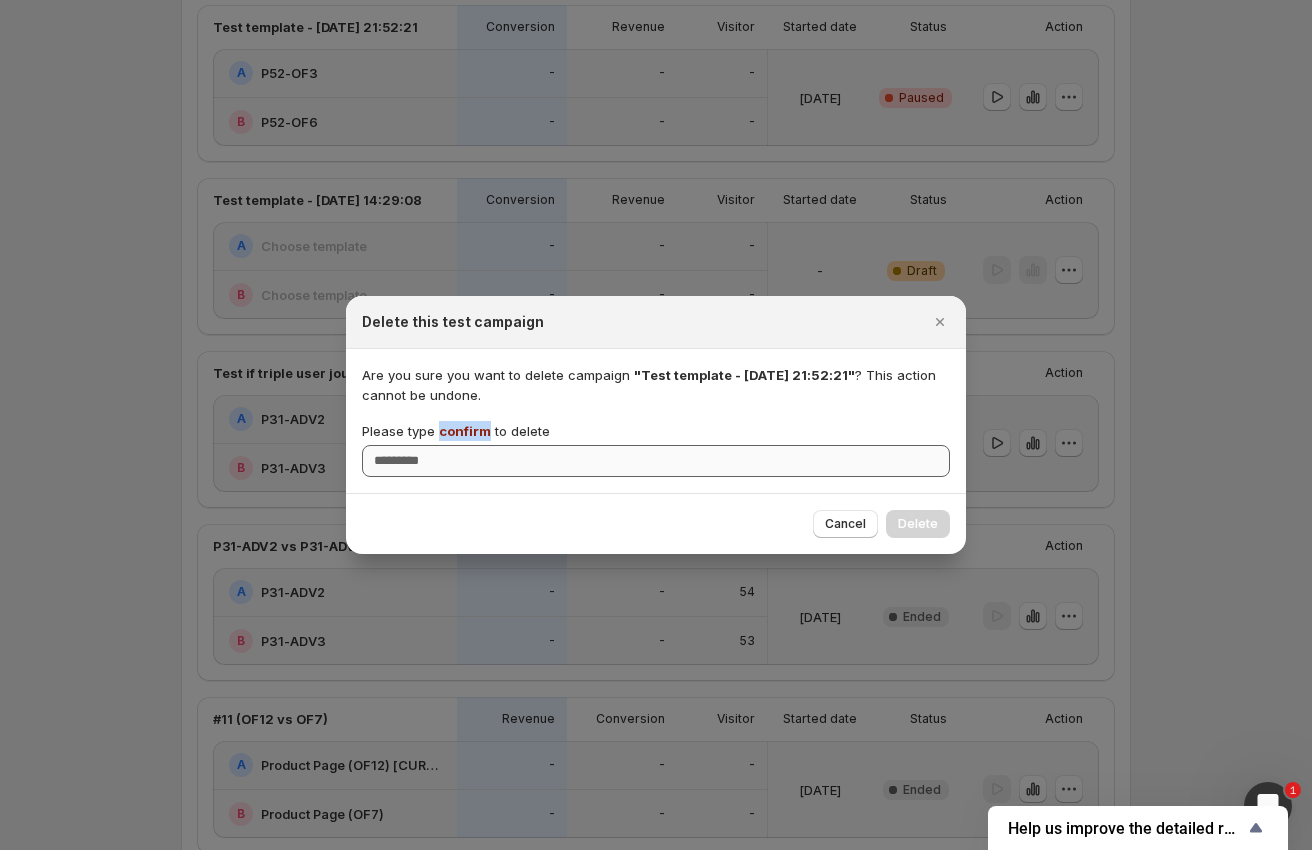 copy on "confirm" 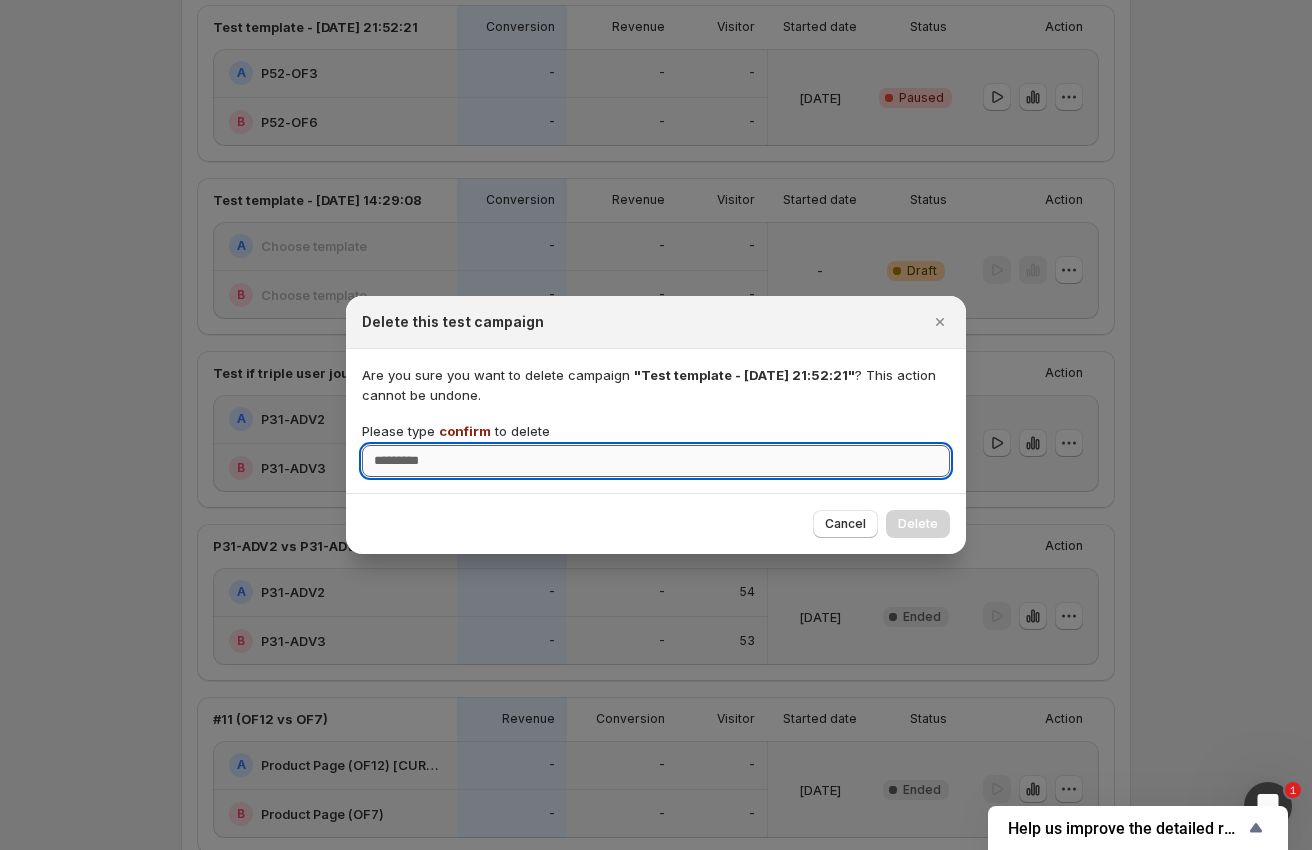 click on "Please type   confirm   to delete" at bounding box center [656, 461] 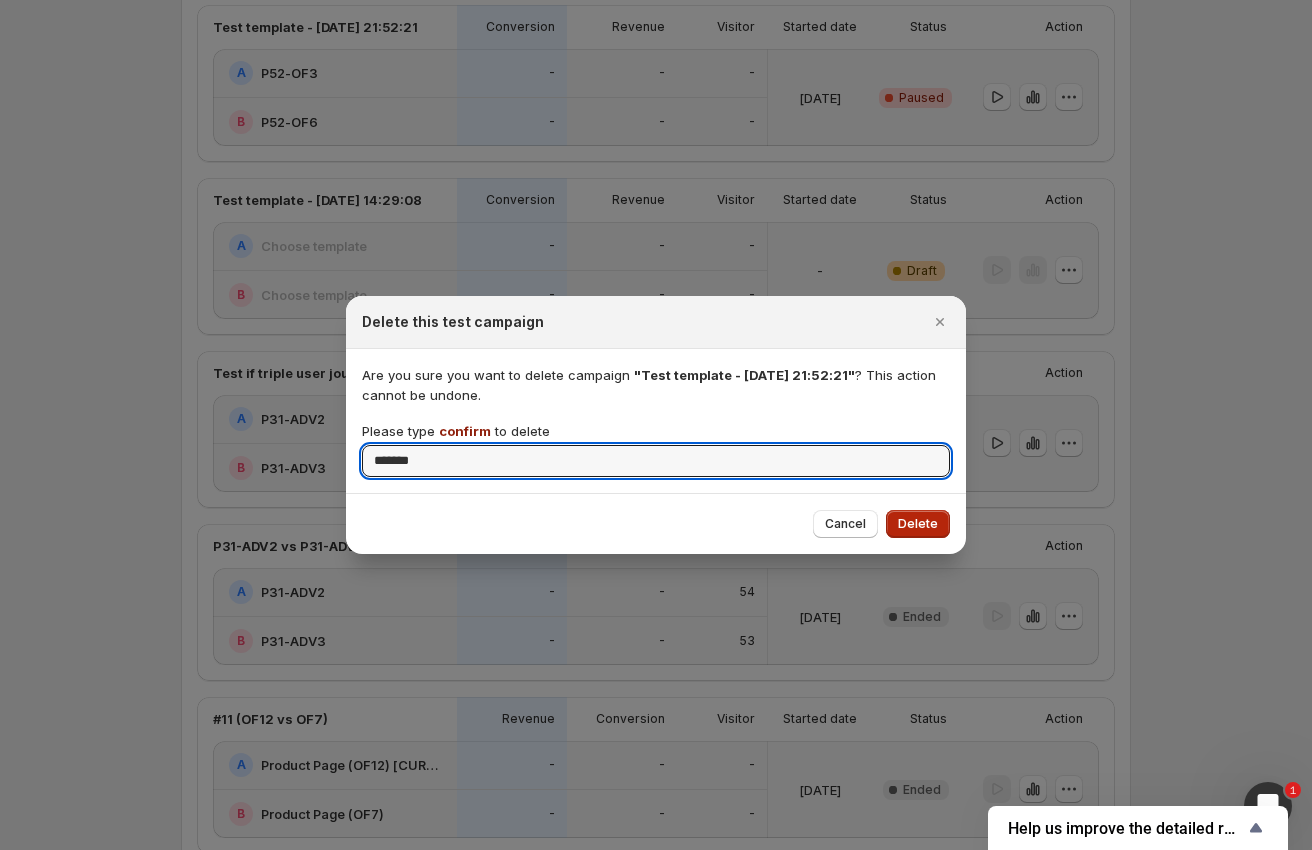 type on "*******" 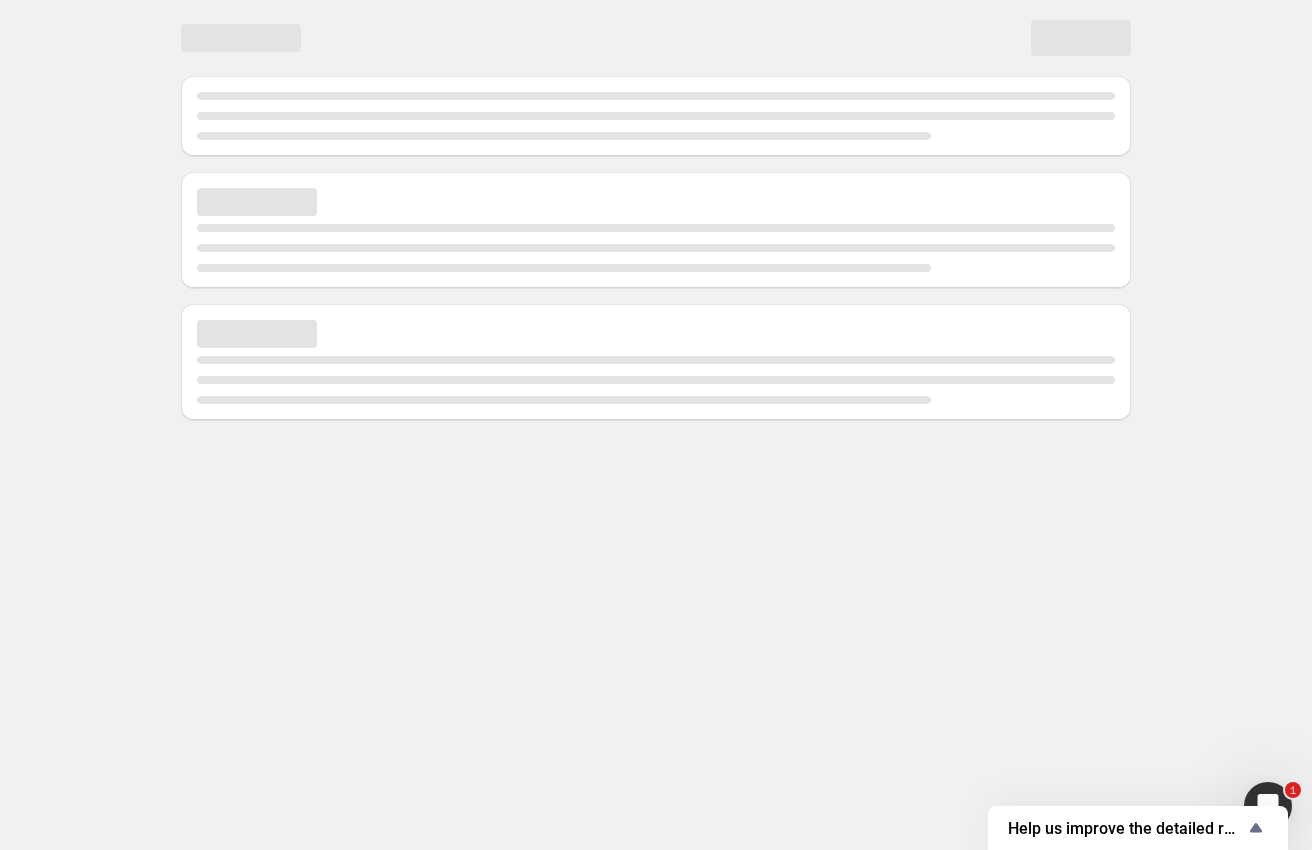 scroll, scrollTop: 0, scrollLeft: 0, axis: both 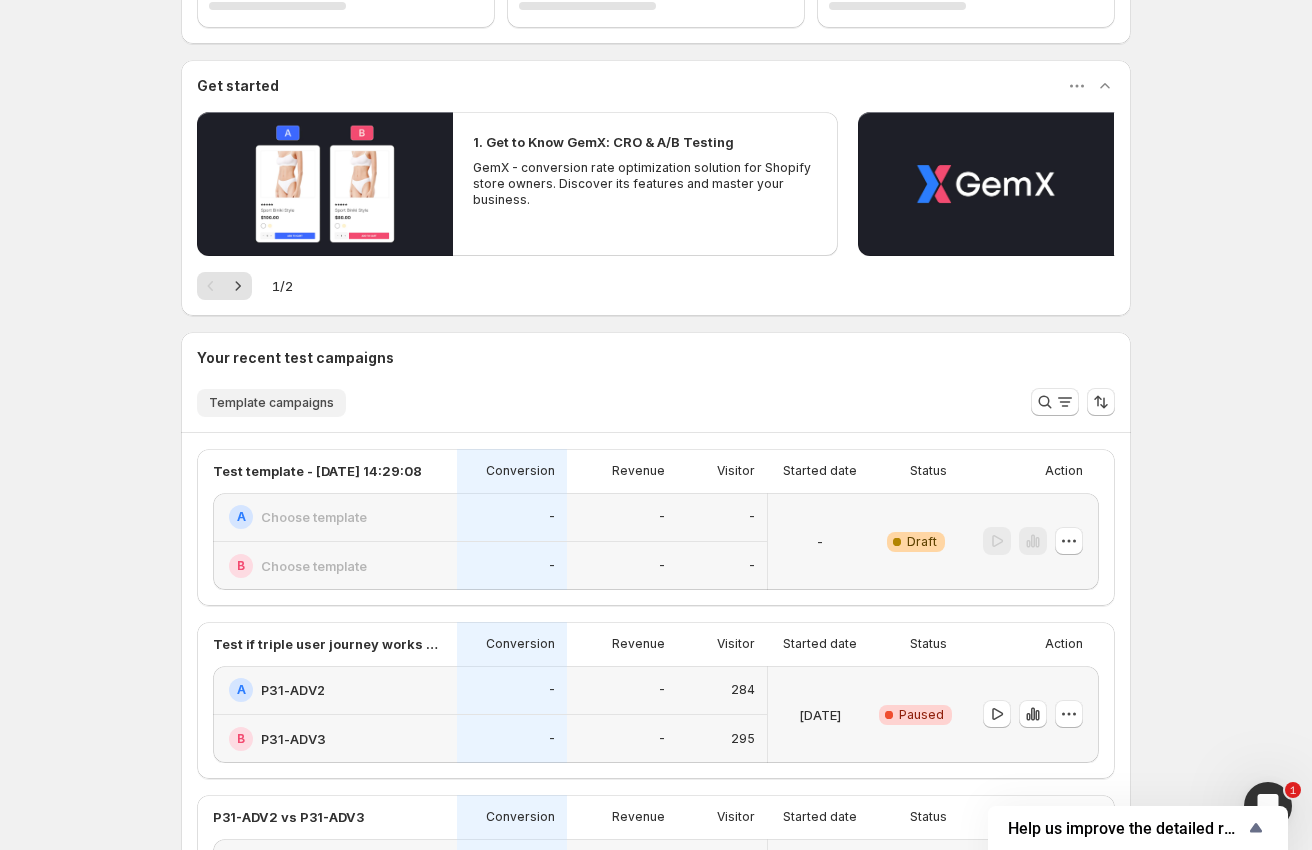 click on "Template campaigns" at bounding box center (271, 403) 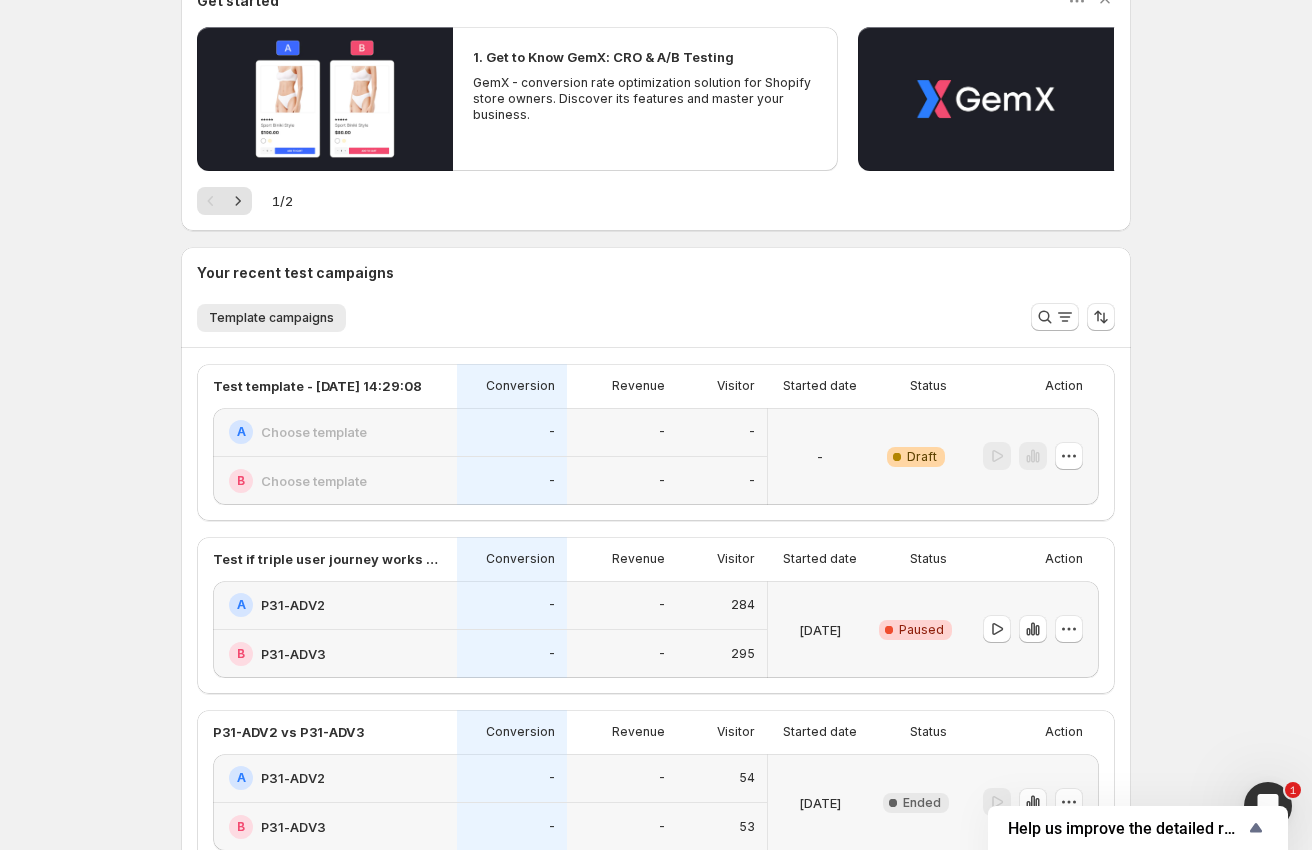 scroll, scrollTop: 406, scrollLeft: 0, axis: vertical 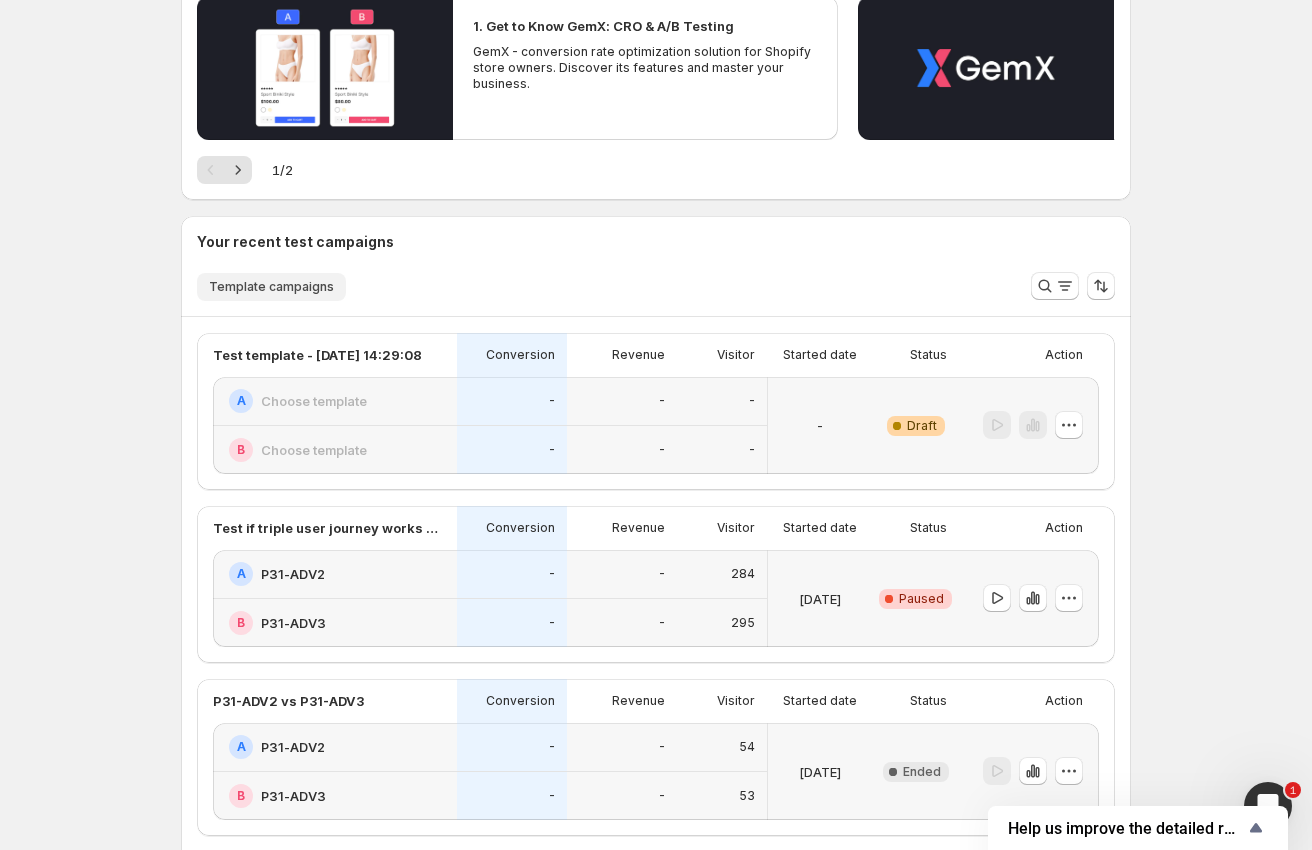 click on "Template campaigns" at bounding box center [271, 287] 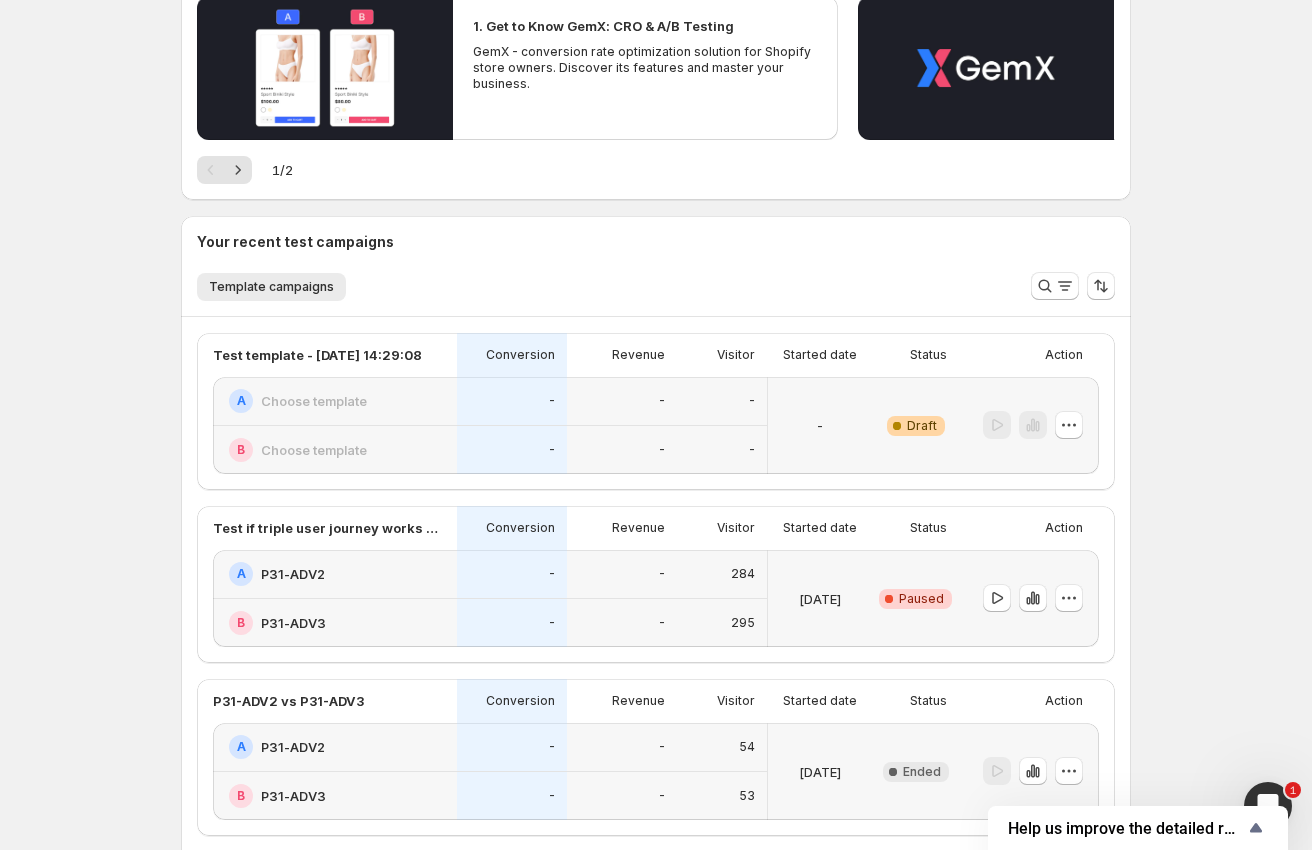click on "Template campaigns More views" at bounding box center [600, 286] 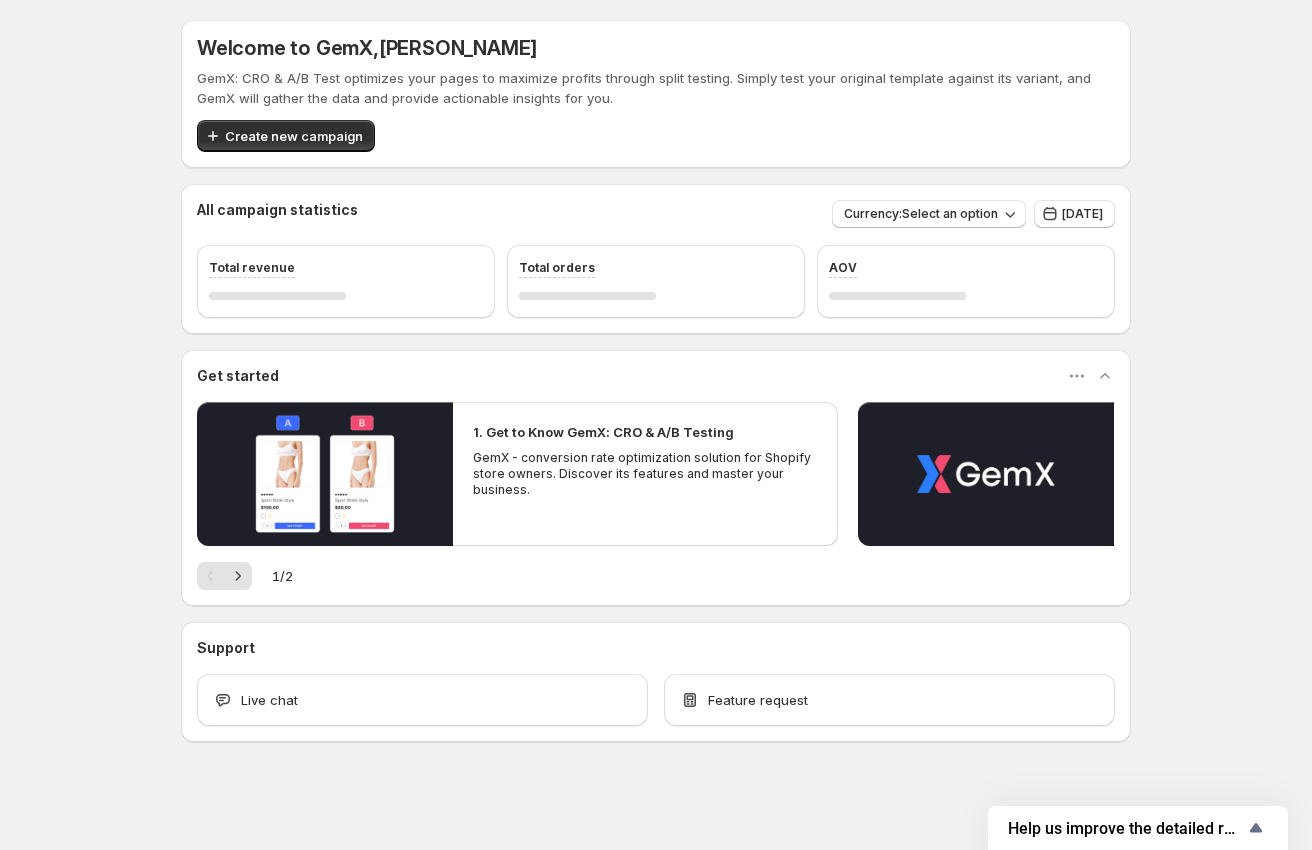 scroll, scrollTop: 0, scrollLeft: 0, axis: both 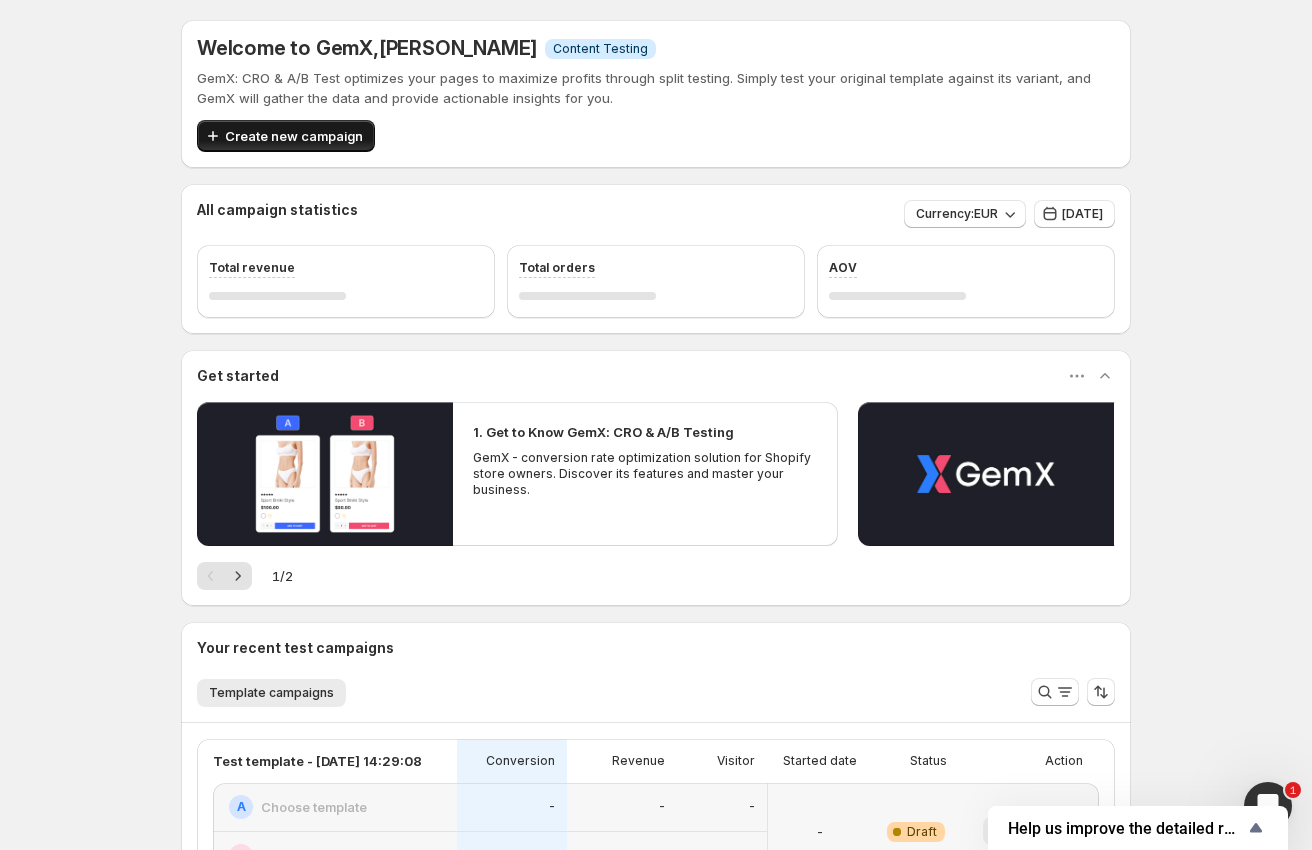 click on "Create new campaign" at bounding box center [294, 136] 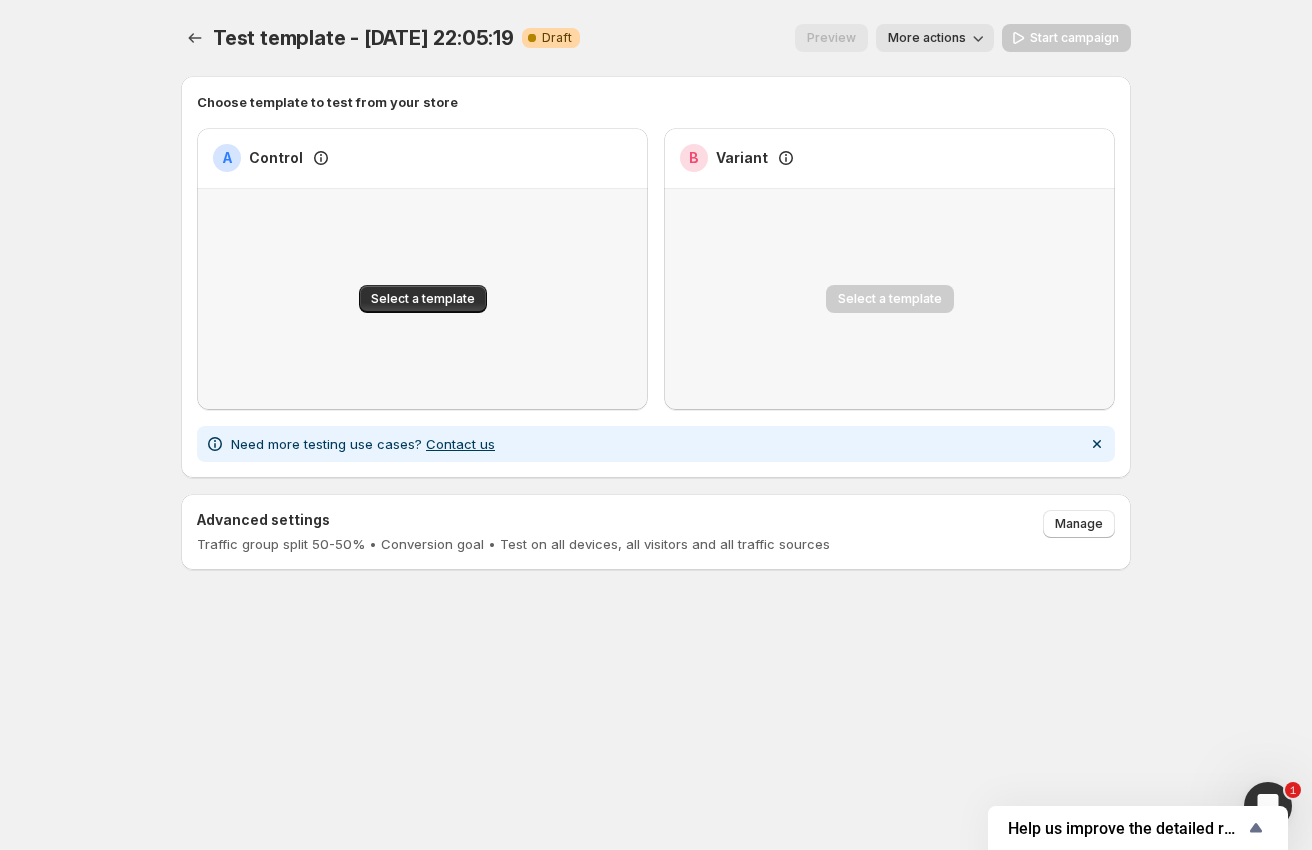 click on "More actions" at bounding box center [927, 38] 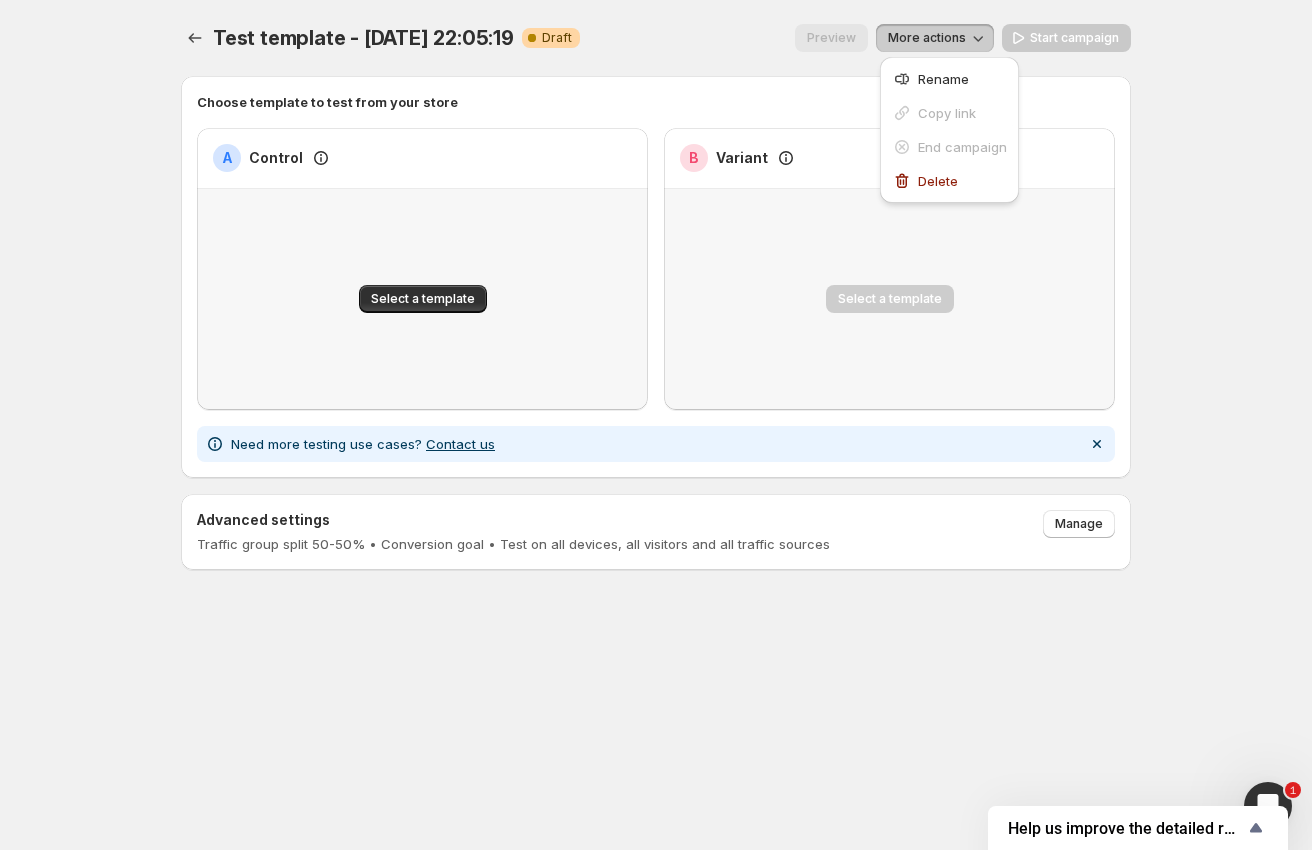 click on "More actions" at bounding box center (927, 38) 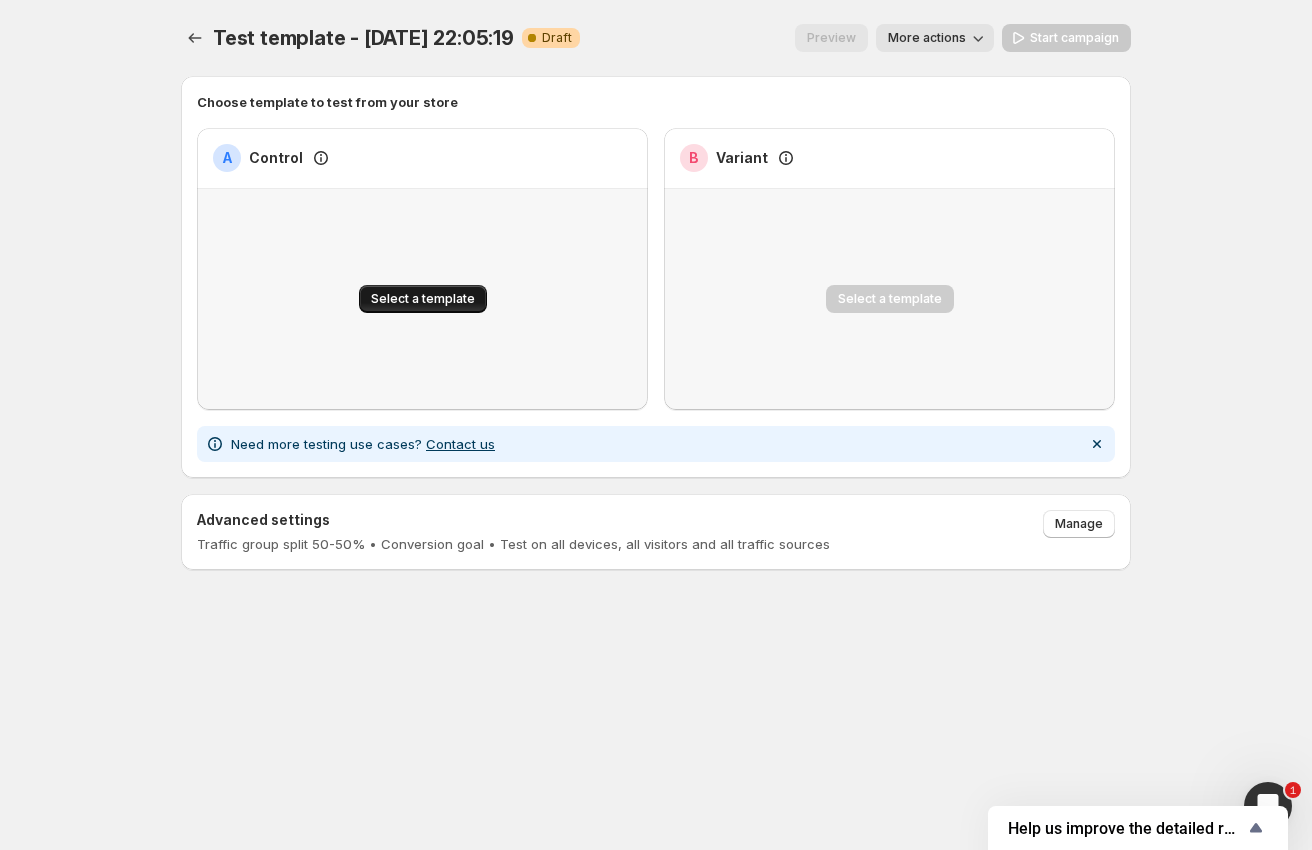 click on "Select a template" at bounding box center (423, 299) 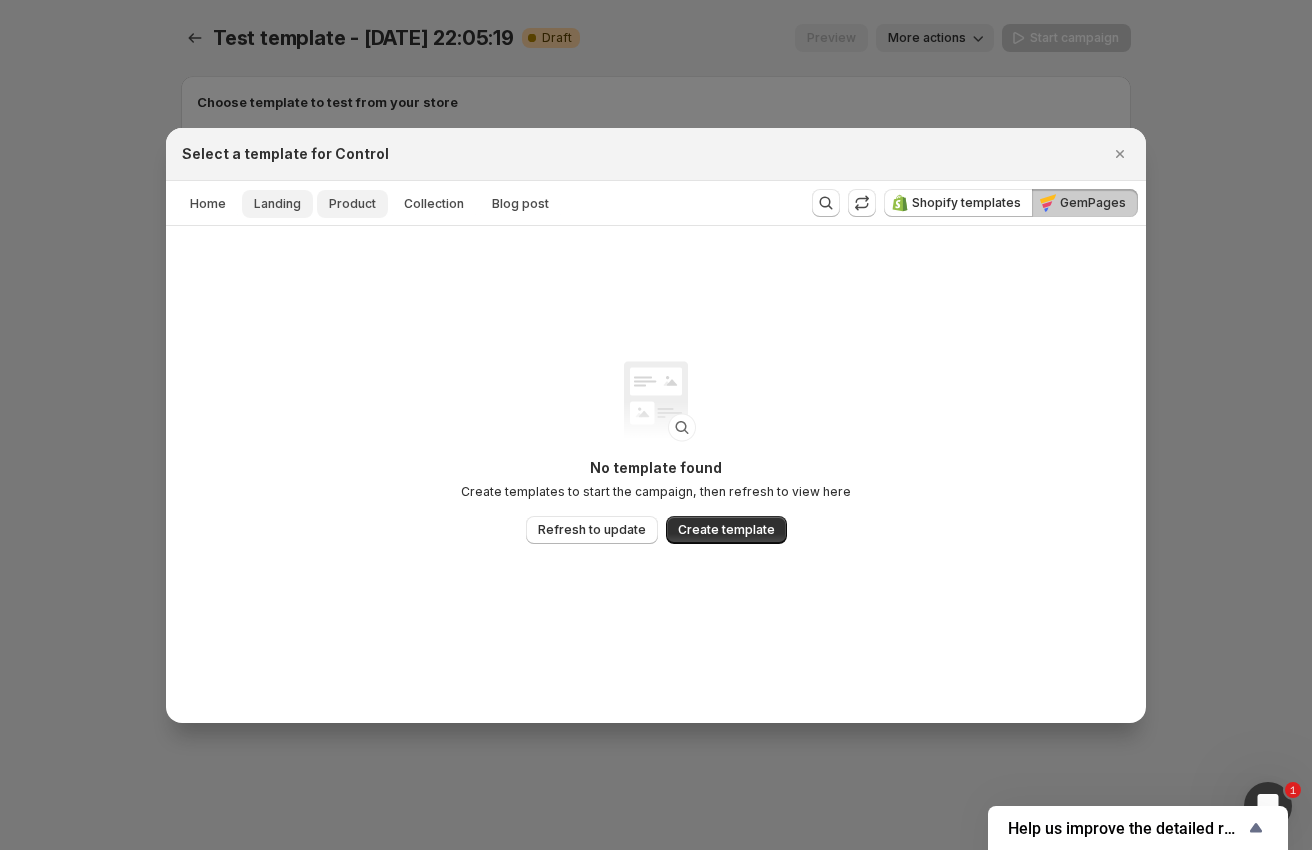 click on "Landing" at bounding box center [277, 204] 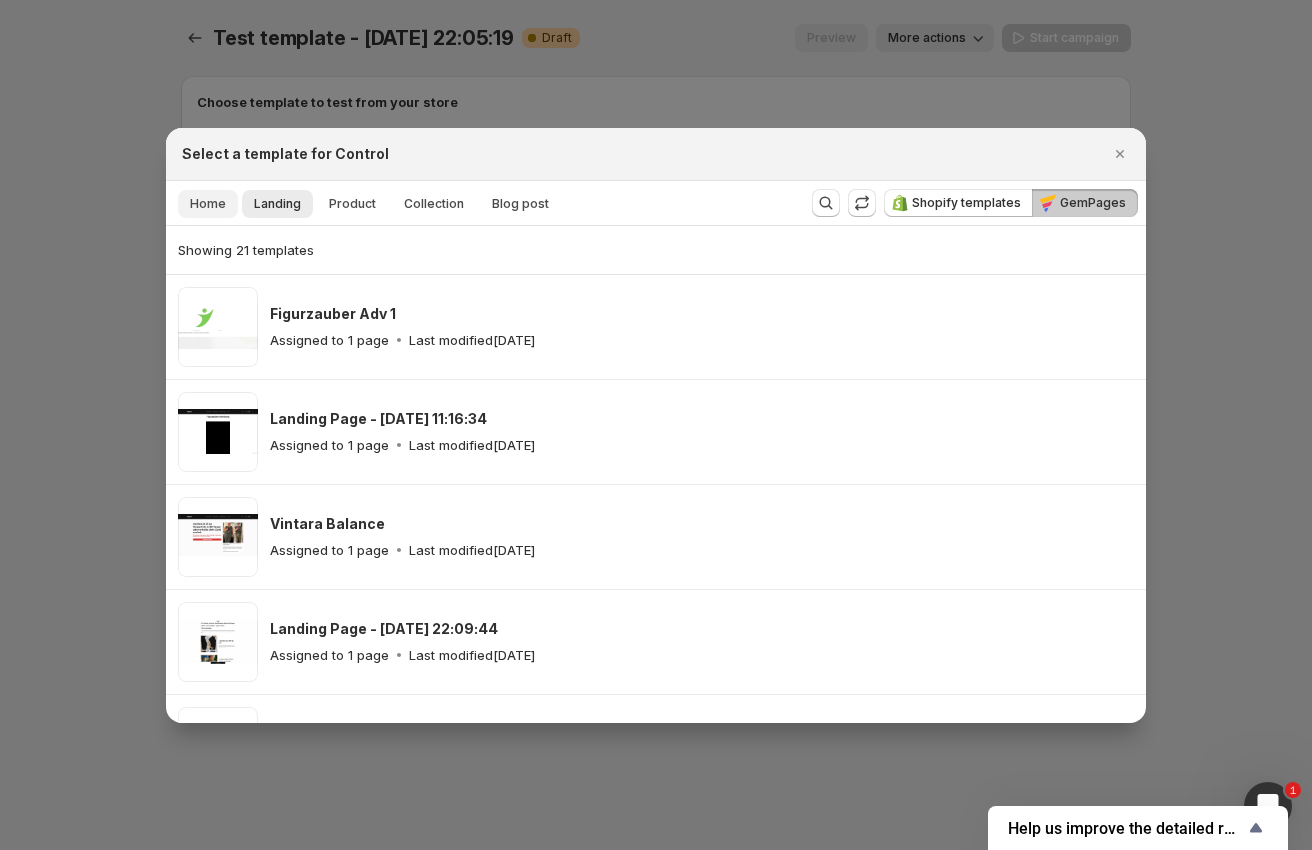 click on "Home" at bounding box center (208, 204) 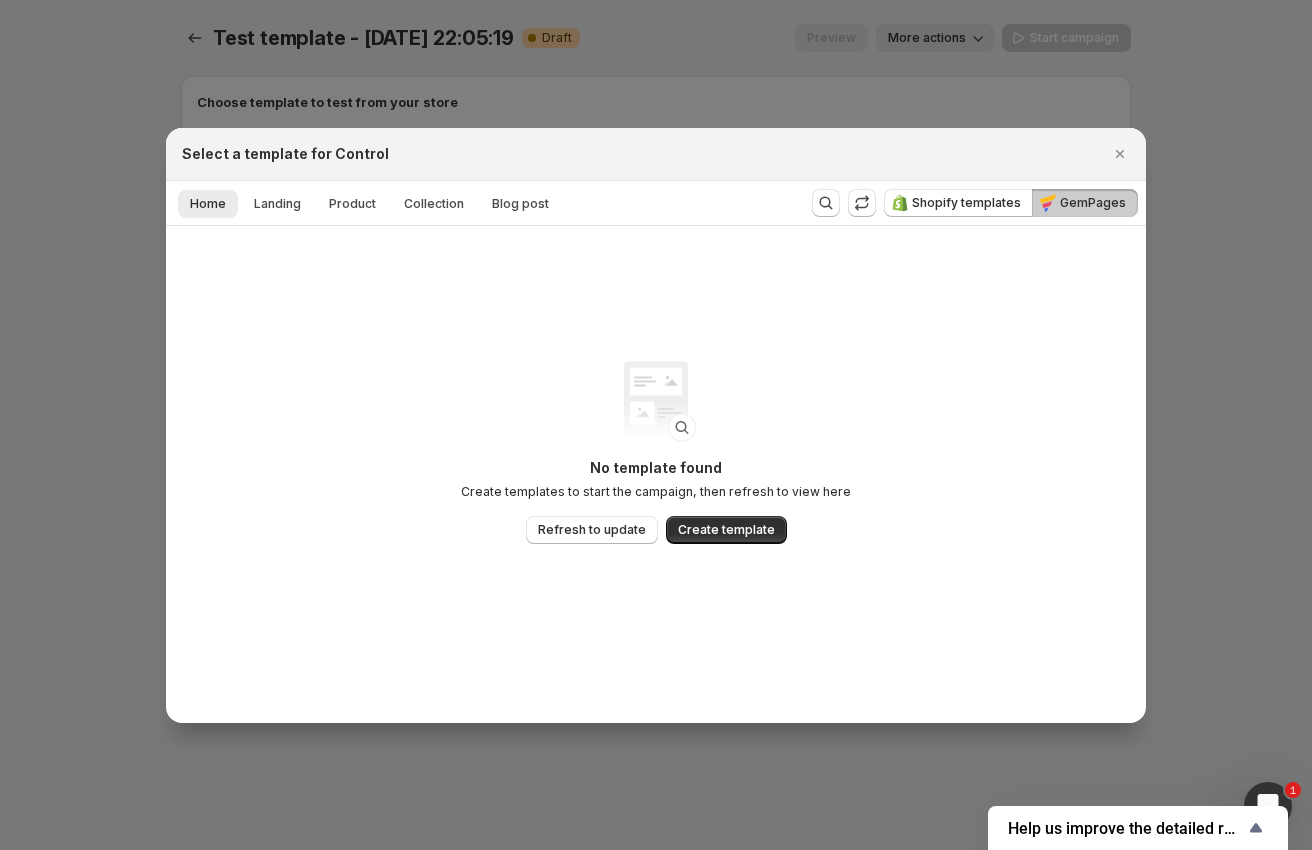 click on "Home Landing Product Collection Blog post More views Home Landing Product Collection Blog post More views" at bounding box center [481, 203] 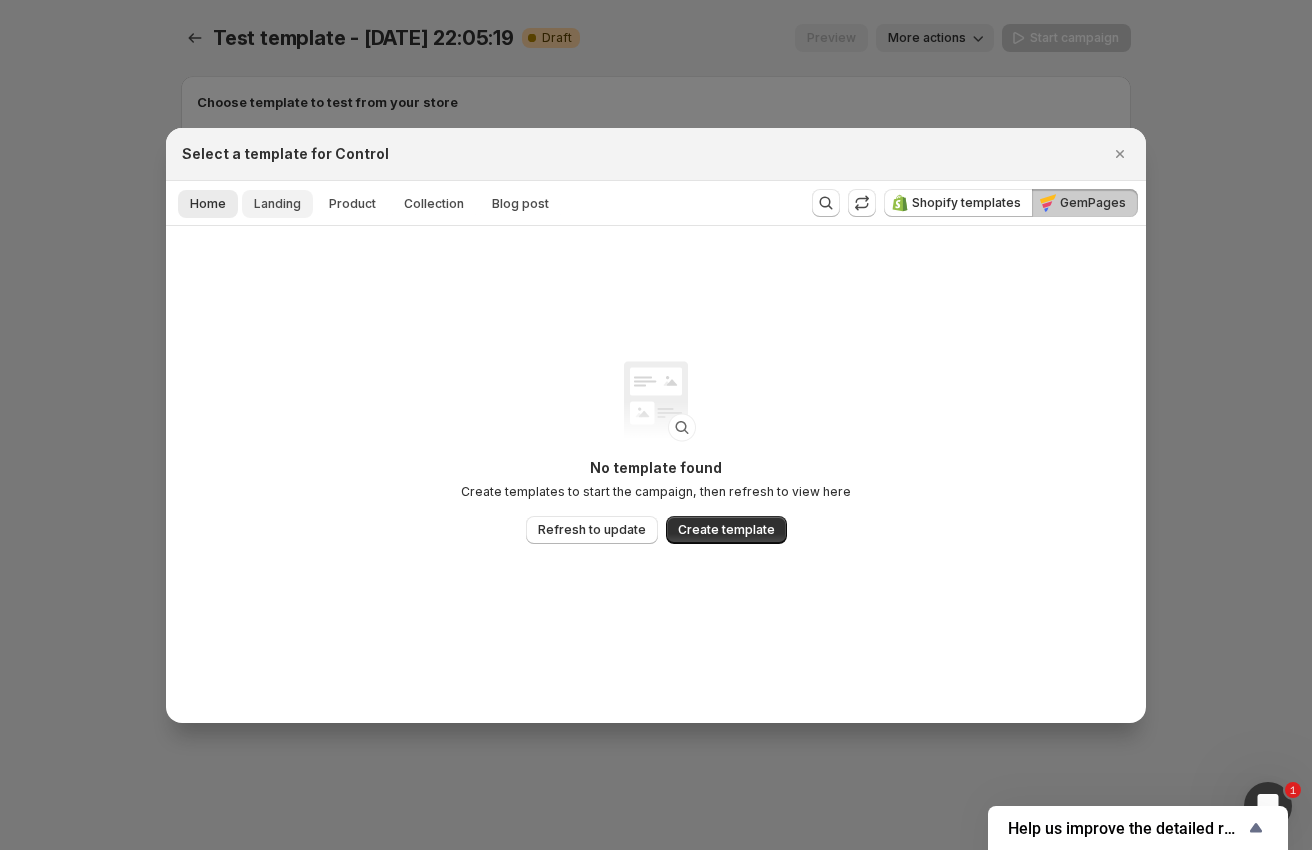 click on "Landing" at bounding box center (277, 204) 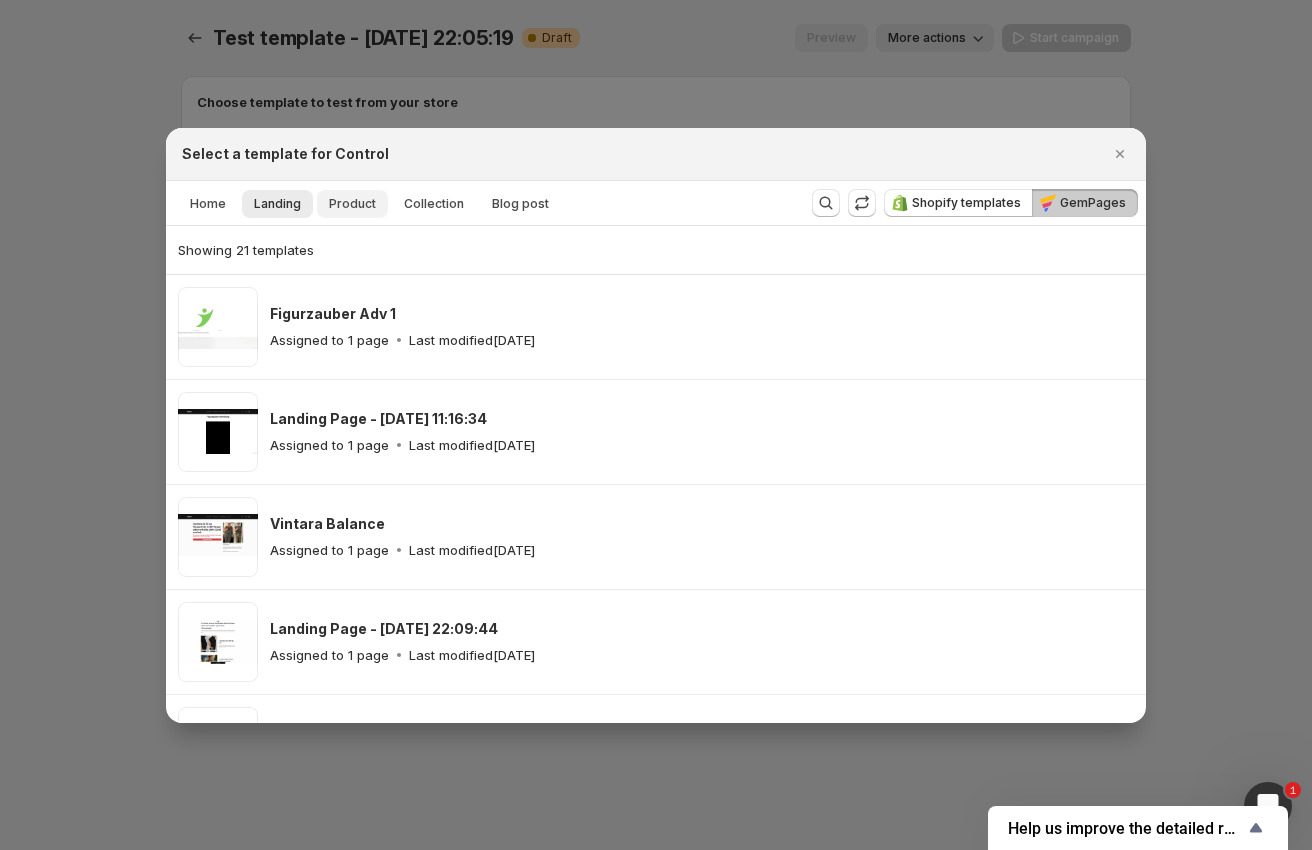click on "Product" at bounding box center (352, 204) 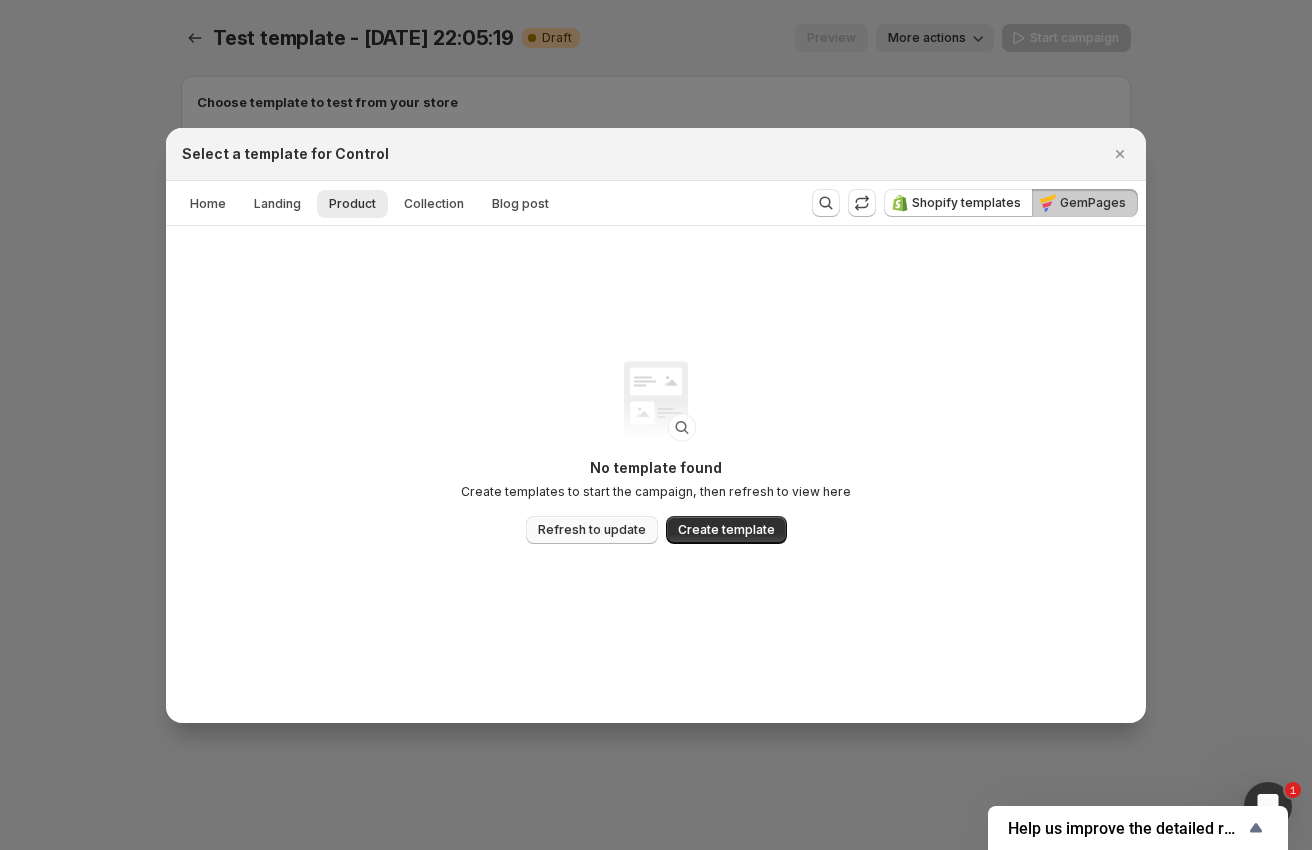 click on "Refresh to update" at bounding box center [592, 530] 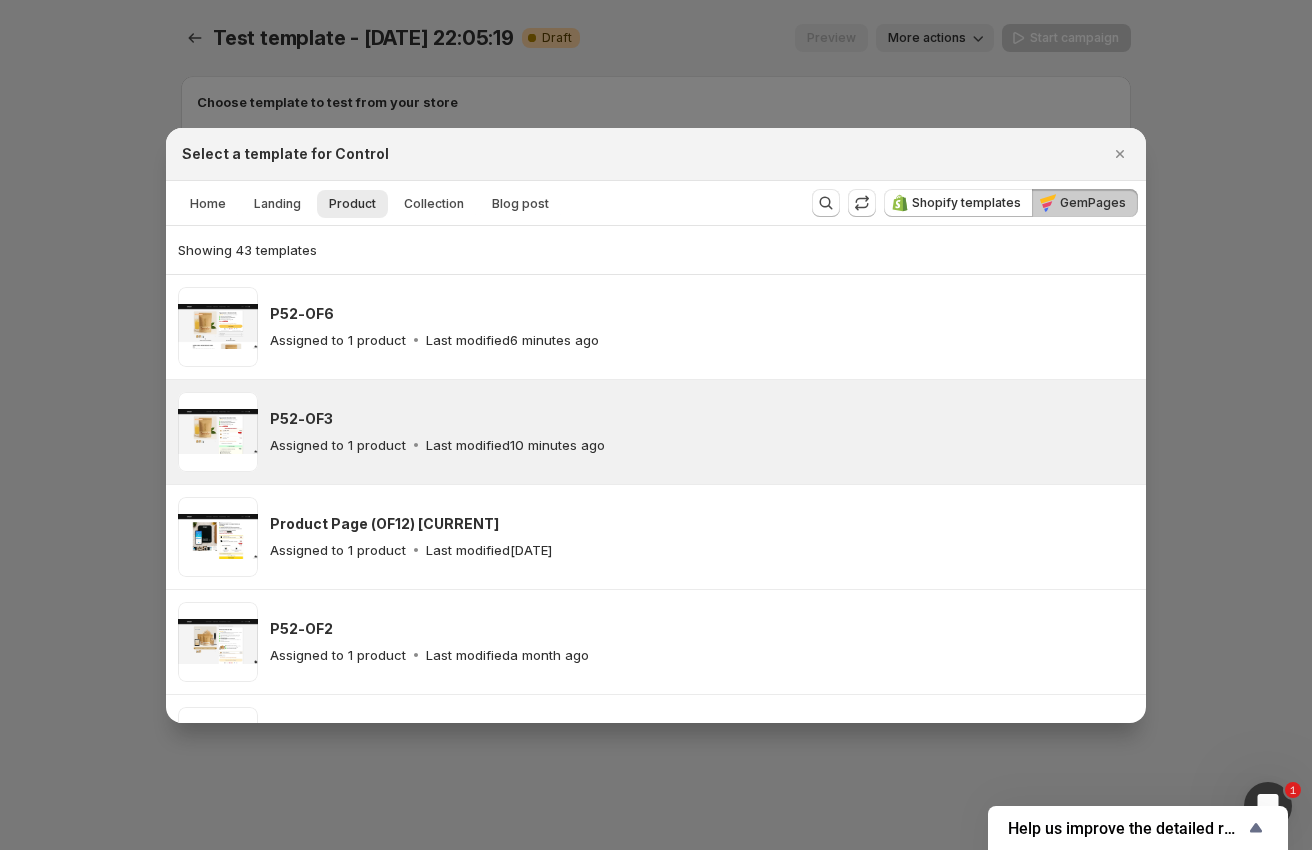 click on "Assigned to 1 product Last modified  10 minutes ago" at bounding box center [702, 445] 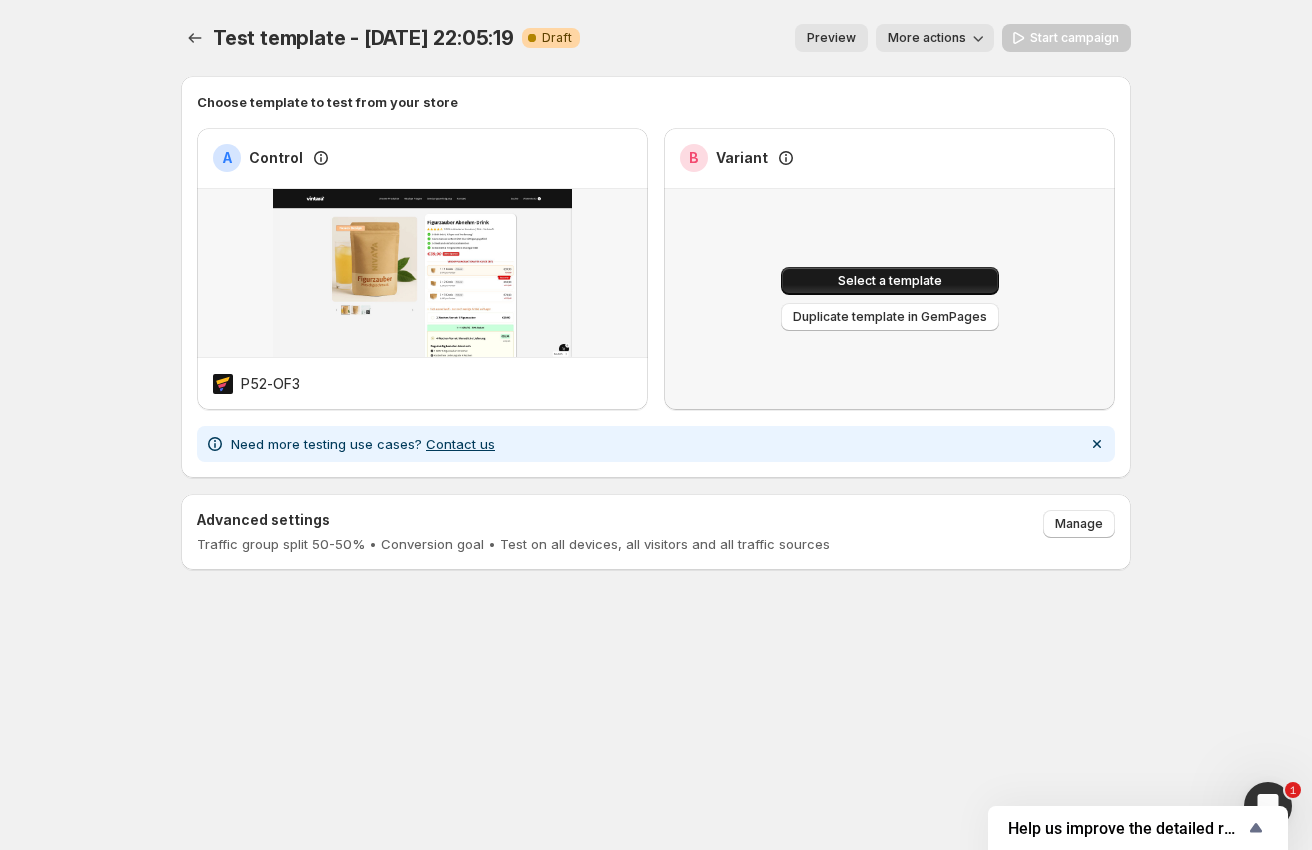 click on "Select a template" at bounding box center (890, 281) 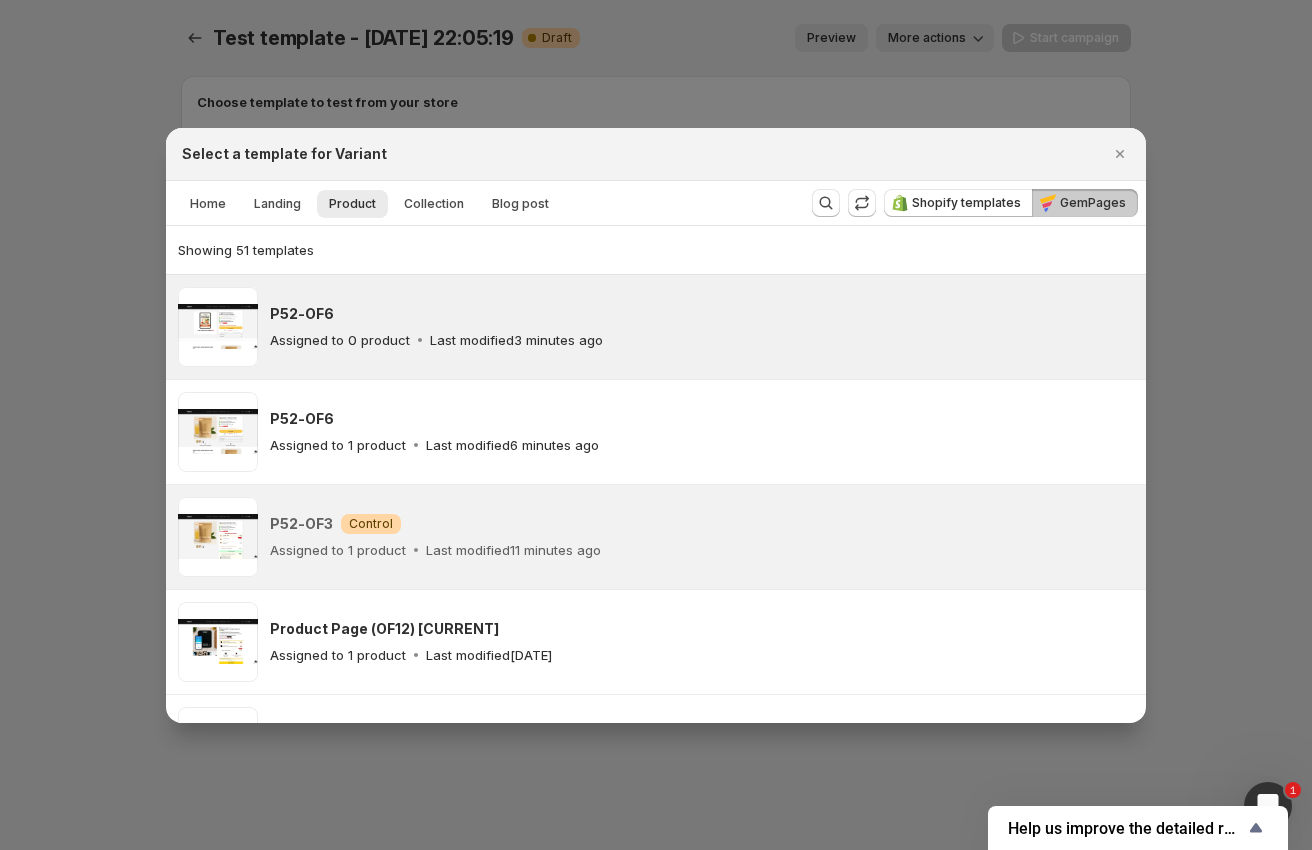 click on "Assigned to 0 product Last modified  3 minutes ago" at bounding box center (702, 340) 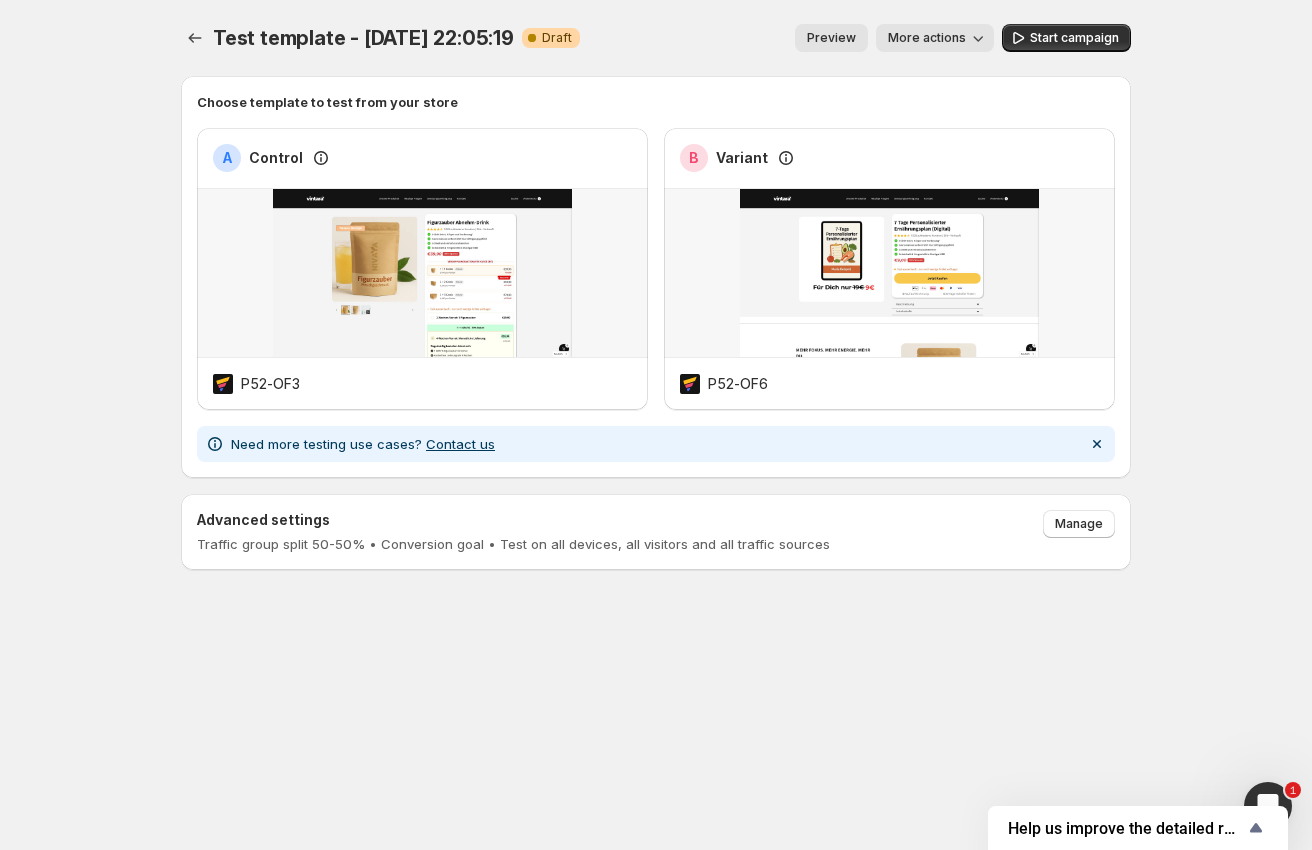 click on "Advanced settings Traffic group split 50-50% • Conversion goal • Test on all devices, all visitors and all traffic sources Manage" at bounding box center (656, 532) 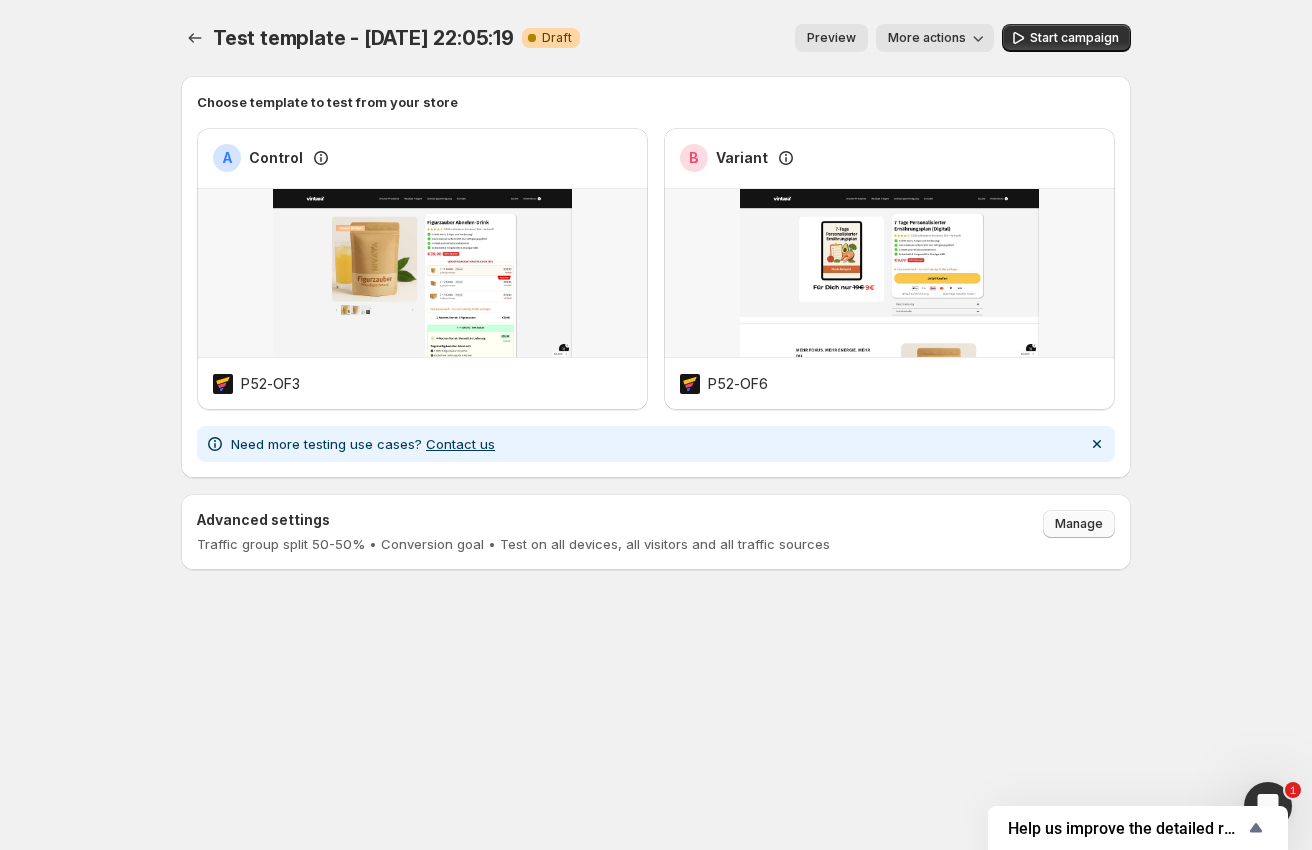 click on "Manage" at bounding box center [1079, 524] 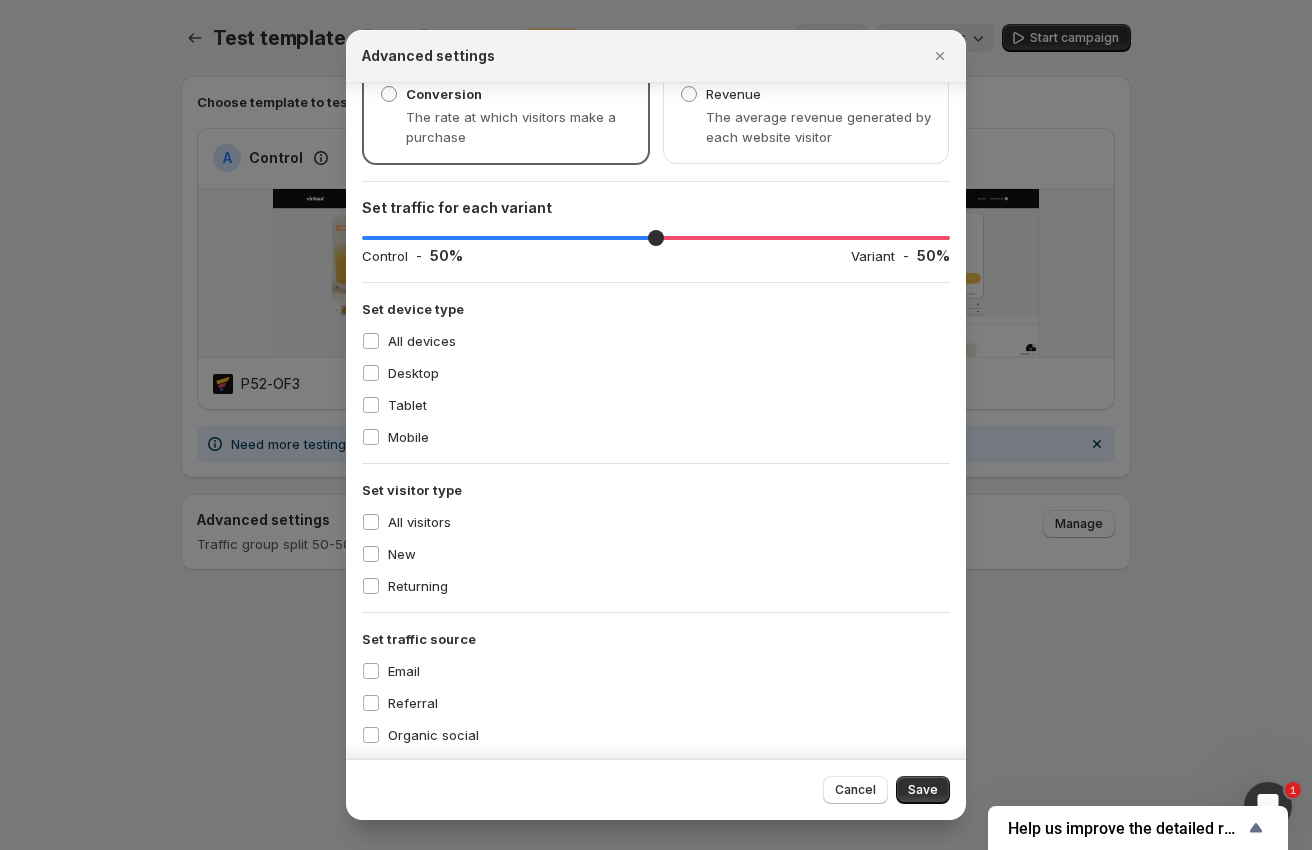 scroll, scrollTop: 194, scrollLeft: 0, axis: vertical 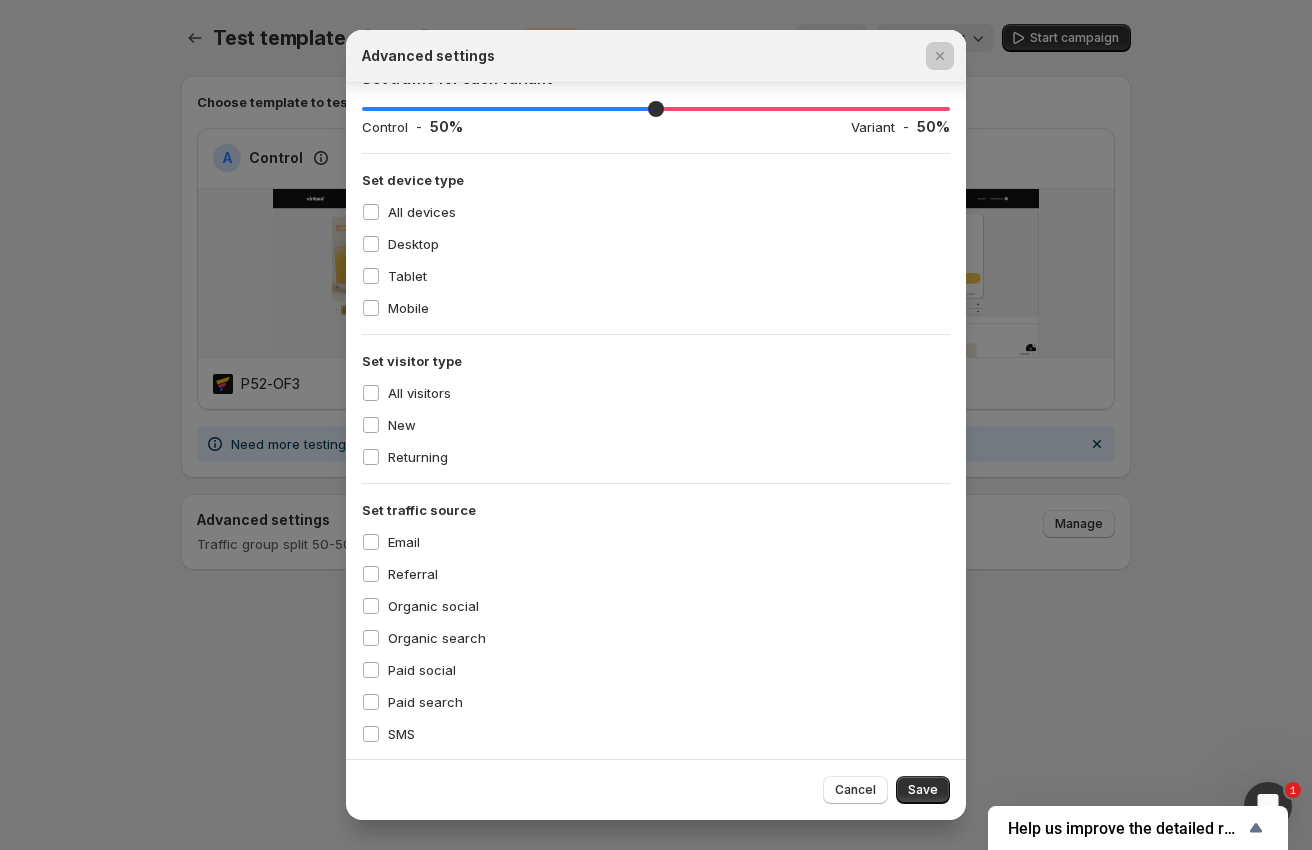 click at bounding box center [656, 425] 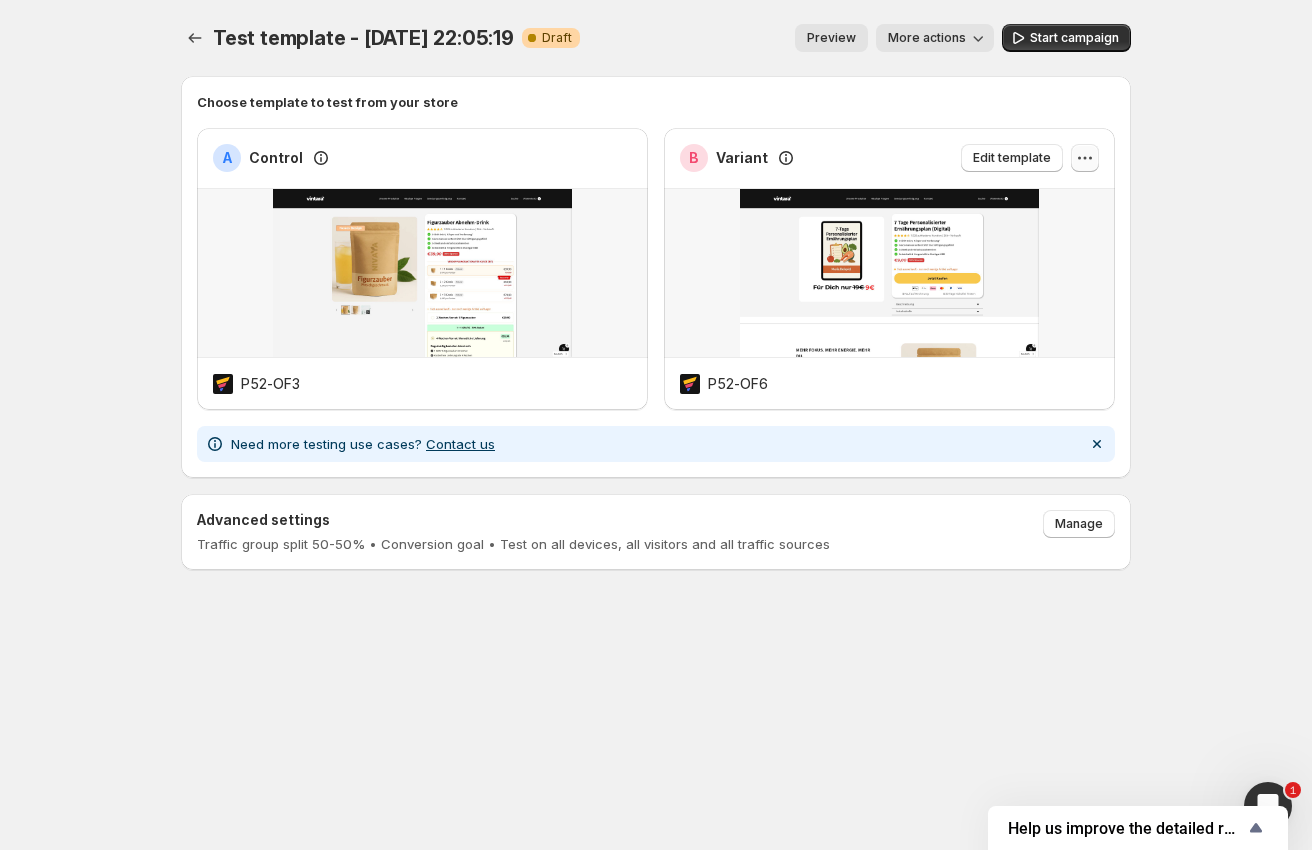 click 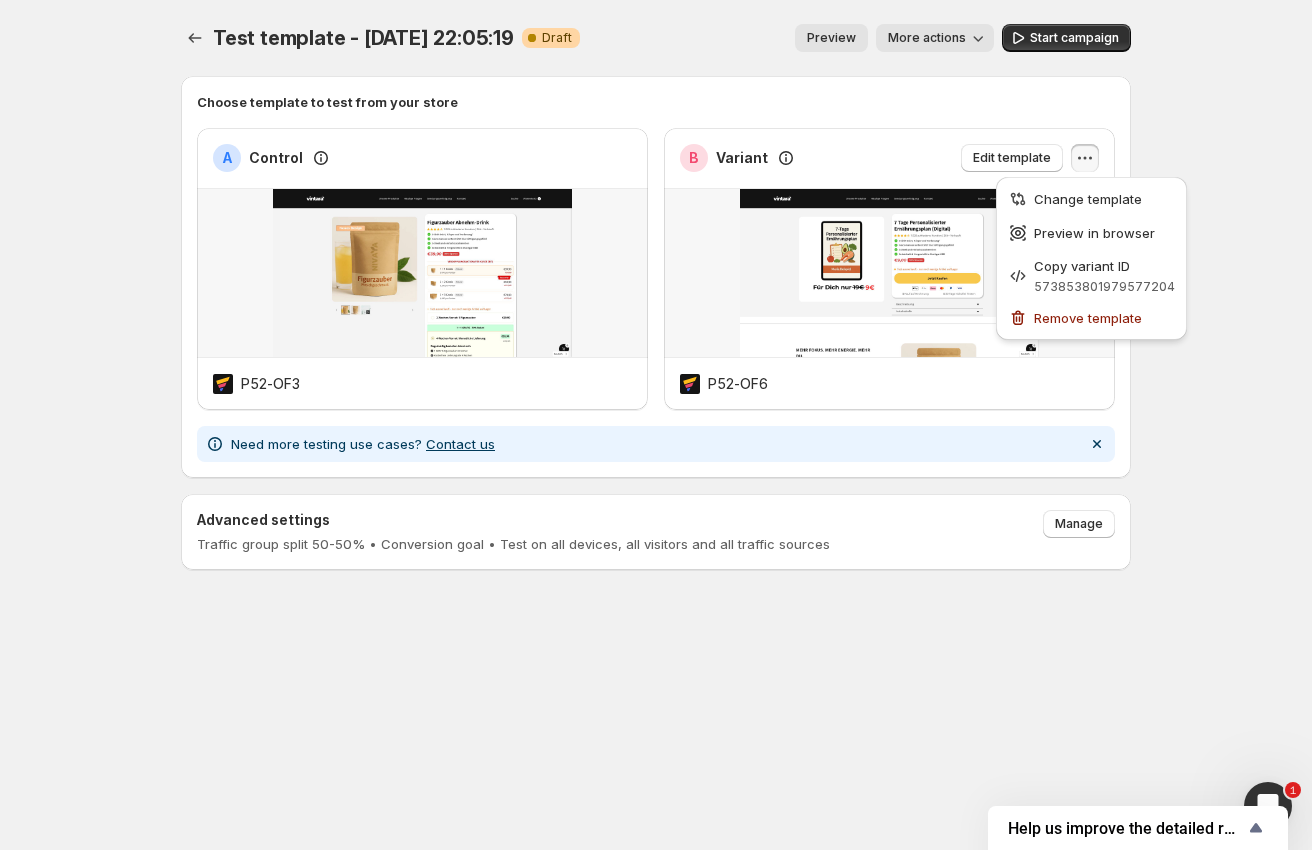 click 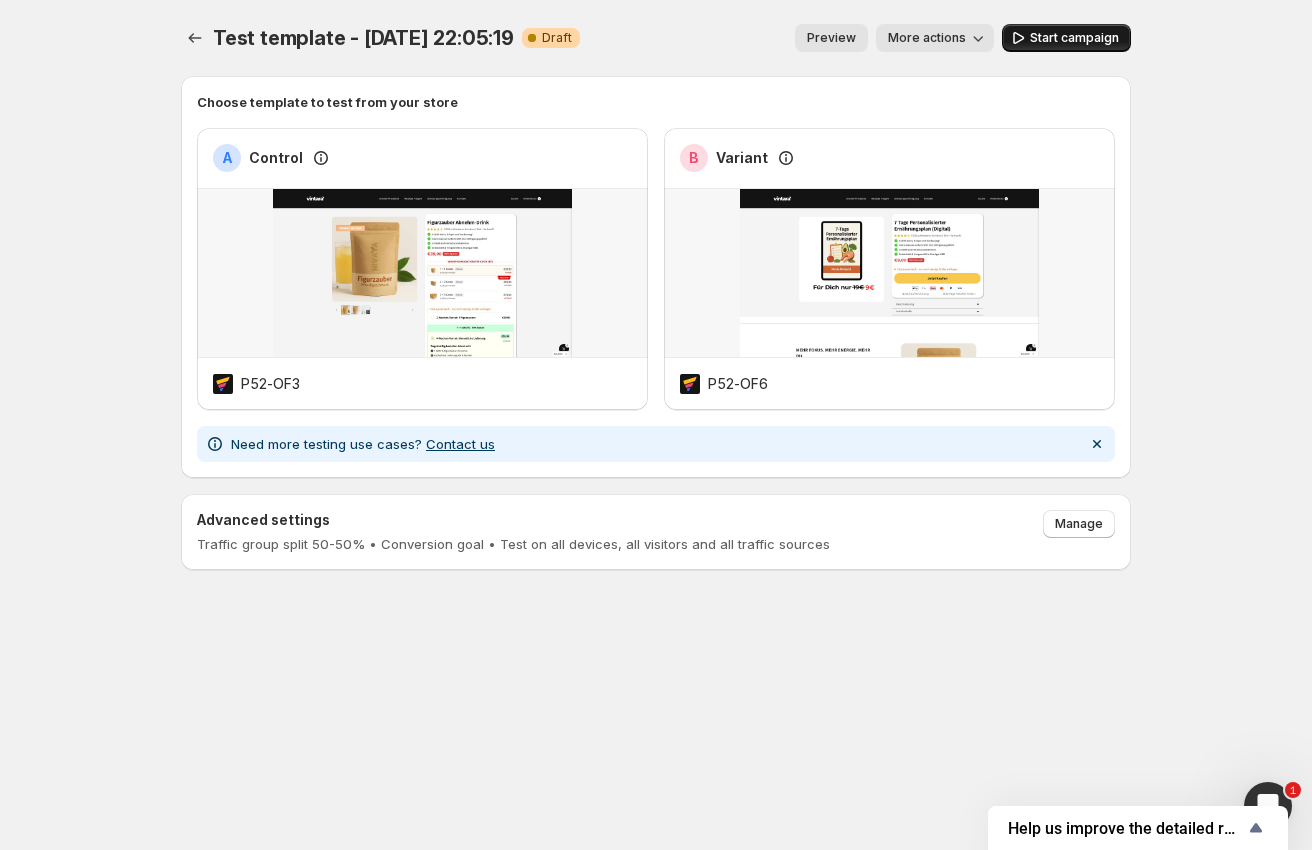 click on "Start campaign" at bounding box center [1066, 38] 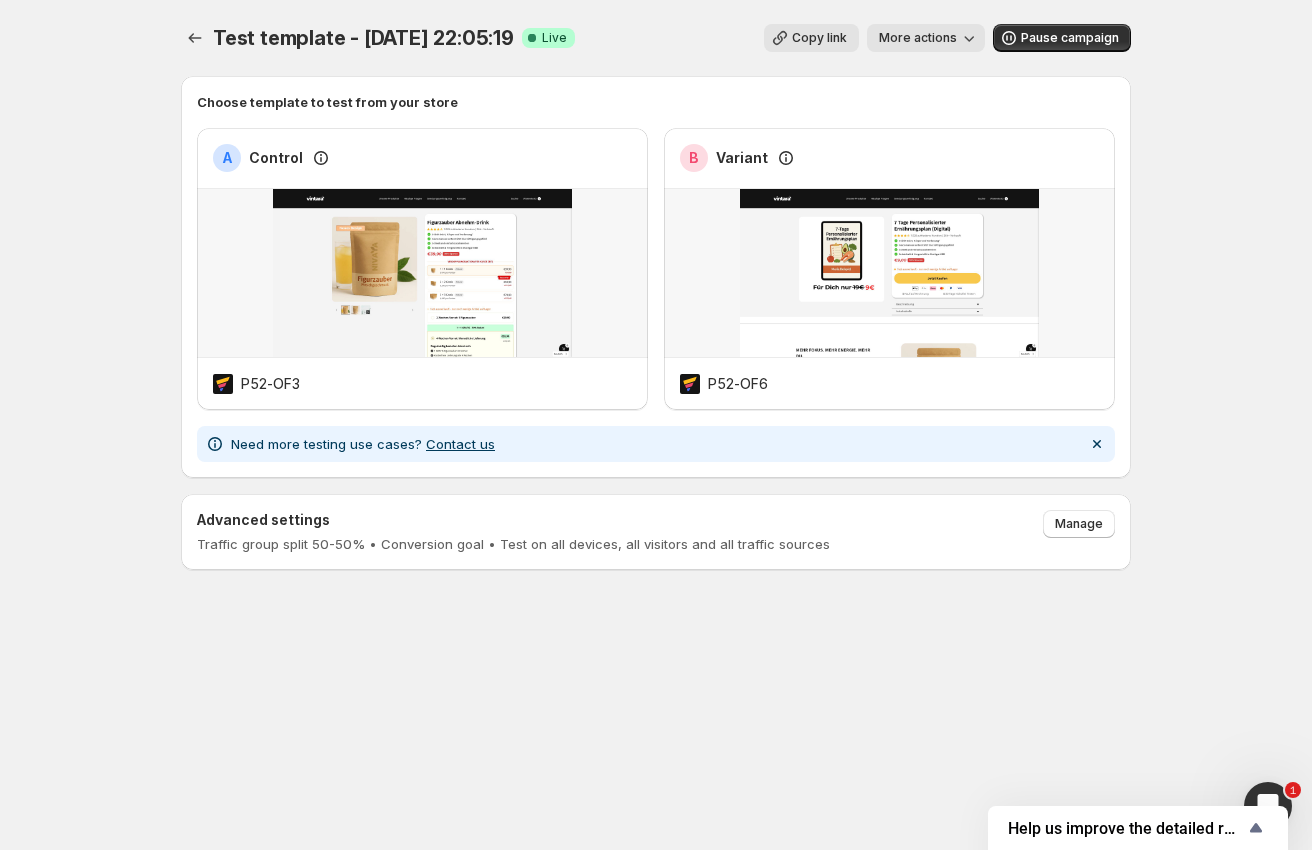 click on "More actions" at bounding box center [918, 38] 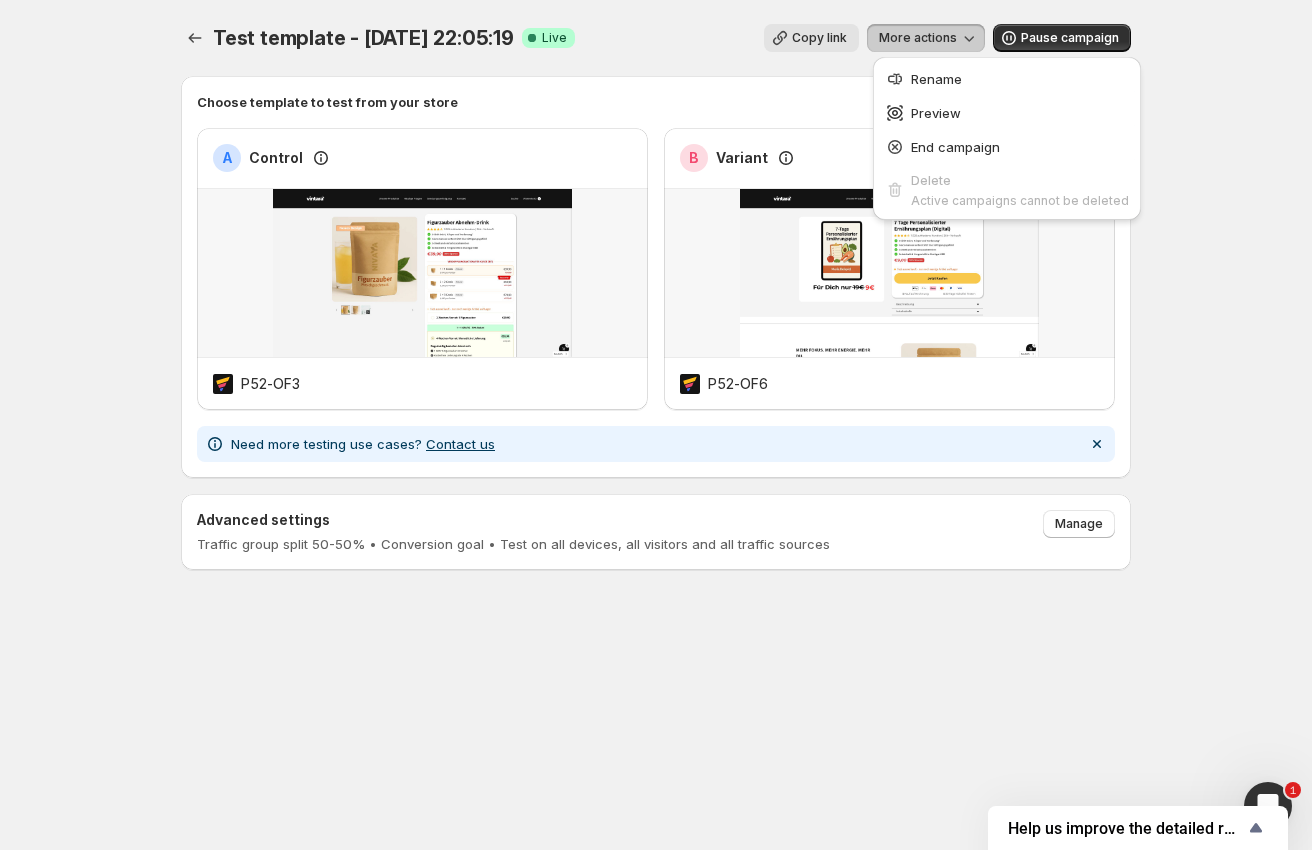 click on "More actions" at bounding box center [918, 38] 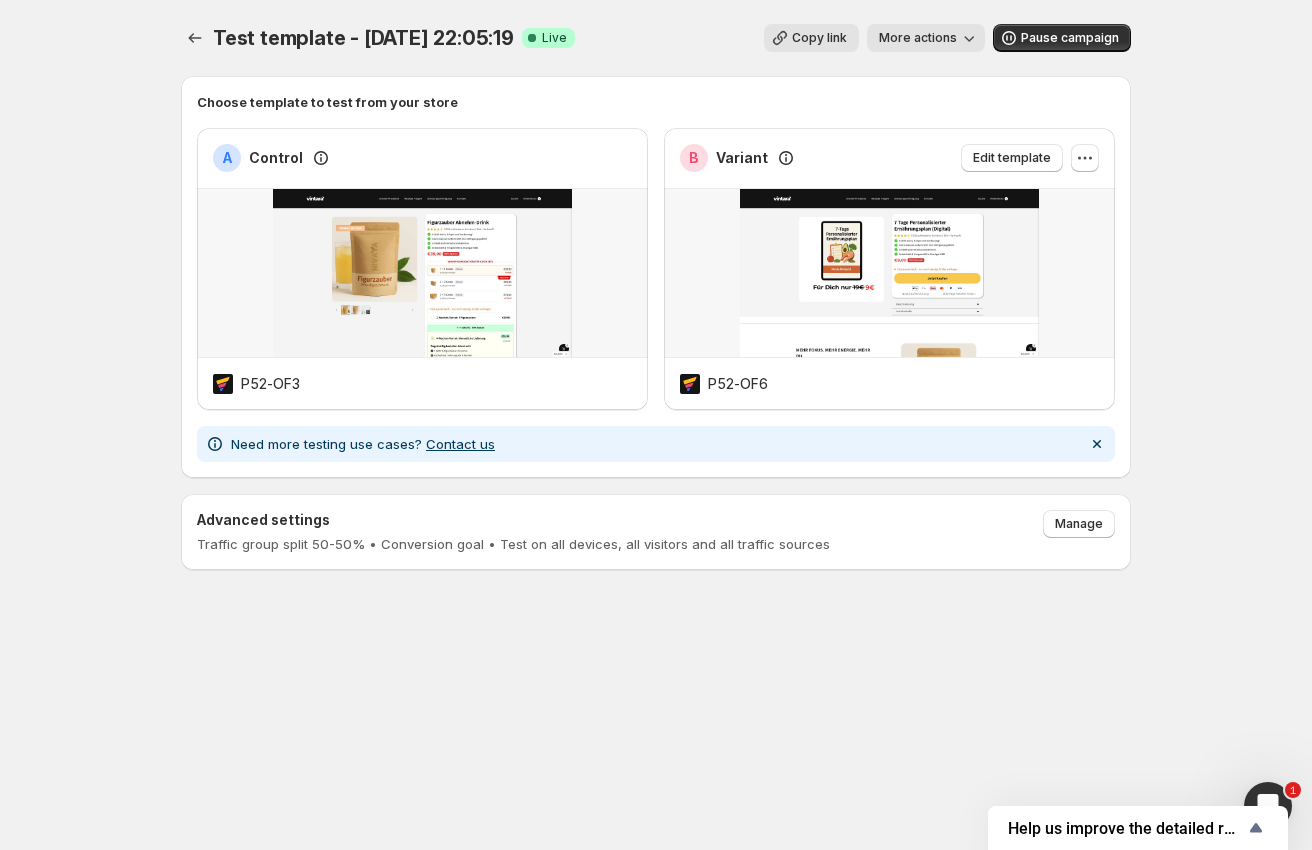 click at bounding box center (889, 273) 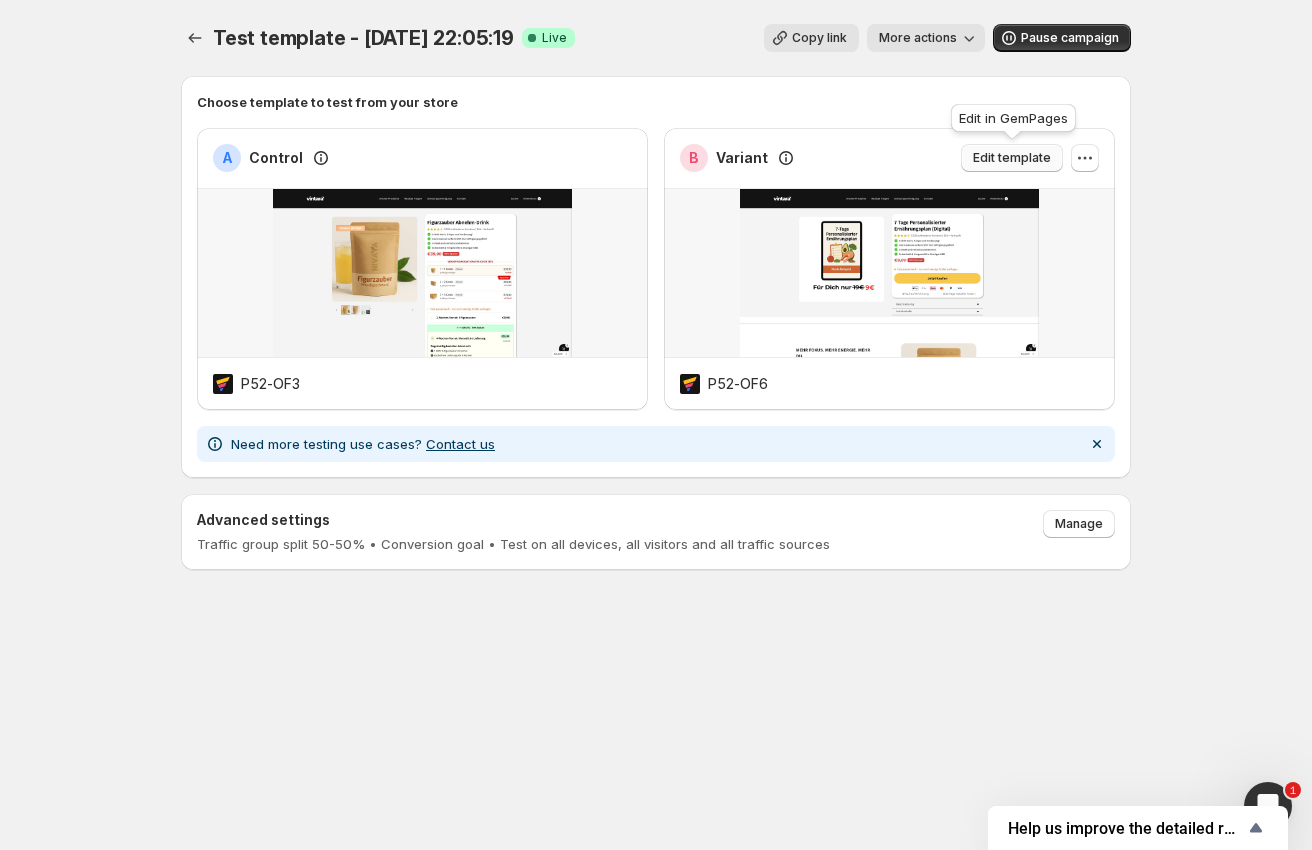 click on "Edit template" at bounding box center (1012, 158) 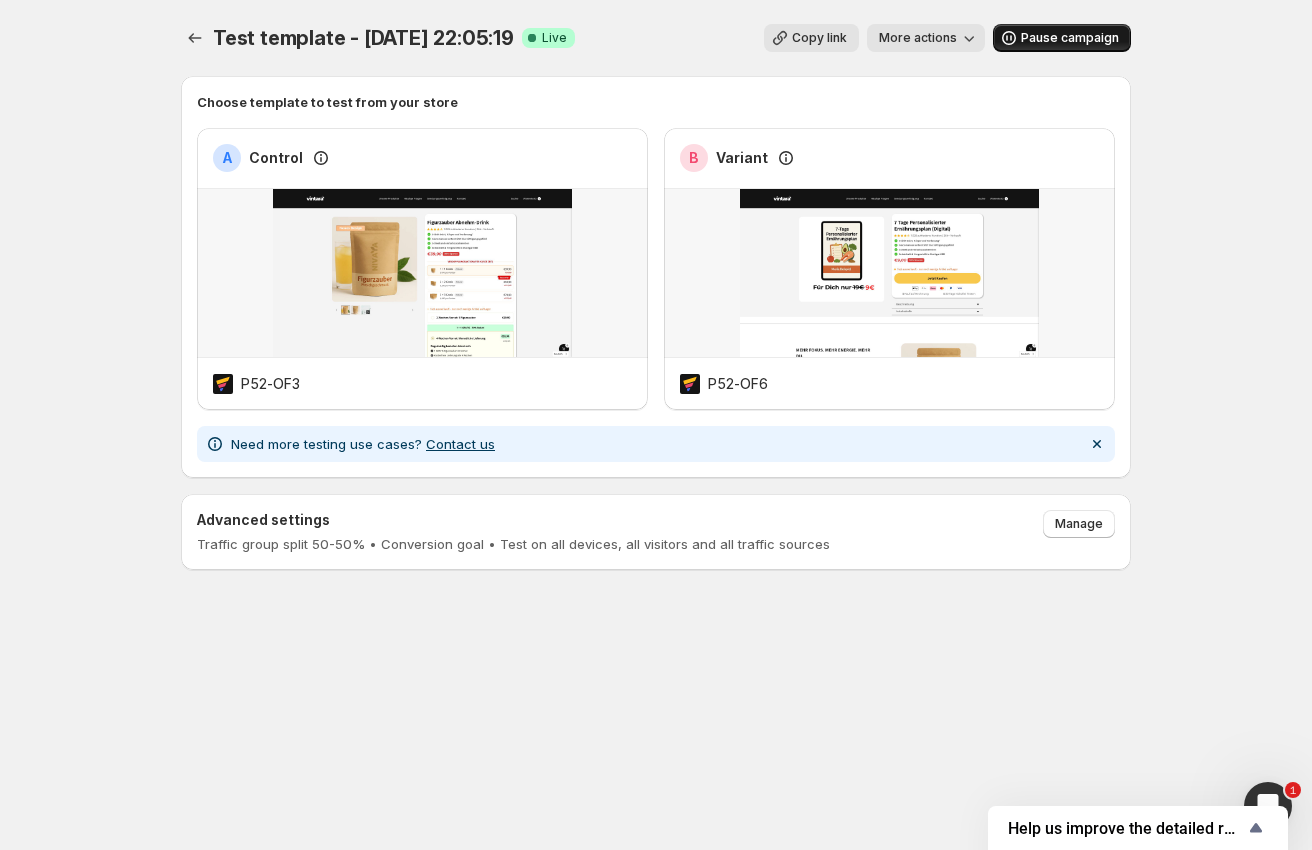 click on "Pause campaign" at bounding box center [1070, 38] 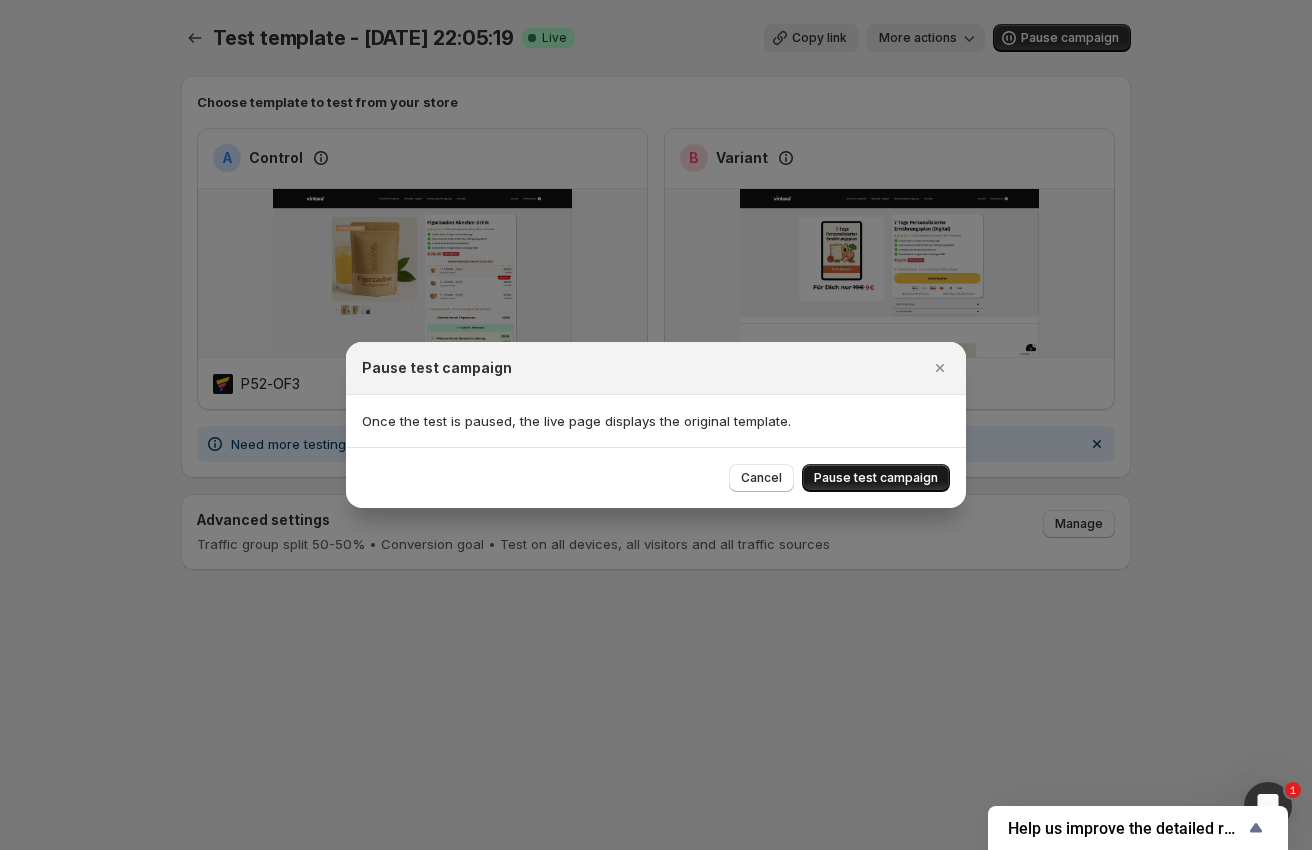click on "Pause test campaign" at bounding box center (876, 478) 